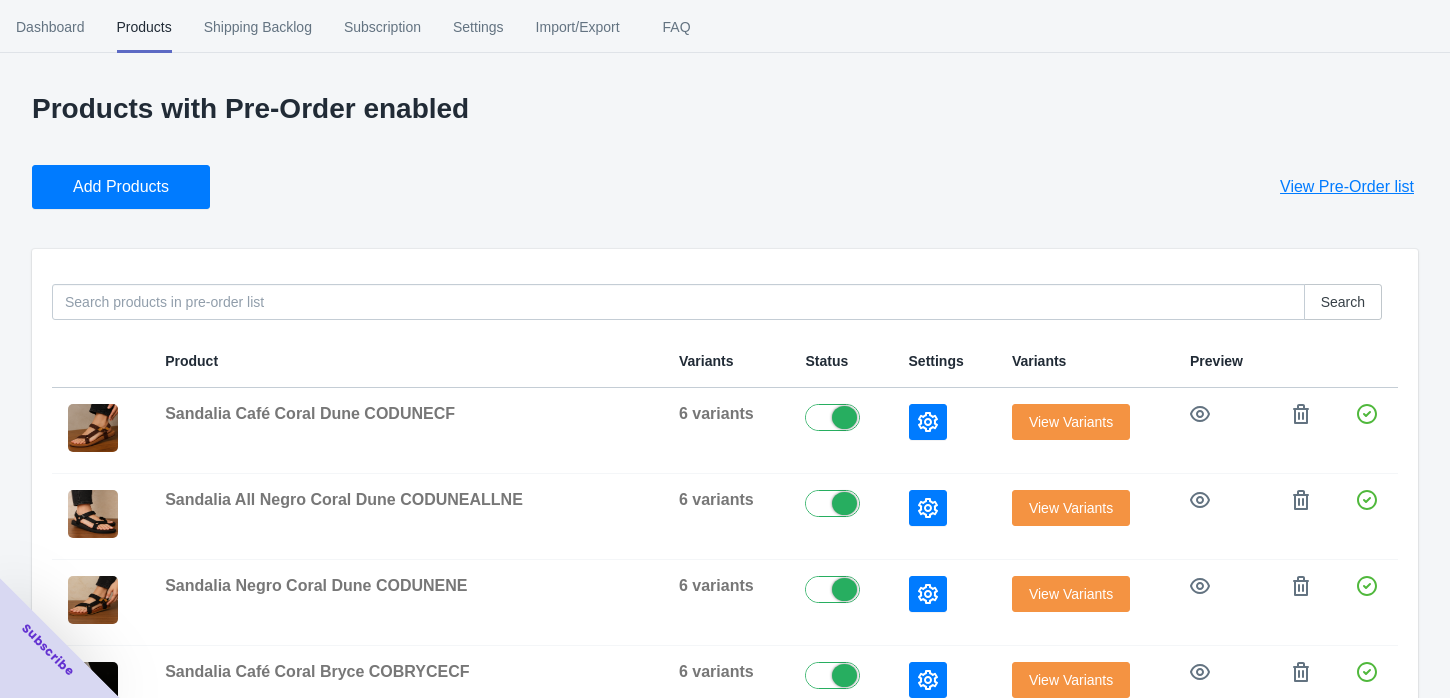 scroll, scrollTop: 0, scrollLeft: 0, axis: both 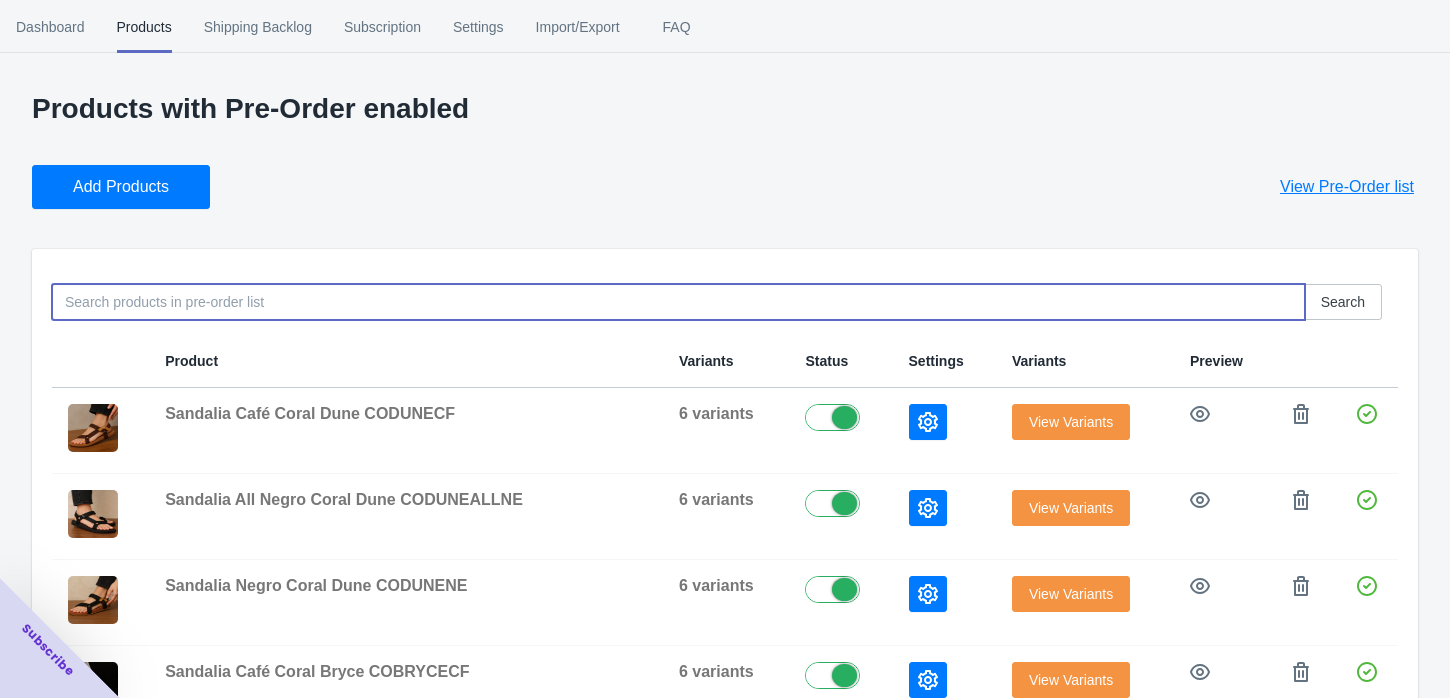 click at bounding box center (678, 302) 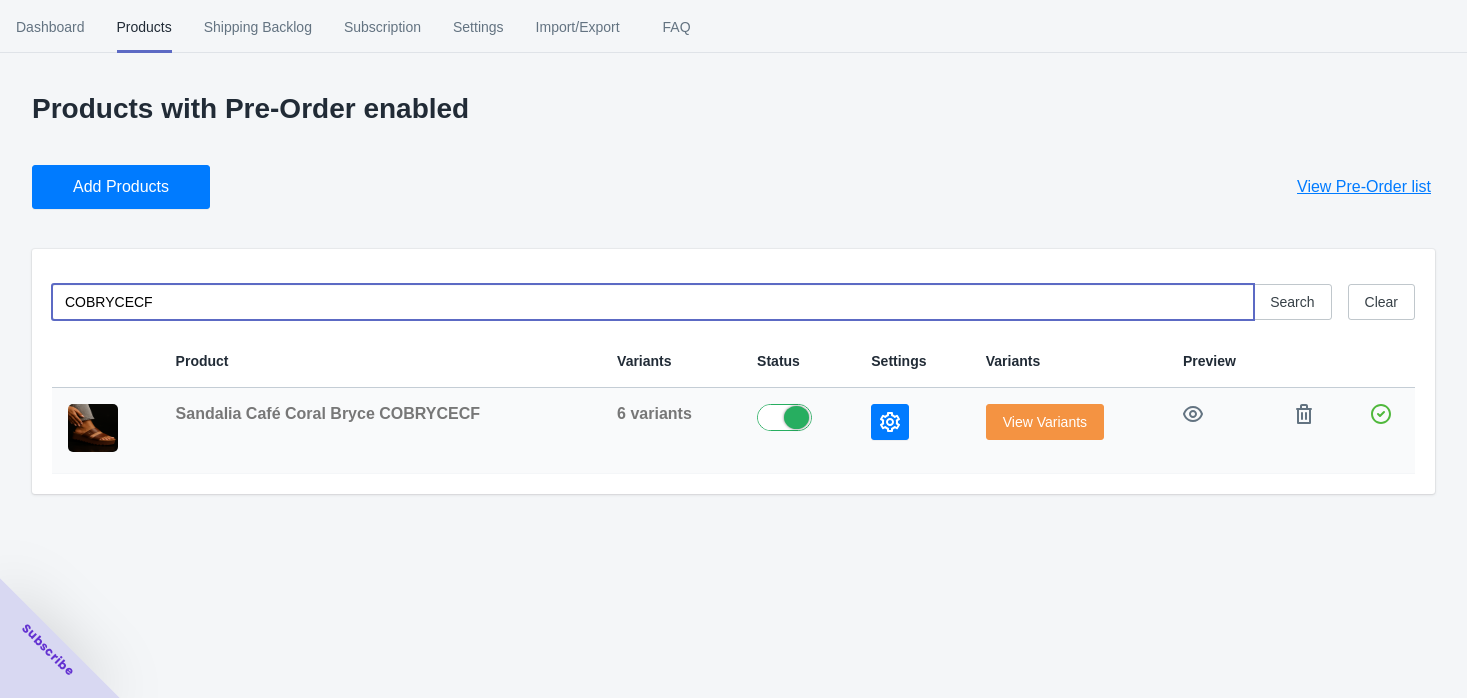 type on "COBRYCECF" 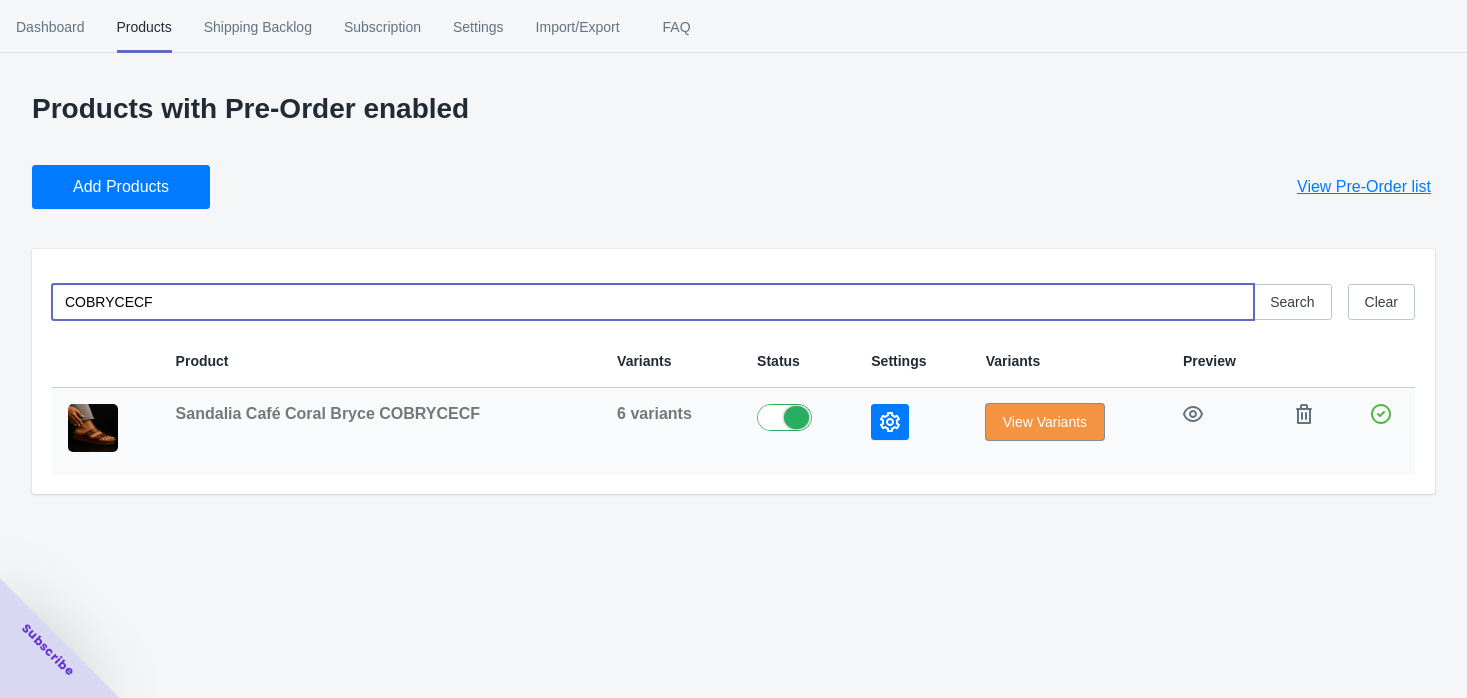 click on "View Variants" at bounding box center (1045, 422) 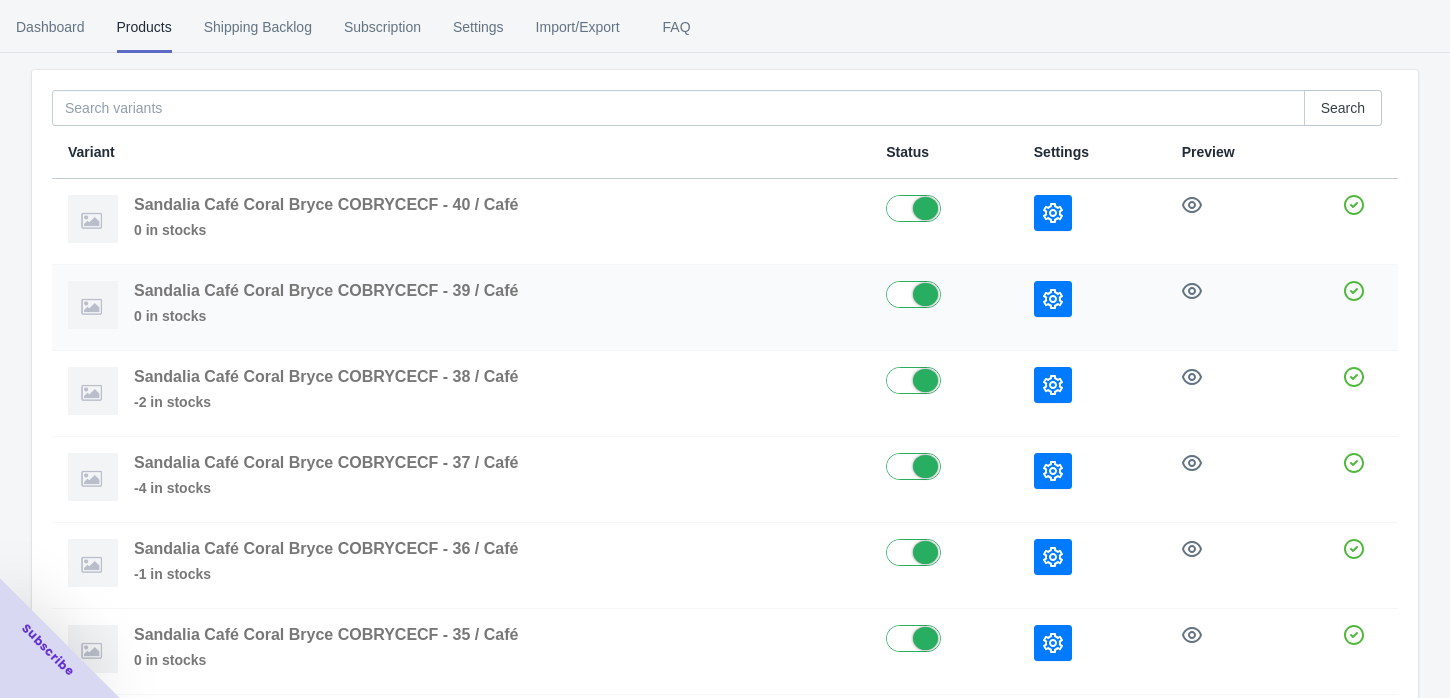 scroll, scrollTop: 265, scrollLeft: 0, axis: vertical 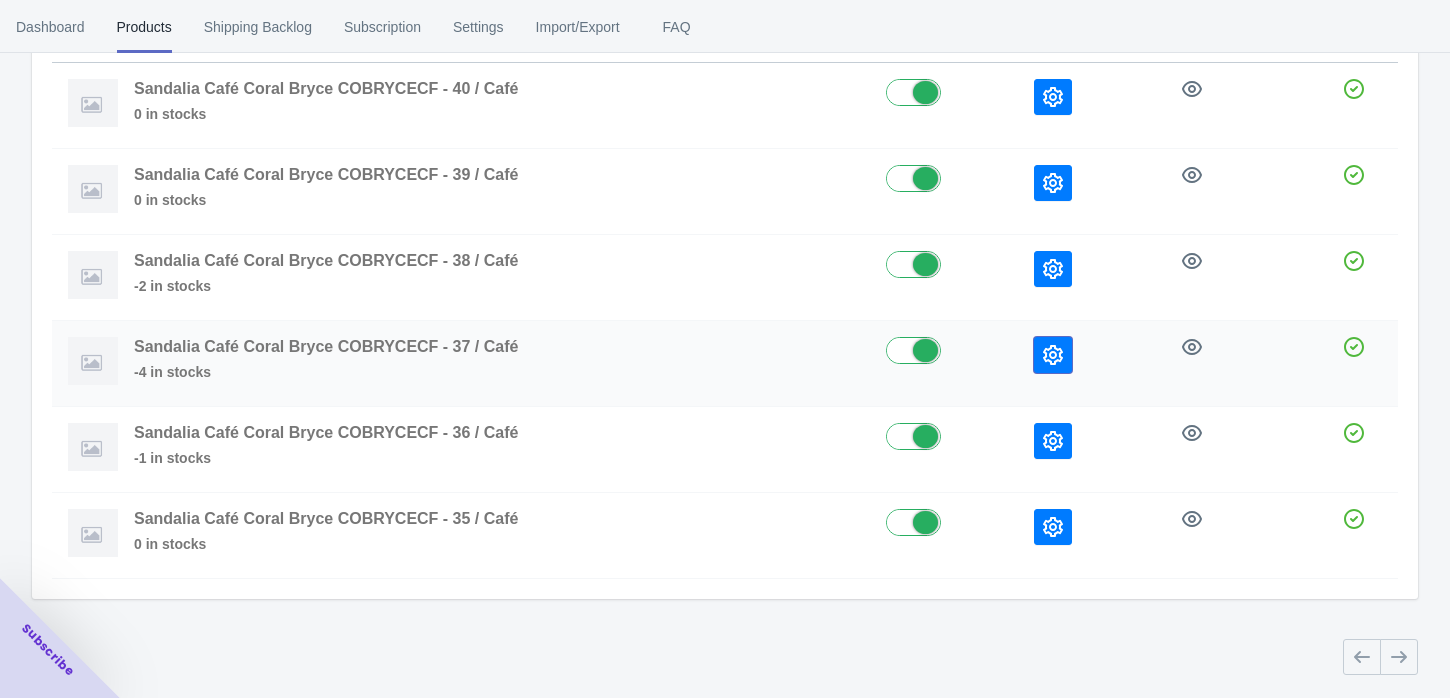 click 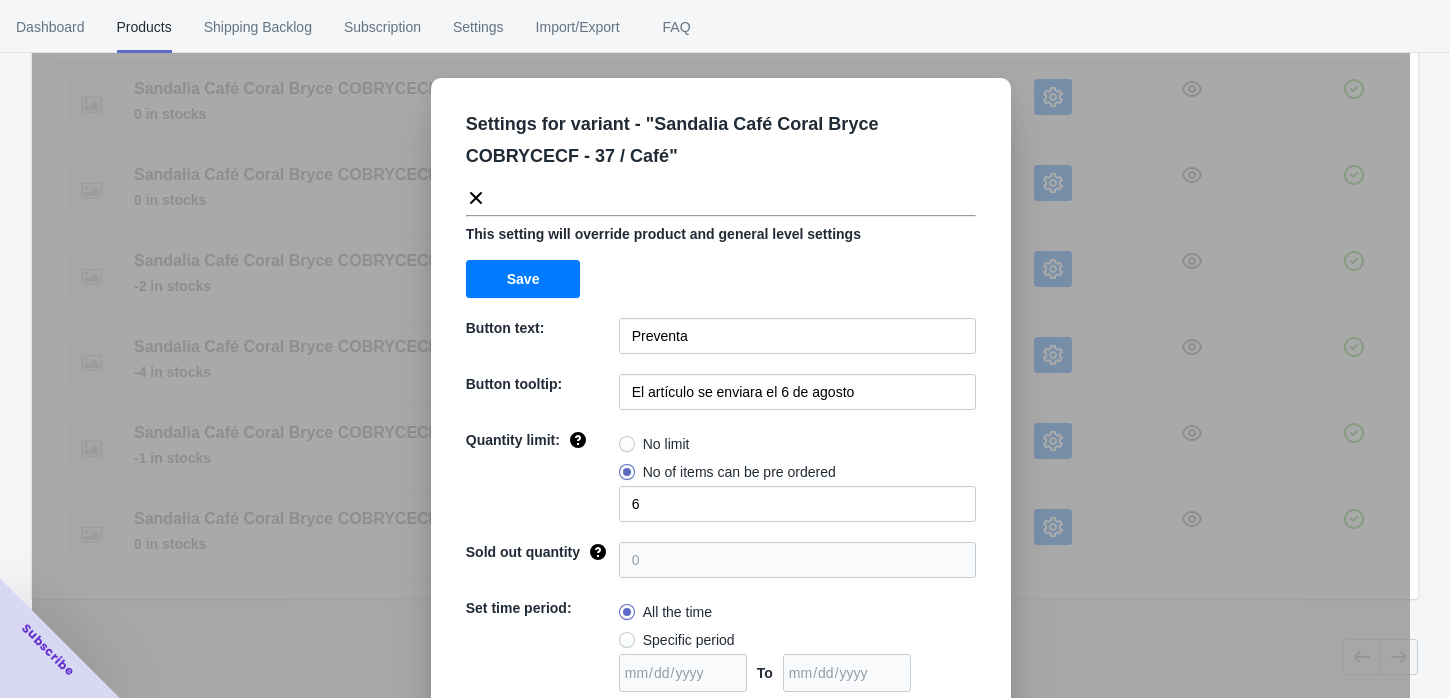 click on "Settings for variant - " Sandalia Café Coral Bryce COBRYCECF - 37 / Café " This setting will override product and general level settings Save Button text: Preventa Button tooltip: El artículo se enviara el [DATE] Quantity limit: No limit No of items can be pre ordered 6 Sold out quantity 0 Set time period: All the time Specific period To Sold out message: AGOTADO Override settings: Do not override Cancel Save" at bounding box center (721, 399) 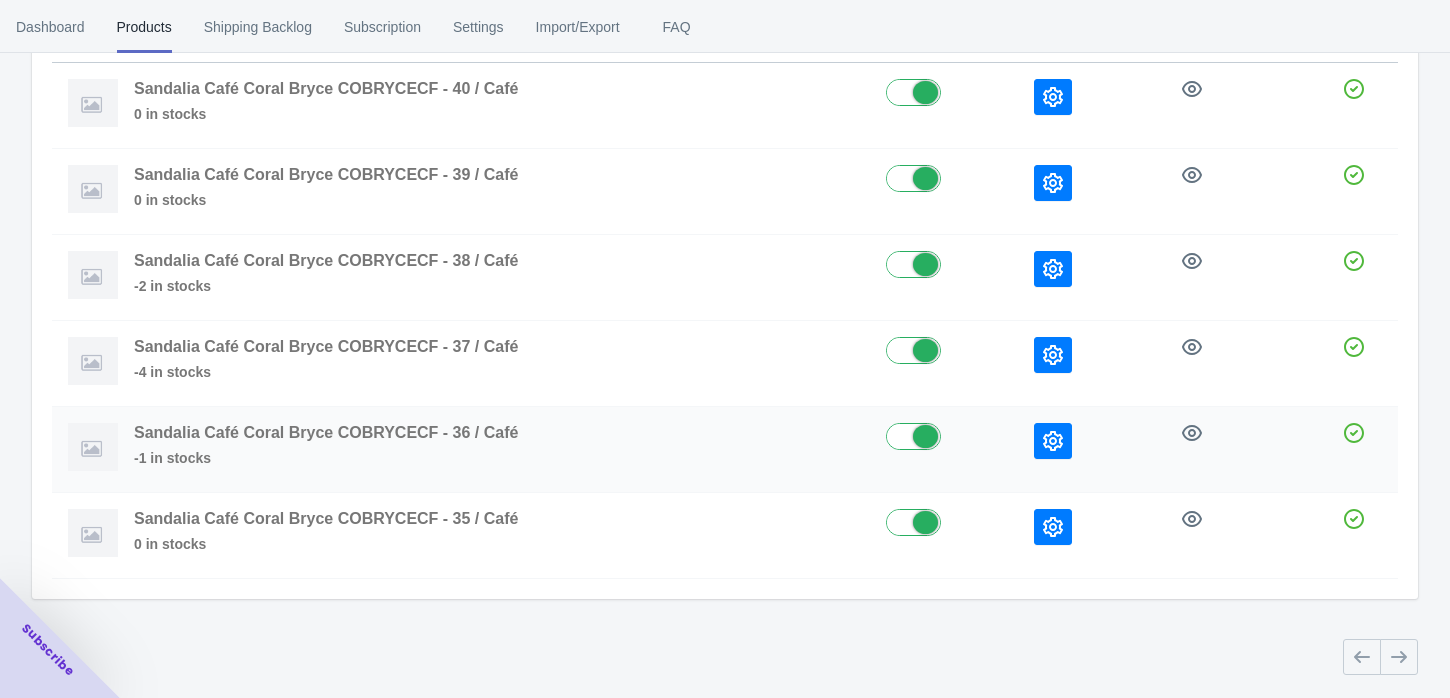 click 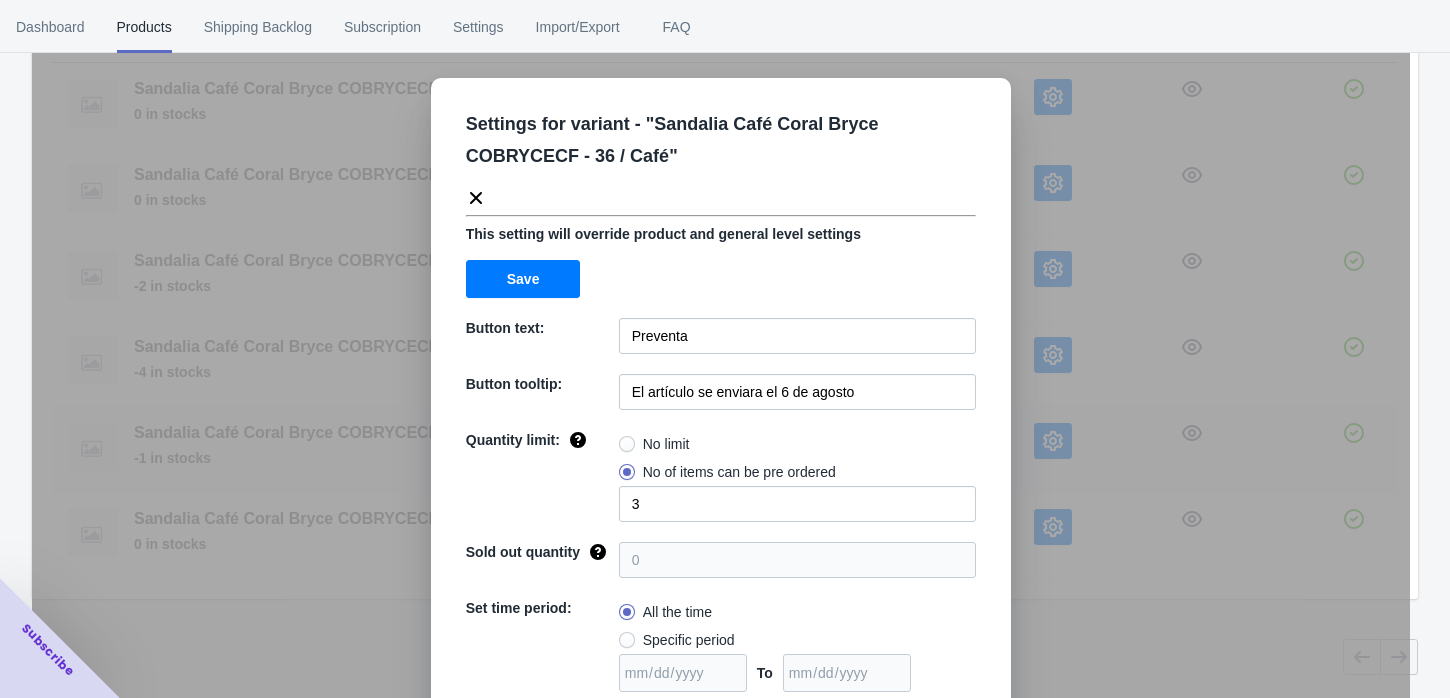 drag, startPoint x: 1093, startPoint y: 432, endPoint x: 1065, endPoint y: 481, distance: 56.435802 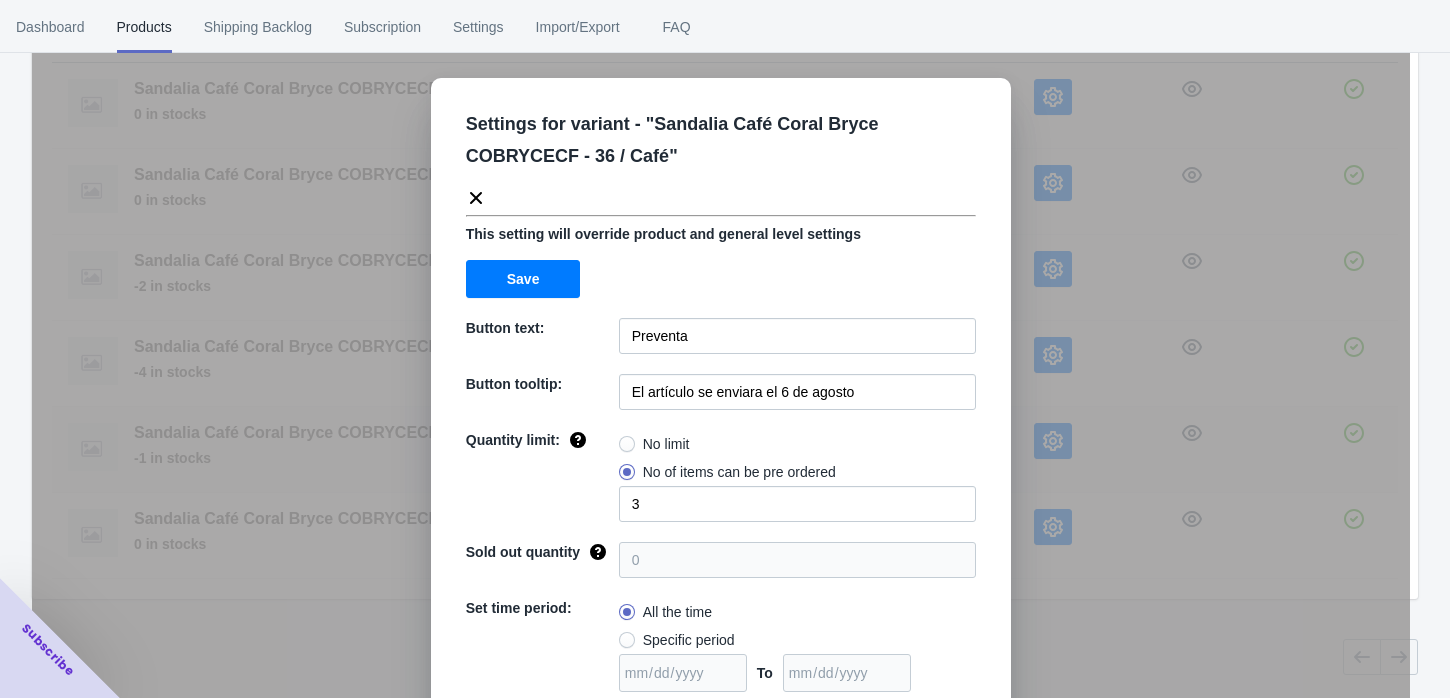 click on "Settings for variant - " Sandalia Café Coral Bryce COBRYCECF - 36 / Café " This setting will override product and general level settings Save Button text: Preventa Button tooltip: El artículo se enviara el [DATE] Quantity limit: No limit No of items can be pre ordered 3 Sold out quantity 0 Set time period: All the time Specific period To Sold out message: AGOTADO Override settings: Do not override Cancel Save" at bounding box center (721, 399) 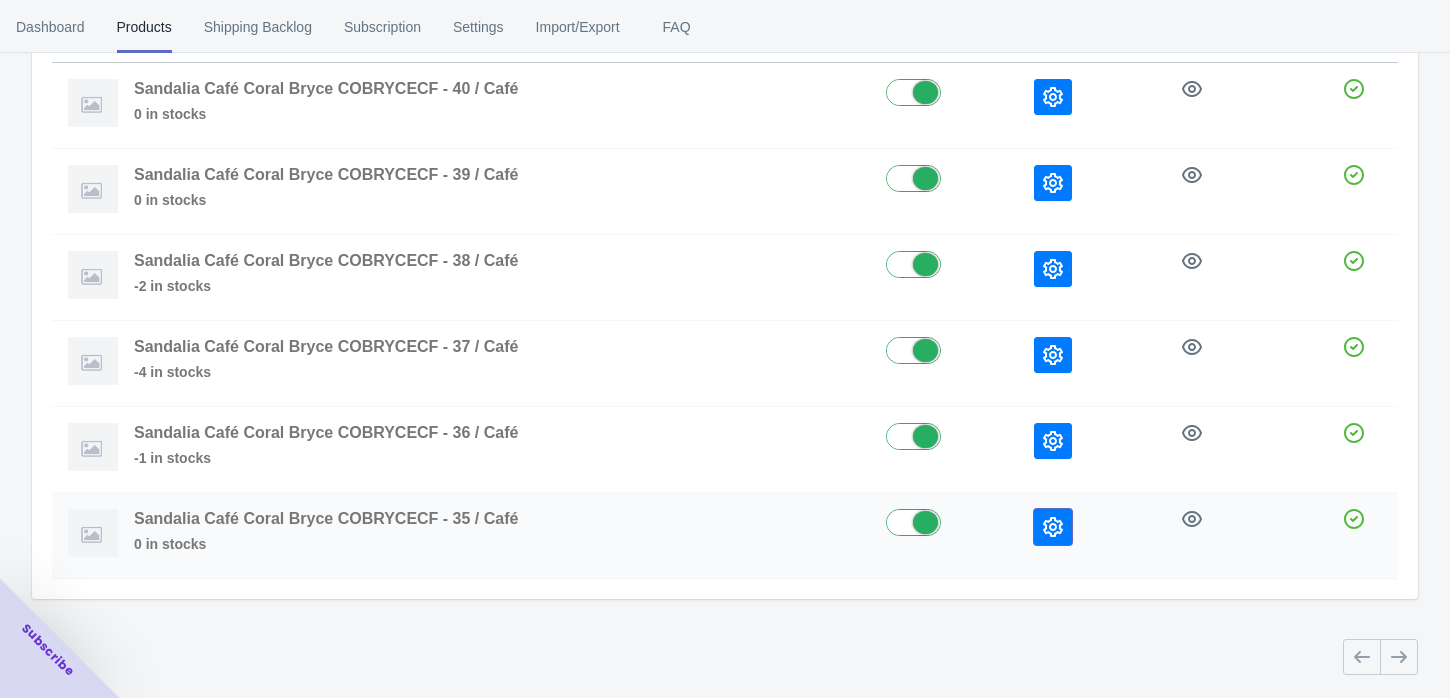 click 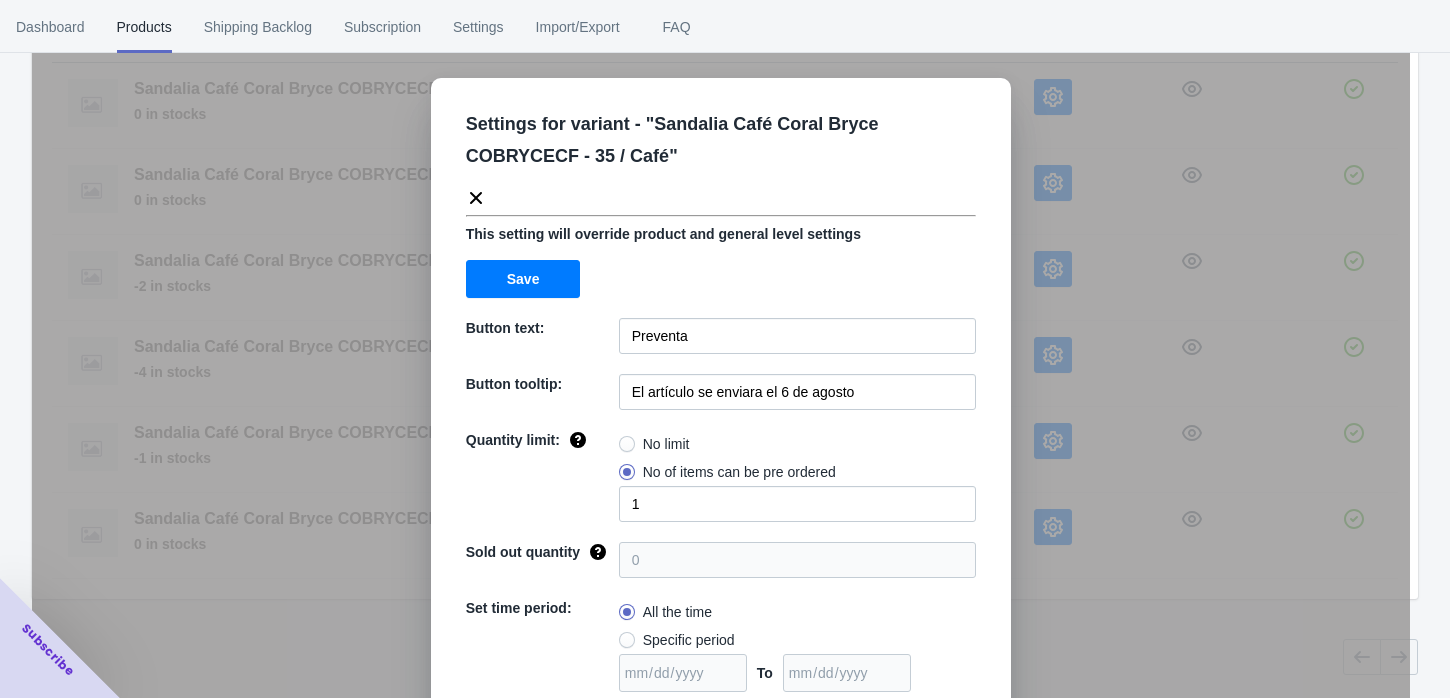 click on "Settings for variant - " Sandalia Café Coral Bryce COBRYCECF - 35 / Café " This setting will override product and general level settings Save Button text: Preventa Button tooltip: El artículo se enviara el [DATE] Quantity limit: No limit No of items can be pre ordered 1 Sold out quantity 0 Set time period: All the time Specific period To Sold out message: AGOTADO Override settings: Do not override Cancel Save" at bounding box center [721, 399] 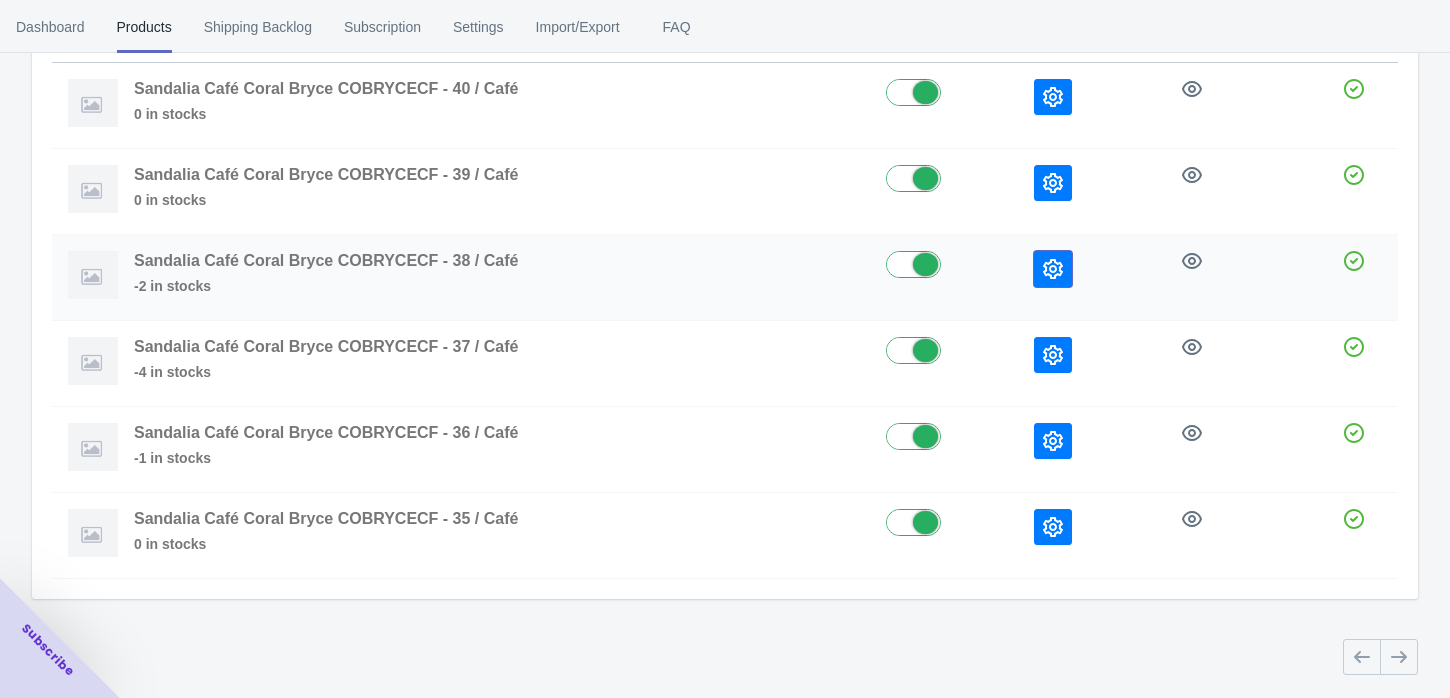 click at bounding box center [1053, 269] 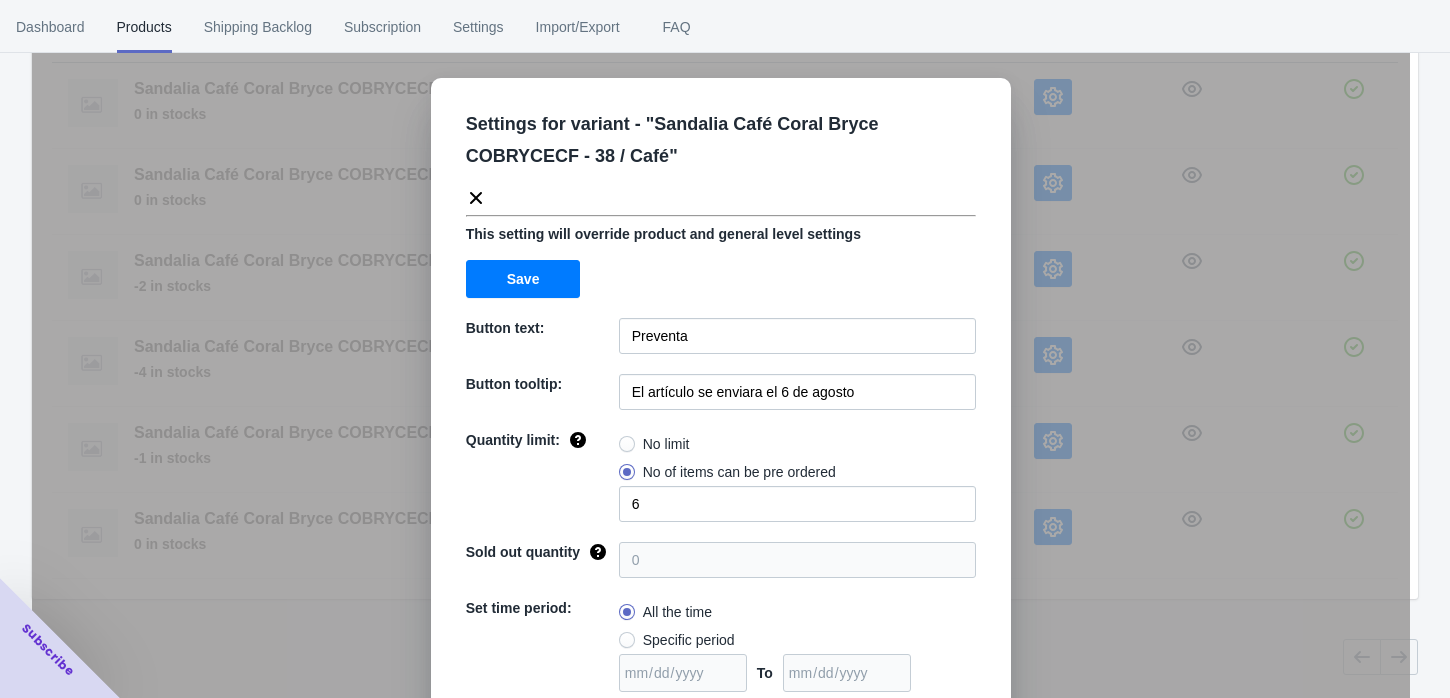 click on "Settings for variant - " Sandalia Café Coral Bryce COBRYCECF - 38 / Café " This setting will override product and general level settings Save Button text: Preventa Button tooltip: El artículo se enviara el [DATE] Quantity limit: No limit No of items can be pre ordered 6 Sold out quantity 0 Set time period: All the time Specific period To Sold out message: AGOTADO Override settings: Do not override Cancel Save" at bounding box center [721, 399] 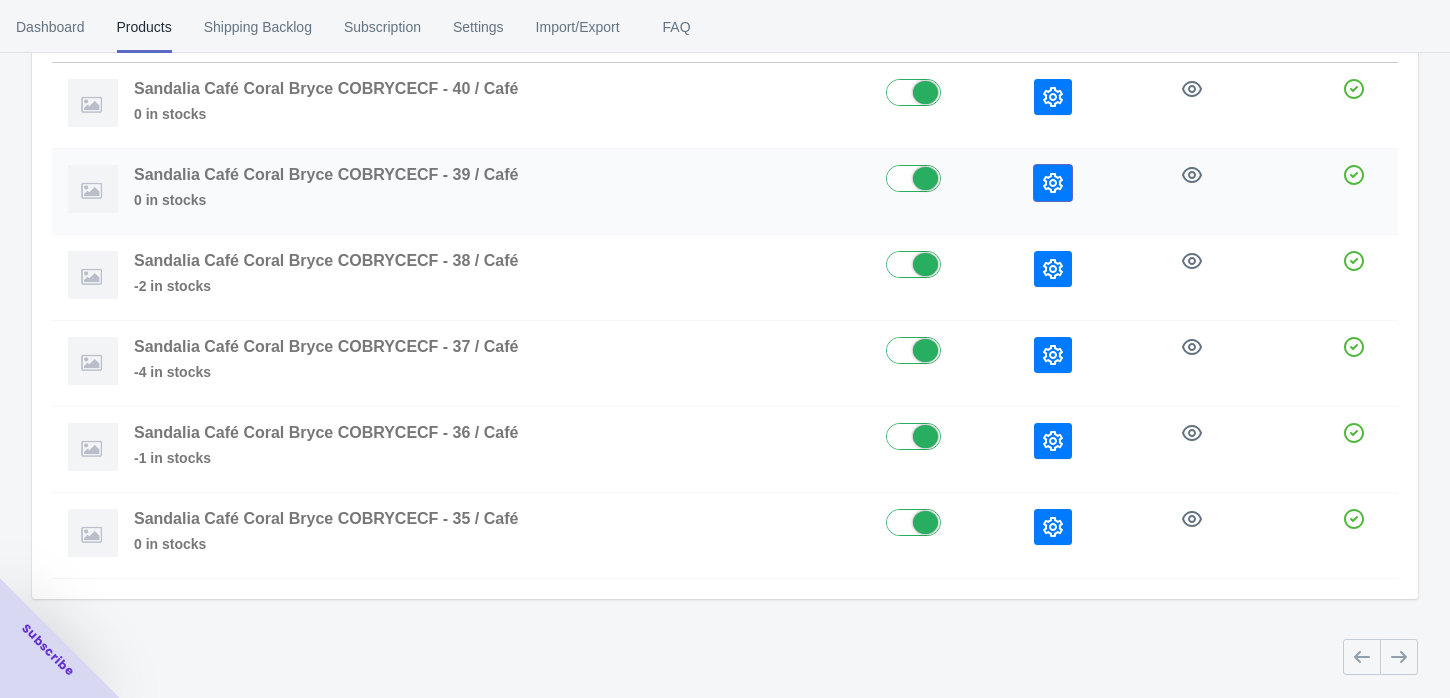click at bounding box center (1053, 183) 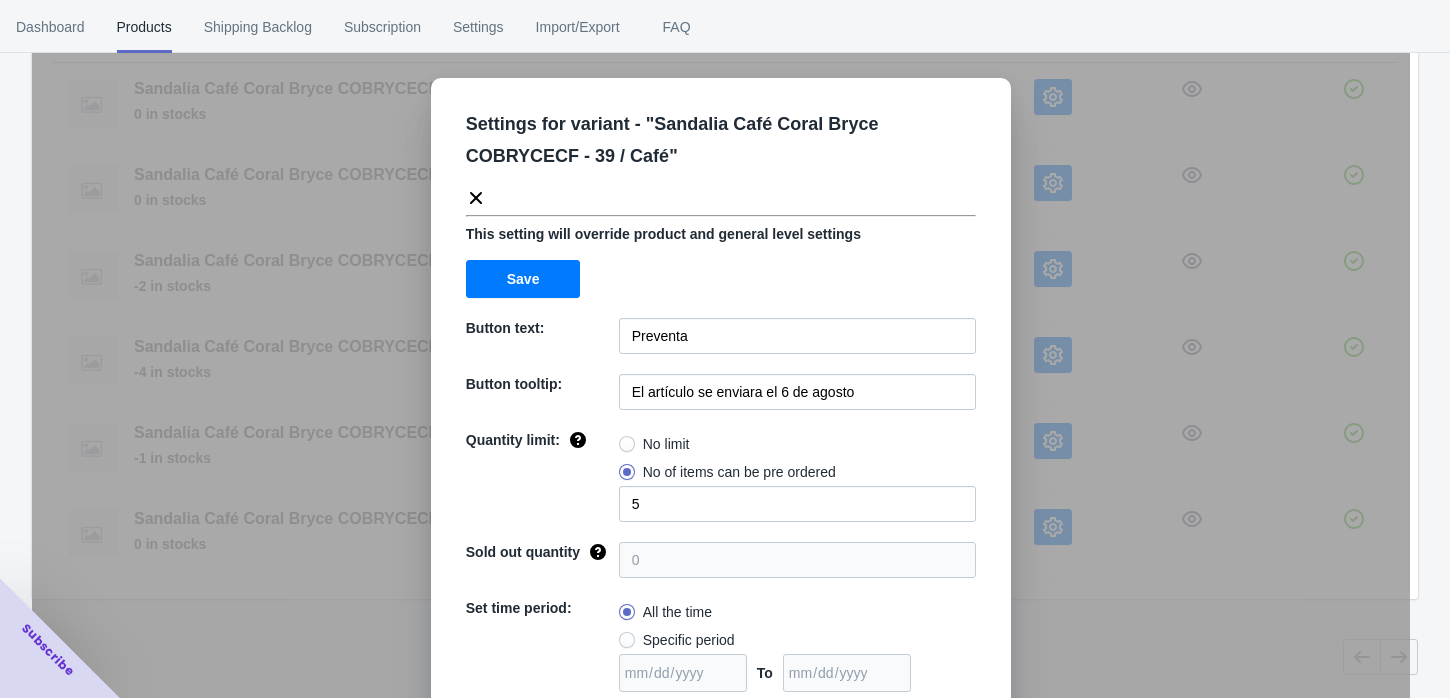click on "Settings for variant - " Sandalia Café Coral Bryce COBRYCECF - 39 / Café " This setting will override product and general level settings Save Button text: Preventa Button tooltip: El artículo se enviara el [DATE] Quantity limit: No limit No of items can be pre ordered 5 Sold out quantity 0 Set time period: All the time Specific period To Sold out message: AGOTADO Override settings: Do not override Cancel Save" at bounding box center (721, 399) 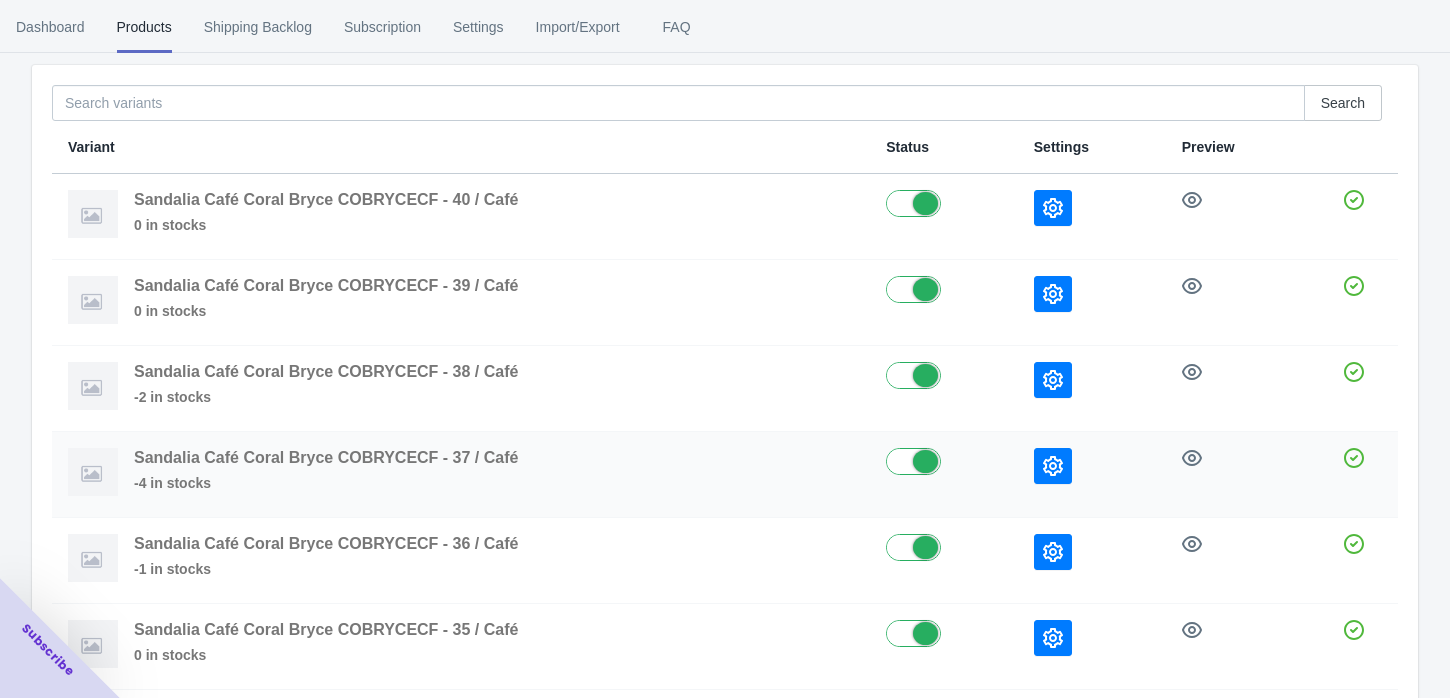 scroll, scrollTop: 0, scrollLeft: 0, axis: both 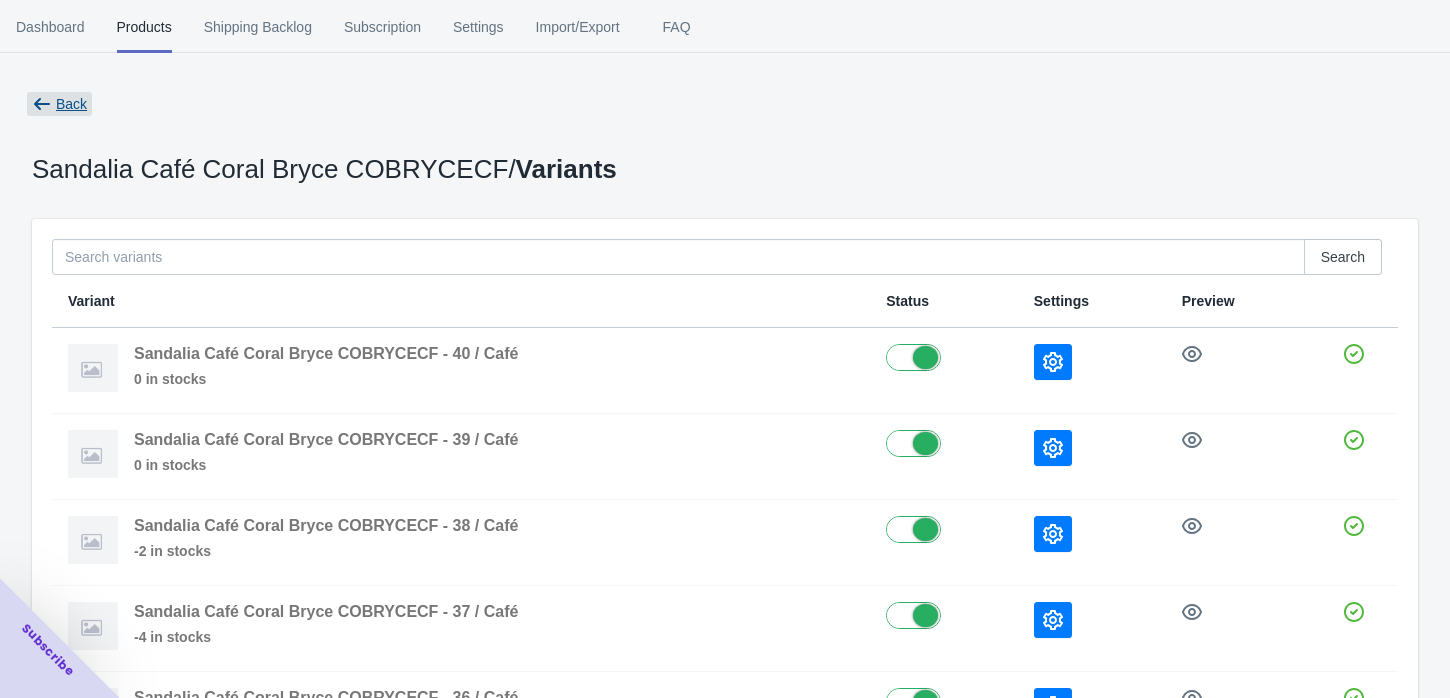 click on "Back" at bounding box center (59, 104) 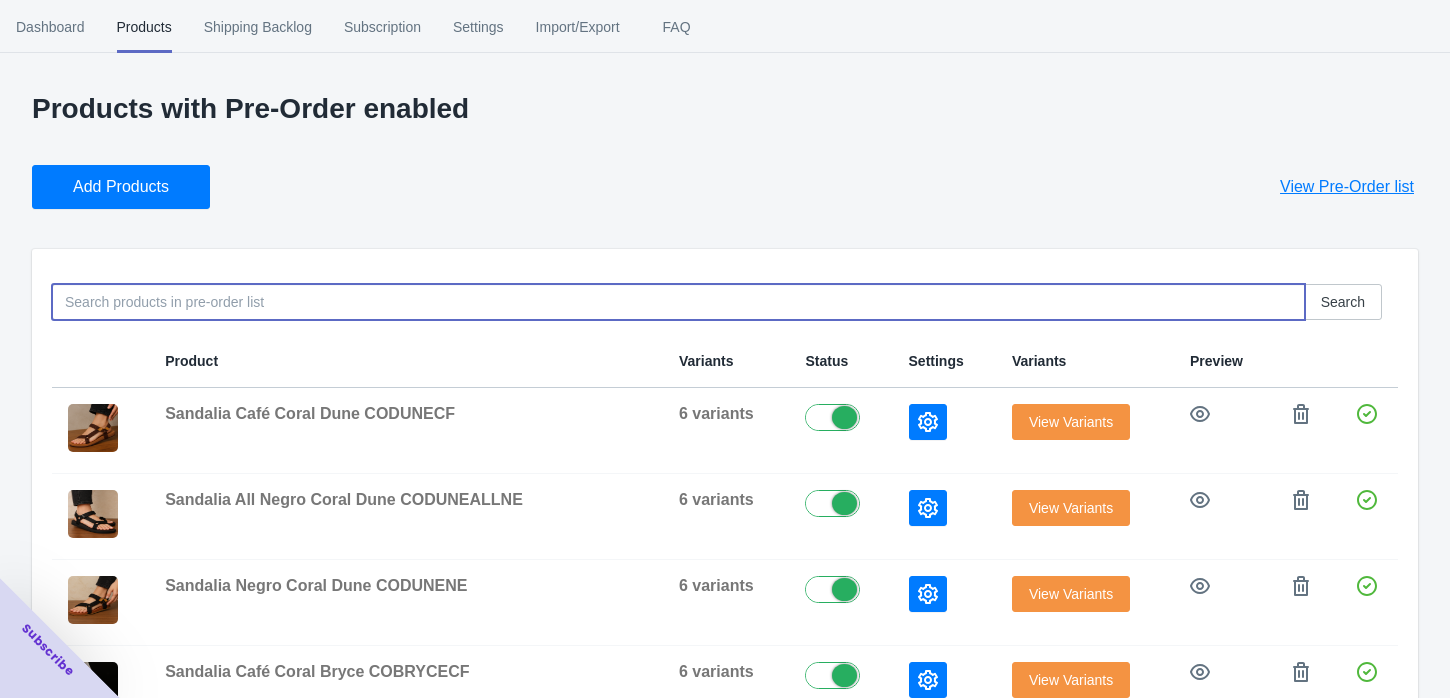 click at bounding box center [678, 302] 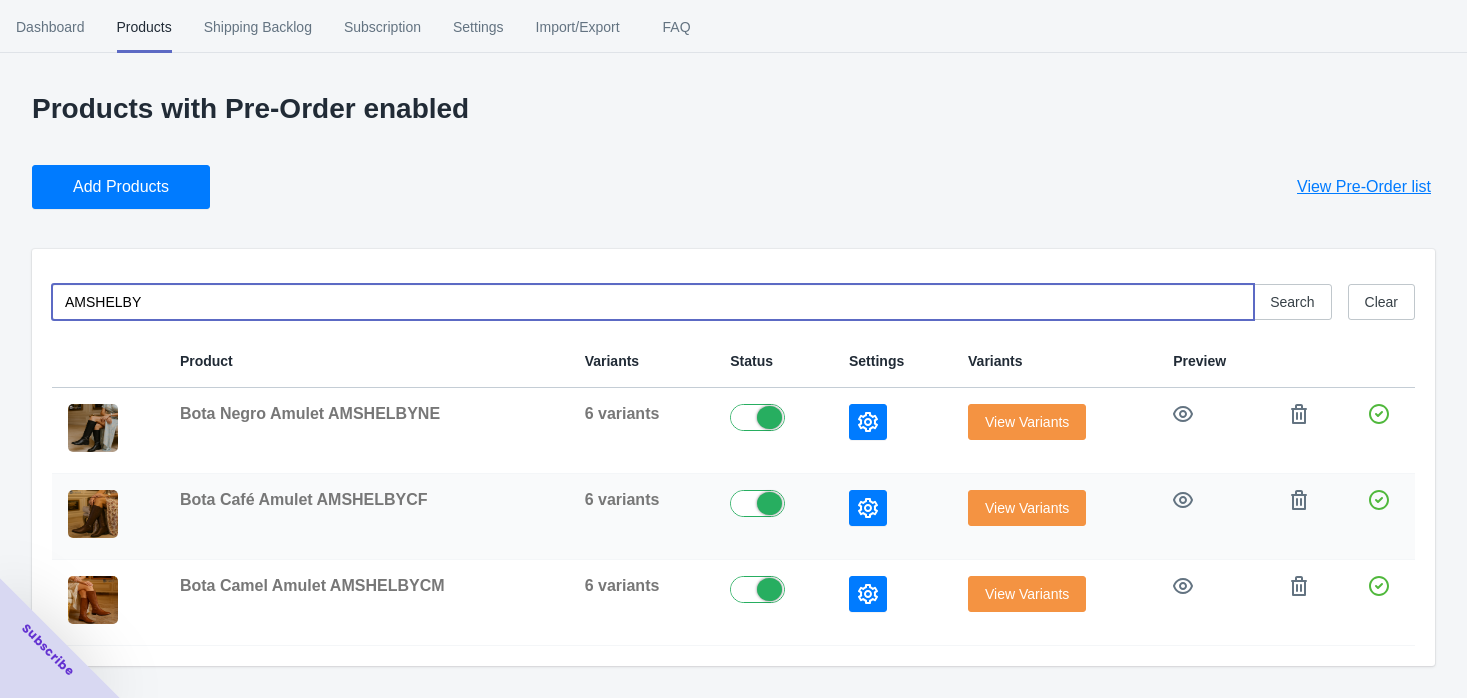 type on "AMSHELBY" 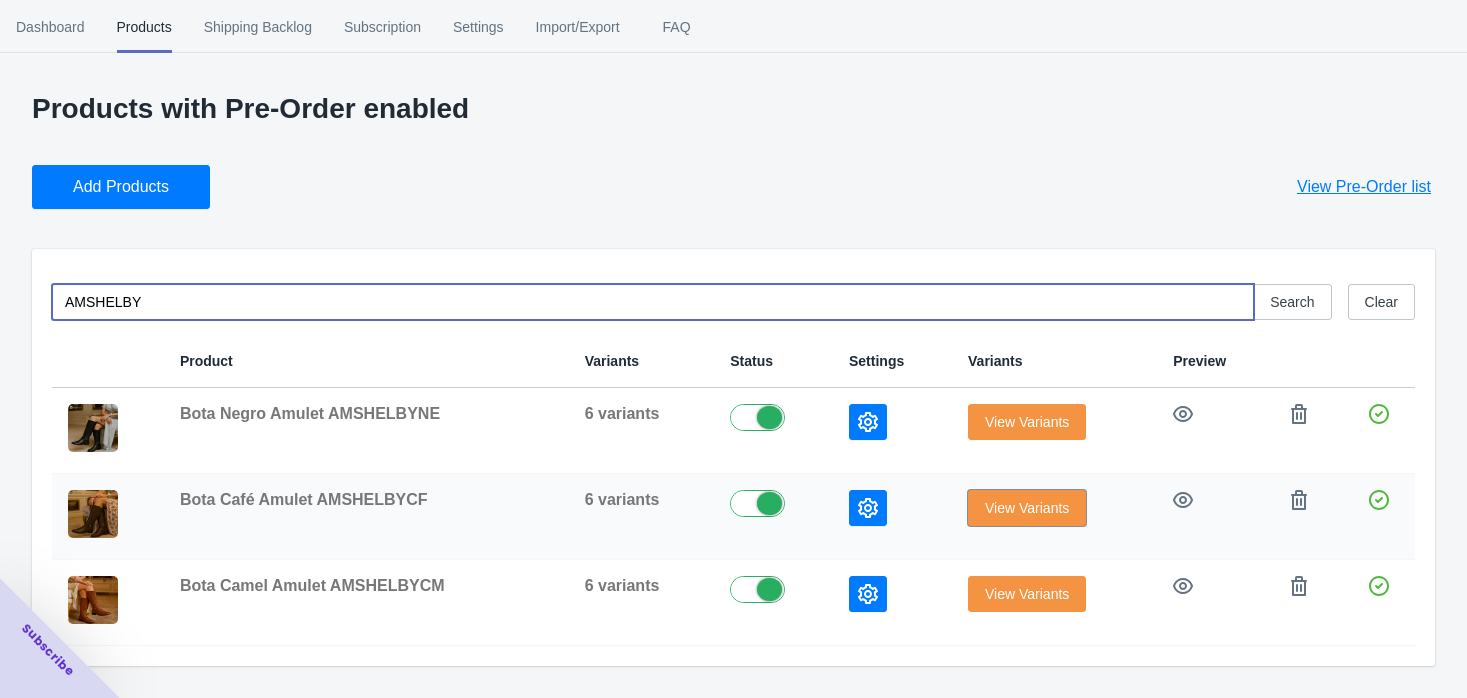 click on "View Variants" at bounding box center [1027, 508] 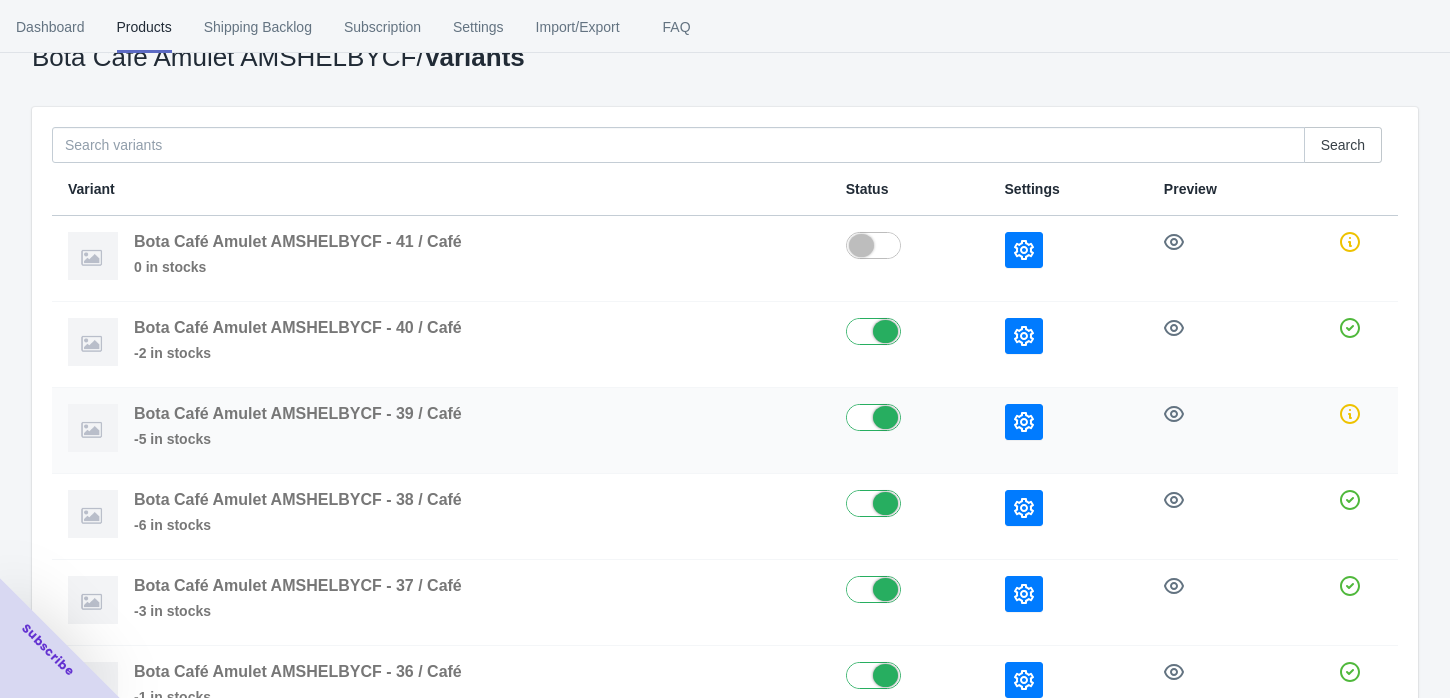 scroll, scrollTop: 222, scrollLeft: 0, axis: vertical 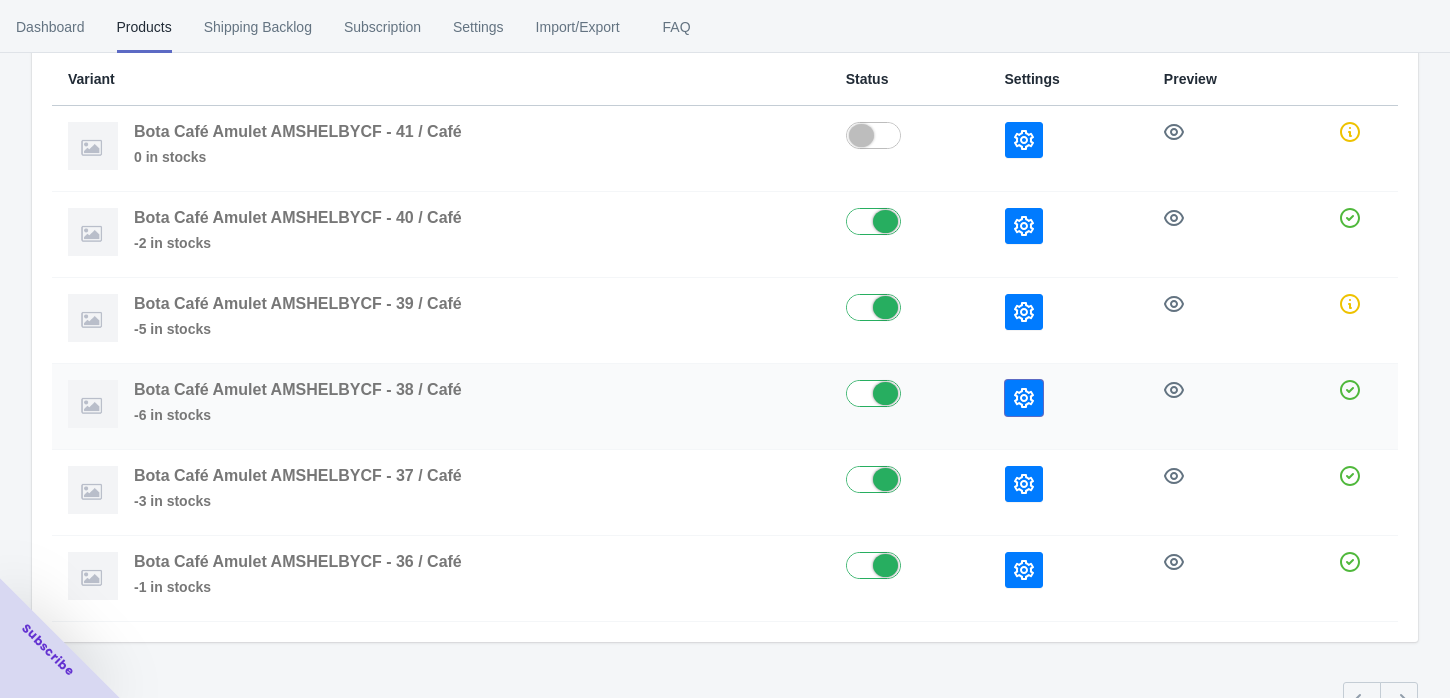 click 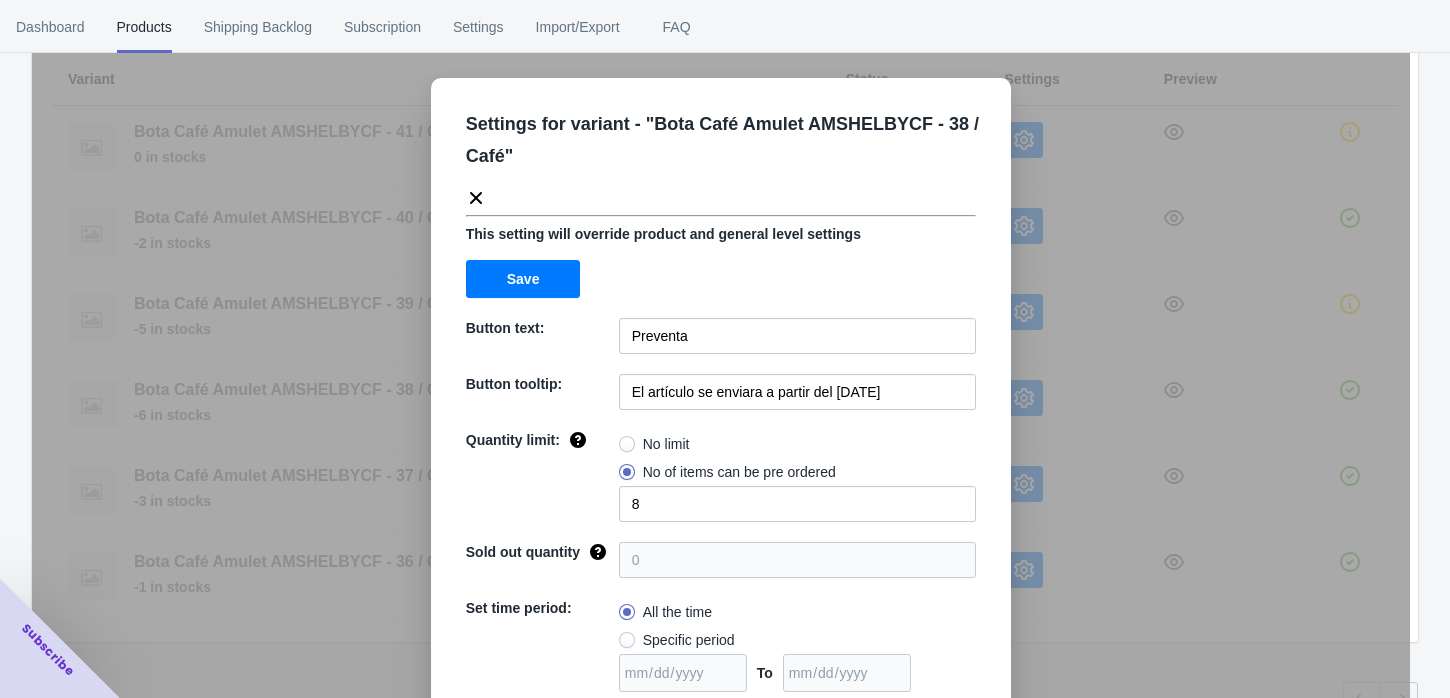 click on "Dashboard  Products Shipping Backlog Subscription Settings Import/Export FAQ" at bounding box center (725, 26) 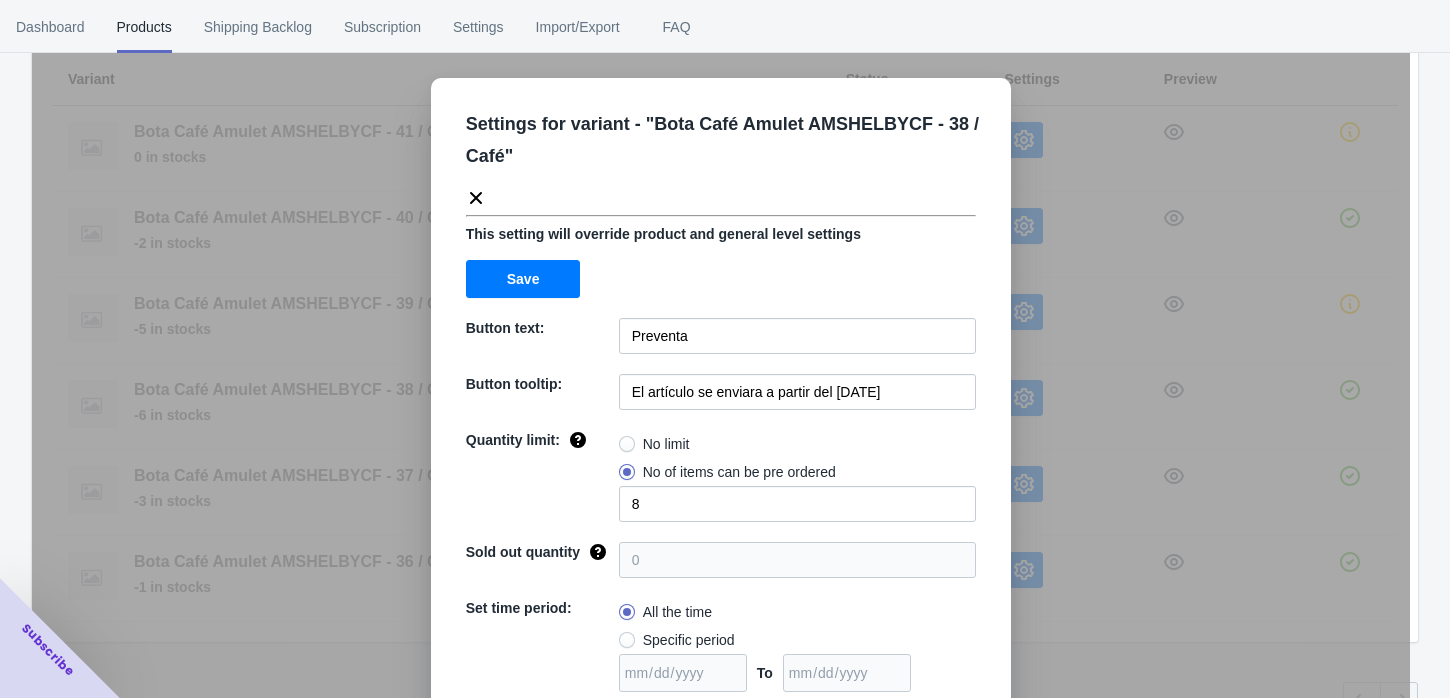 scroll, scrollTop: 158, scrollLeft: 0, axis: vertical 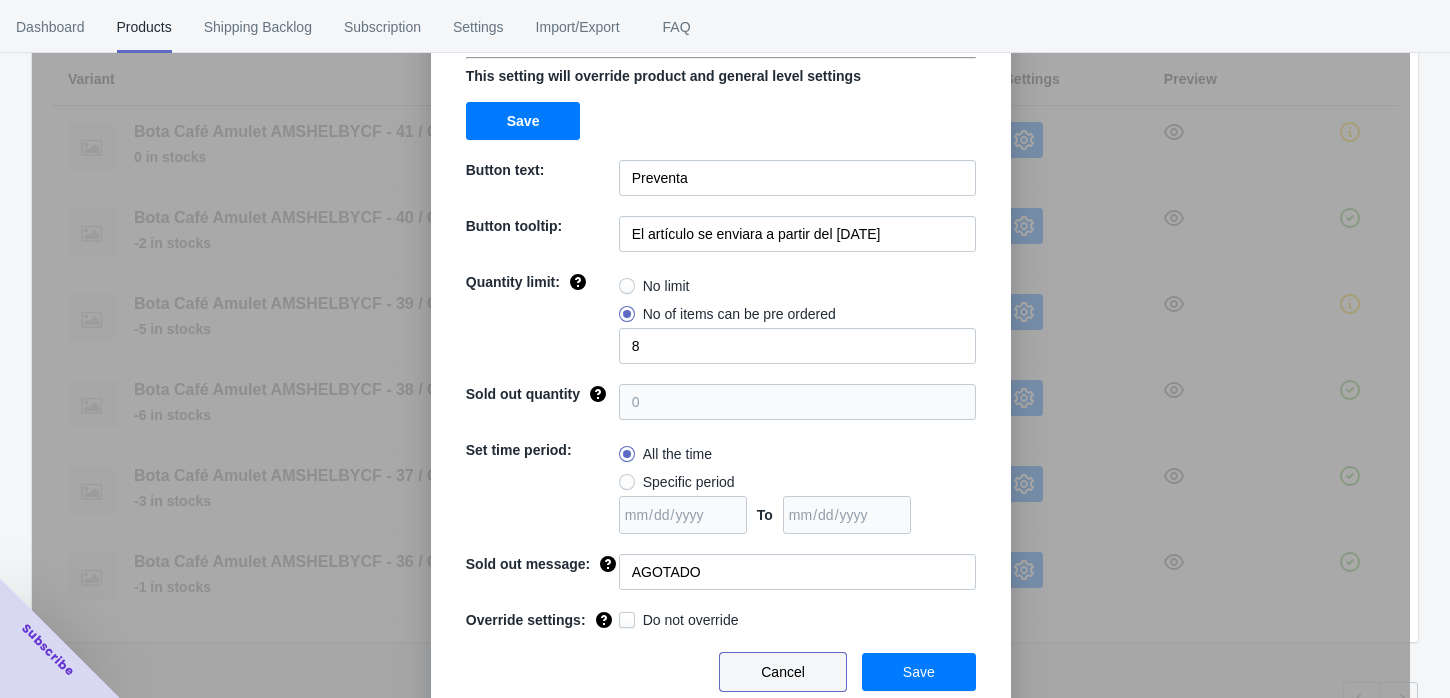 click on "Cancel" at bounding box center (783, 672) 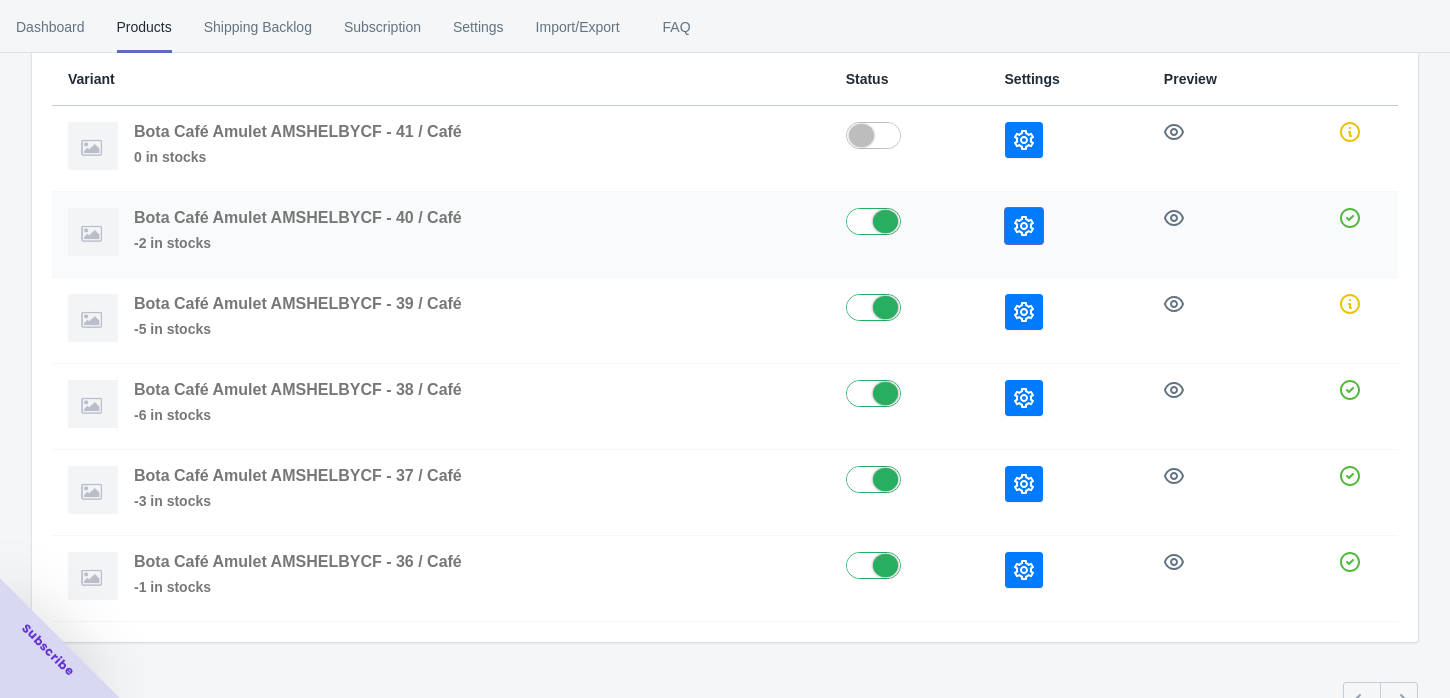 click 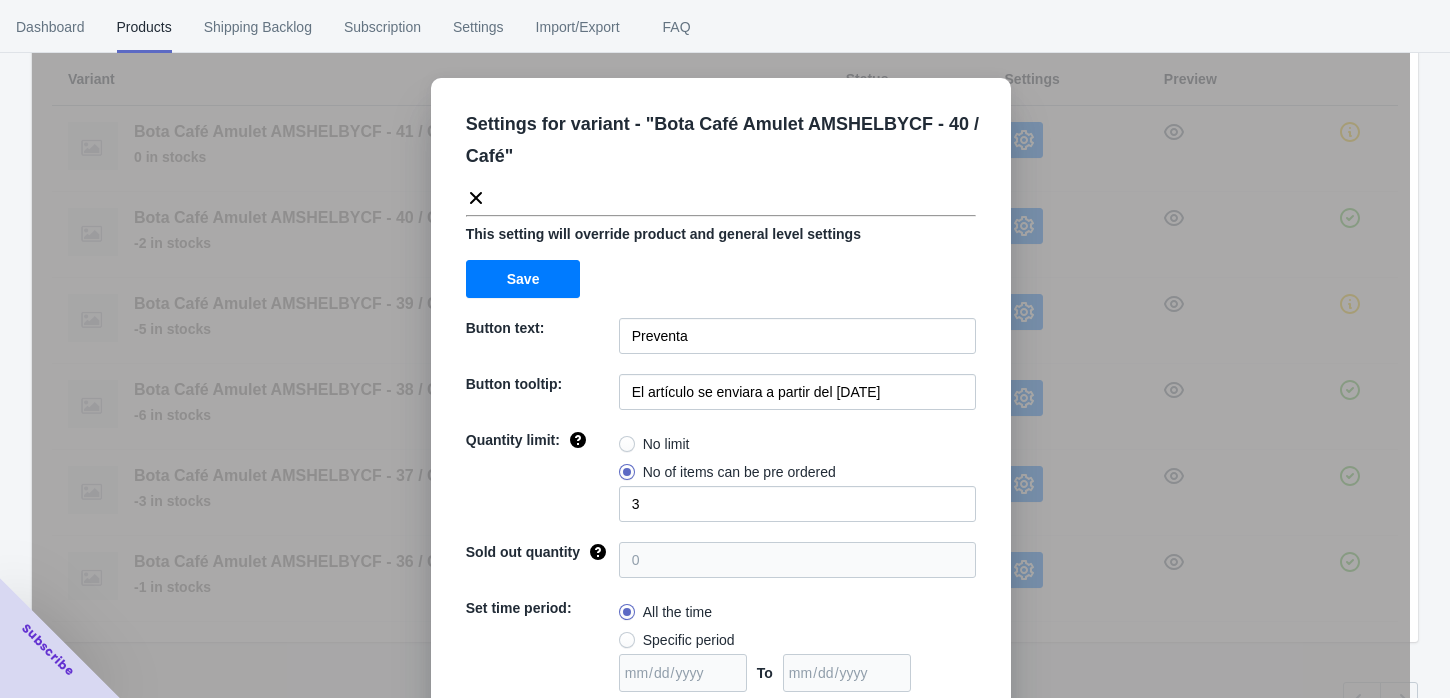 click on "Settings for variant - " Bota Café Amulet AMSHELBYCF - 40 / Café " This setting will override product and general level settings Save Button text: Preventa Button tooltip: El artículo se enviara a partir del [DATE] Quantity limit: No limit No of items can be pre ordered 3 Sold out quantity 0 Set time period: All the time Specific period To Sold out message: AGOTADO Override settings: Do not override Cancel Save" at bounding box center [721, 399] 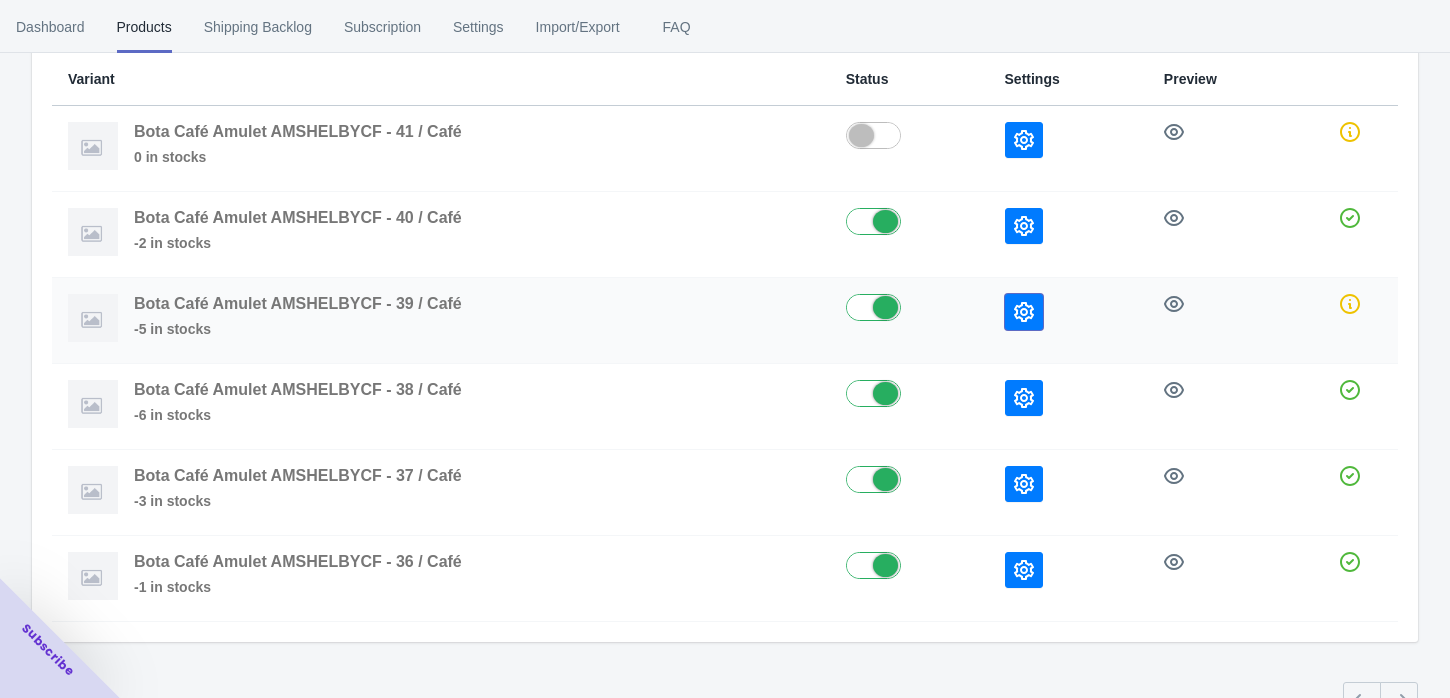 click at bounding box center [1024, 312] 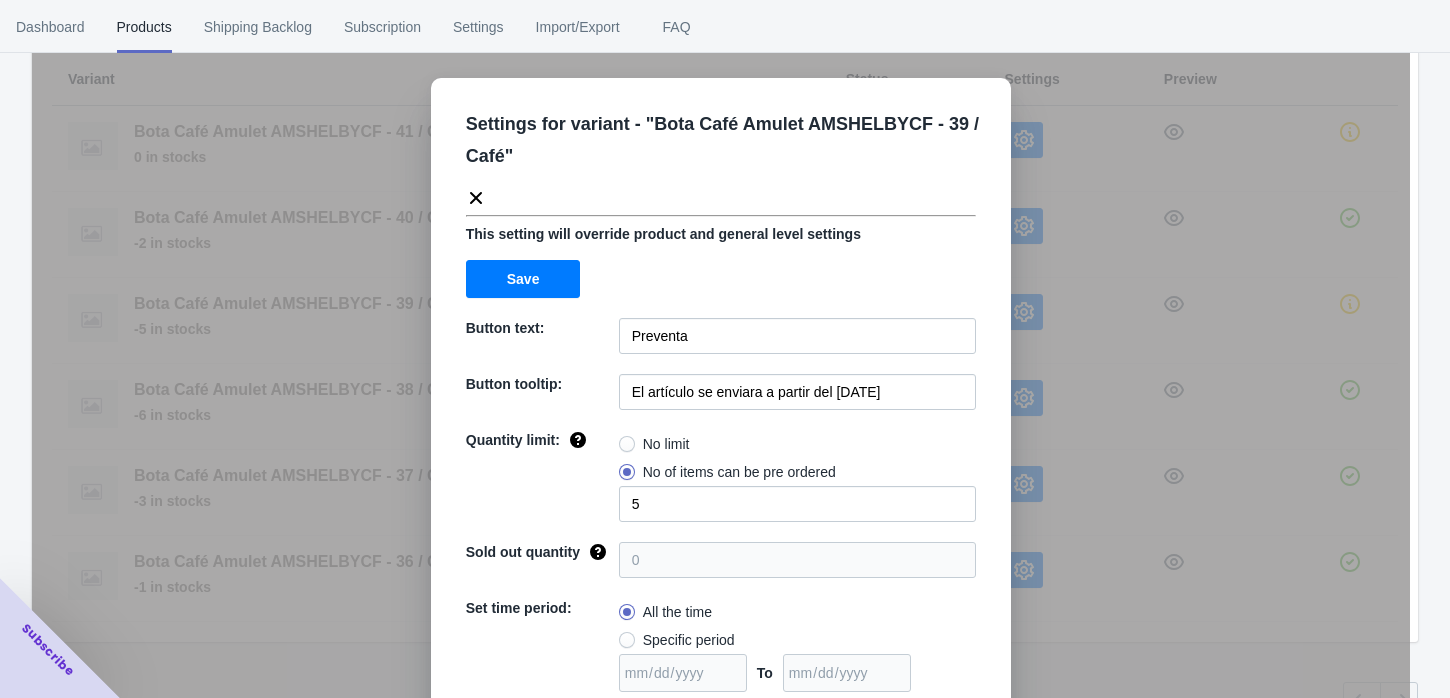 click on "Dashboard  Products Shipping Backlog Subscription Settings Import/Export FAQ" at bounding box center [725, 26] 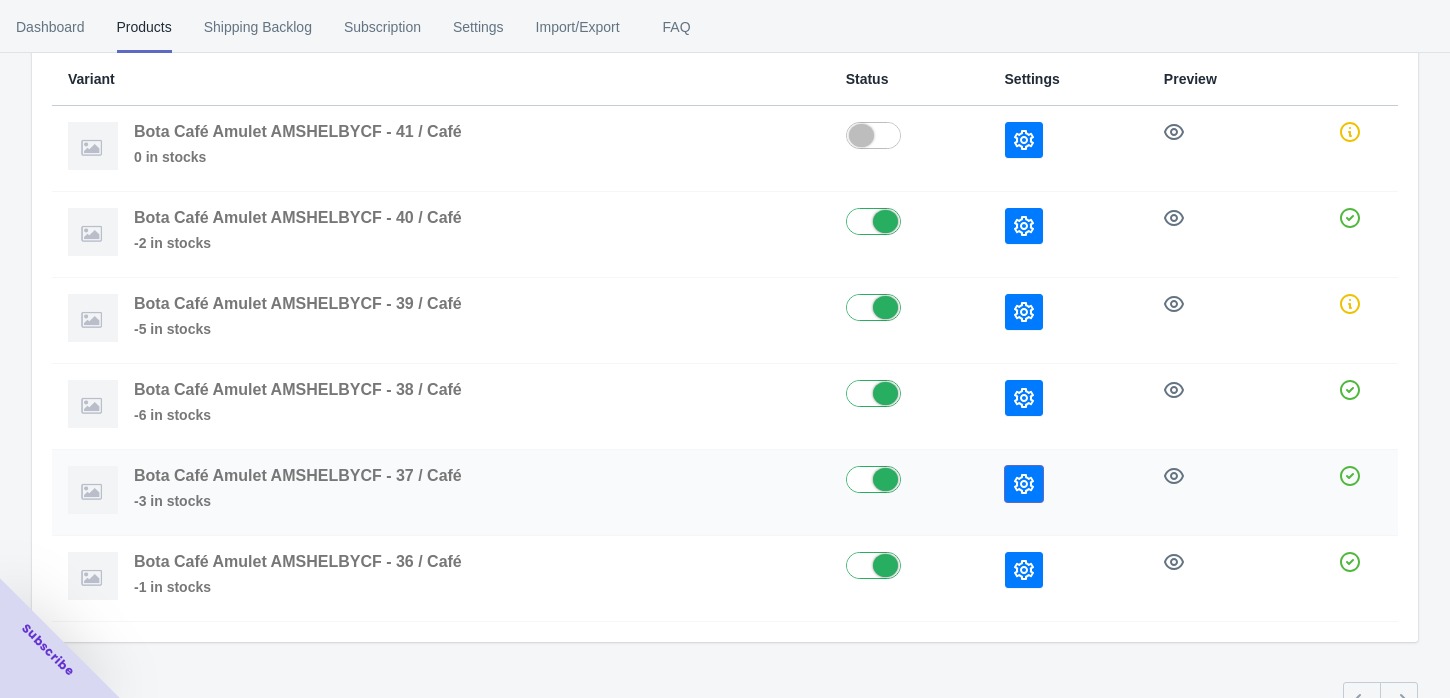 click at bounding box center [1024, 484] 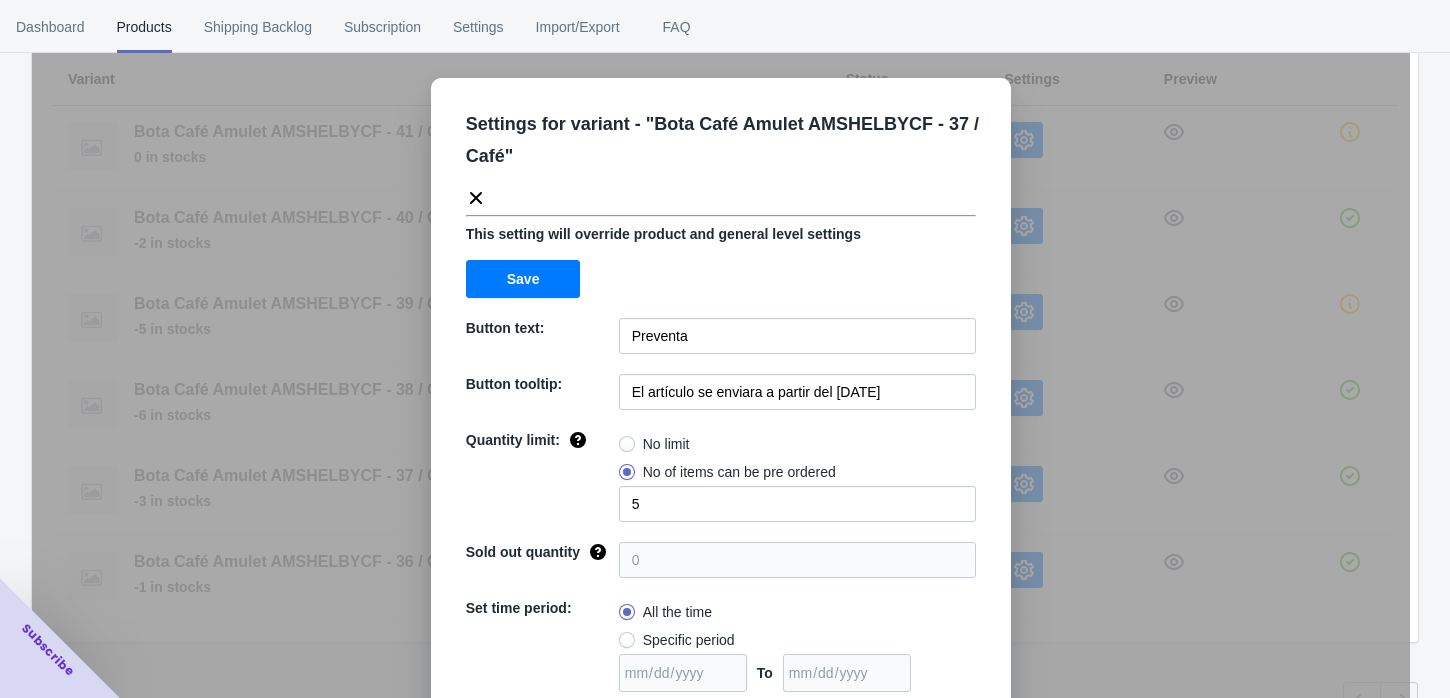 click on "Settings for variant - " Bota Café Amulet AMSHELBYCF - 37 / Café " This setting will override product and general level settings Save Button text: Preventa Button tooltip: El artículo se enviara a partir del [DATE] Quantity limit: No limit No of items can be pre ordered 5 Sold out quantity 0 Set time period: All the time Specific period To Sold out message: AGOTADO Override settings: Do not override Cancel Save" at bounding box center [721, 399] 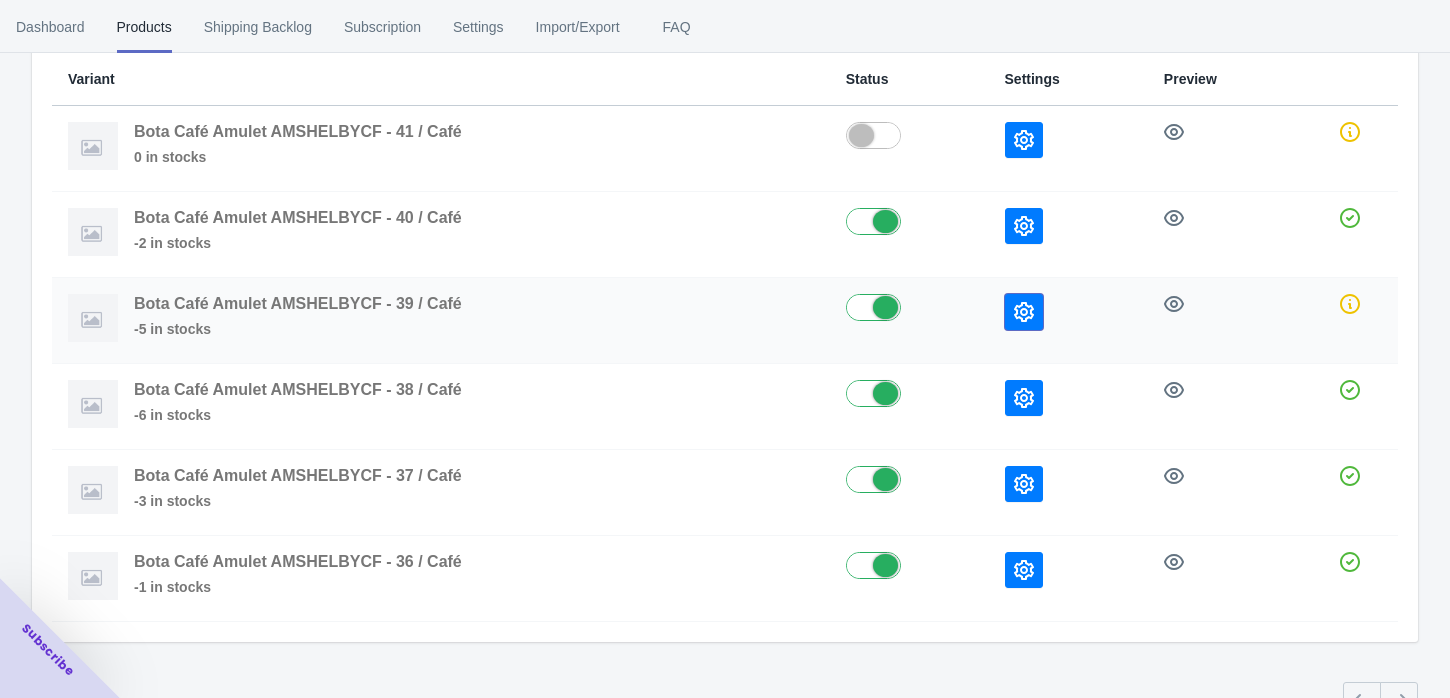 click 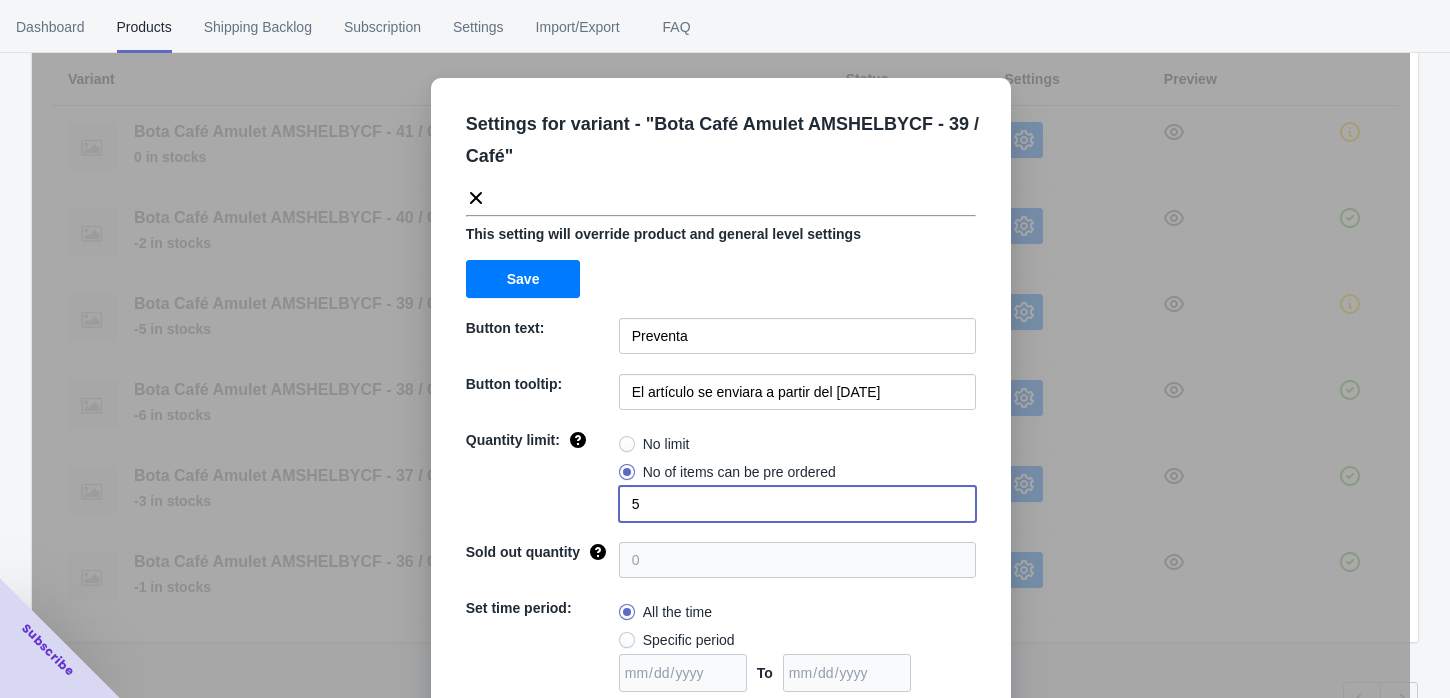 drag, startPoint x: 637, startPoint y: 490, endPoint x: 618, endPoint y: 499, distance: 21.023796 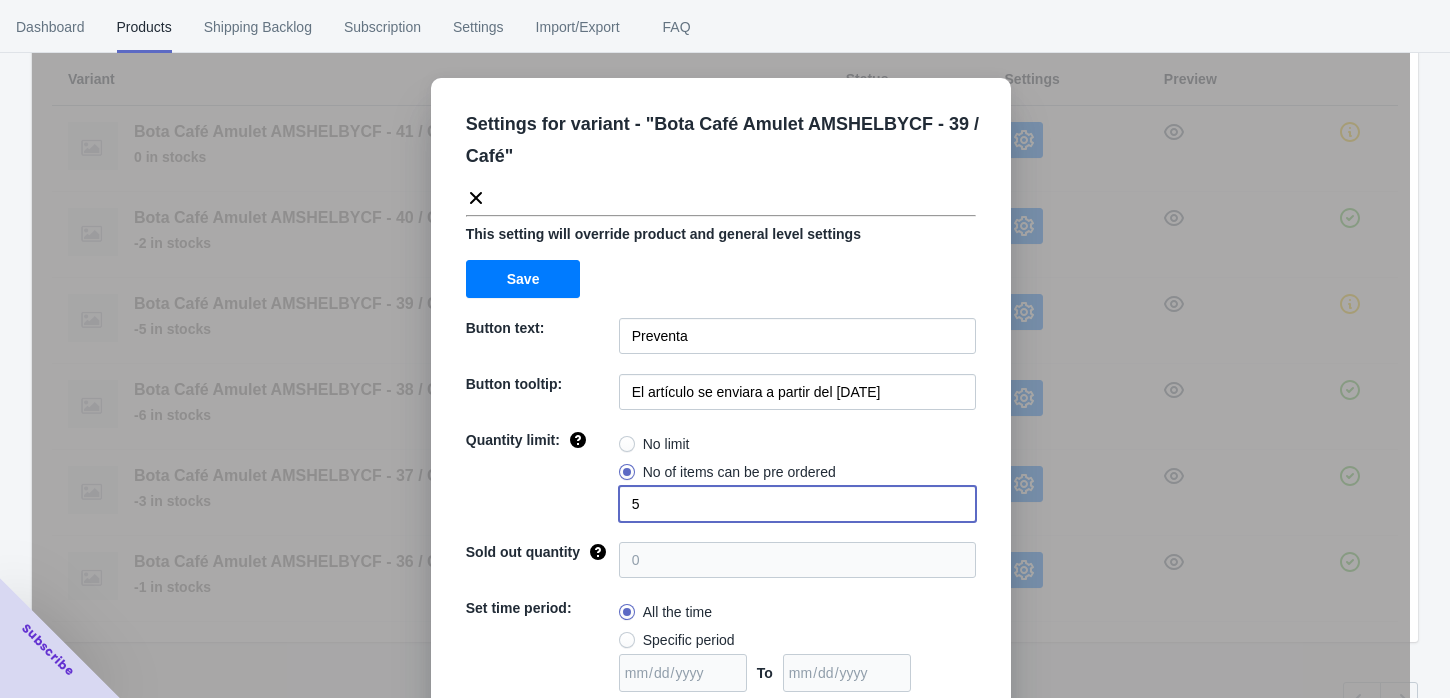 click on "5" at bounding box center [797, 504] 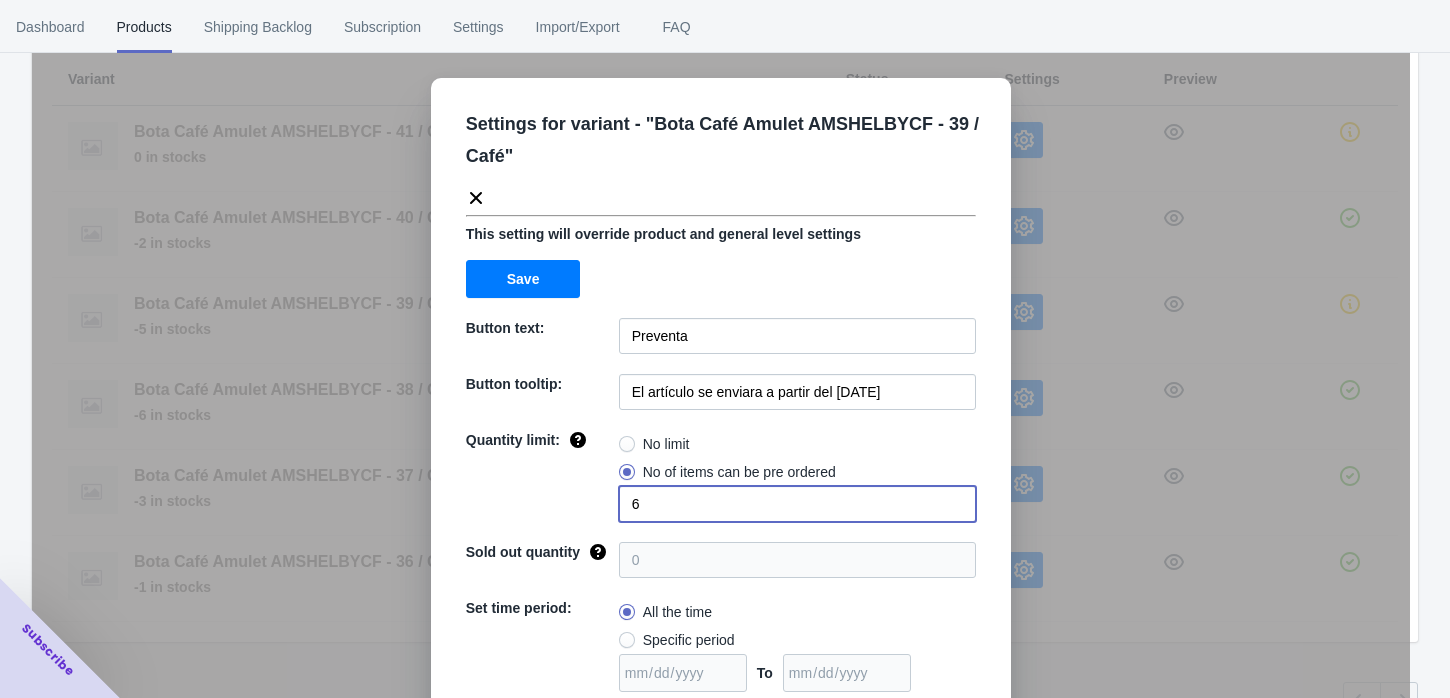 type on "6" 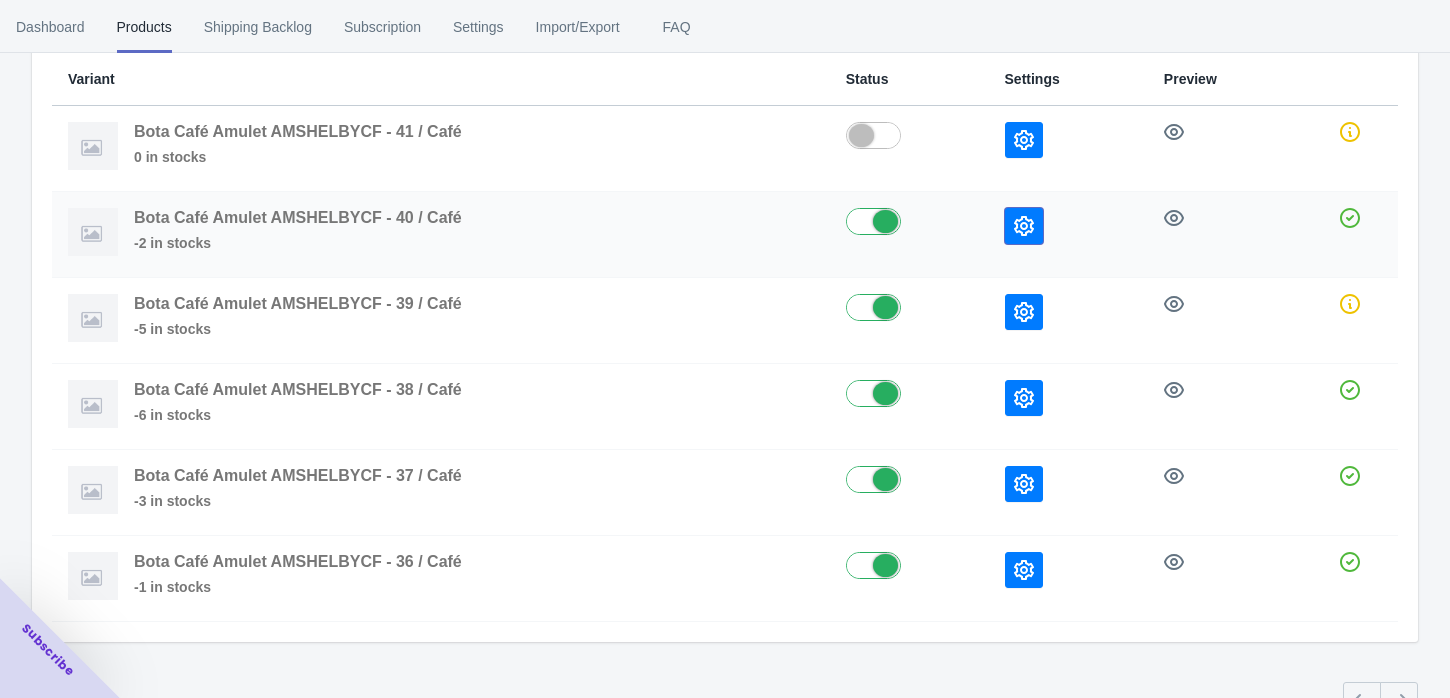 click at bounding box center (1024, 226) 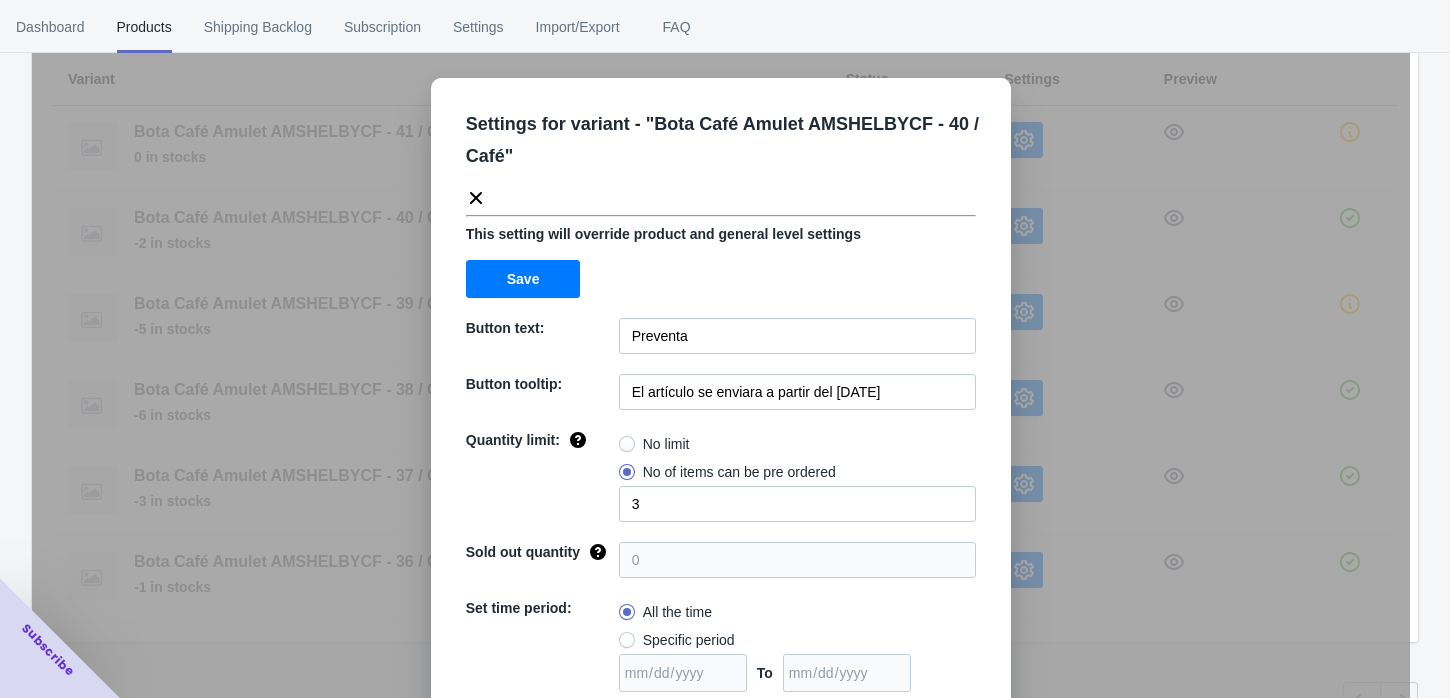 click on "Settings for variant - " Bota Café Amulet AMSHELBYCF - 40 / Café " This setting will override product and general level settings Save Button text: Preventa Button tooltip: El artículo se enviara a partir del [DATE] Quantity limit: No limit No of items can be pre ordered 3 Sold out quantity 0 Set time period: All the time Specific period To Sold out message: AGOTADO Override settings: Do not override Cancel Save" at bounding box center [721, 399] 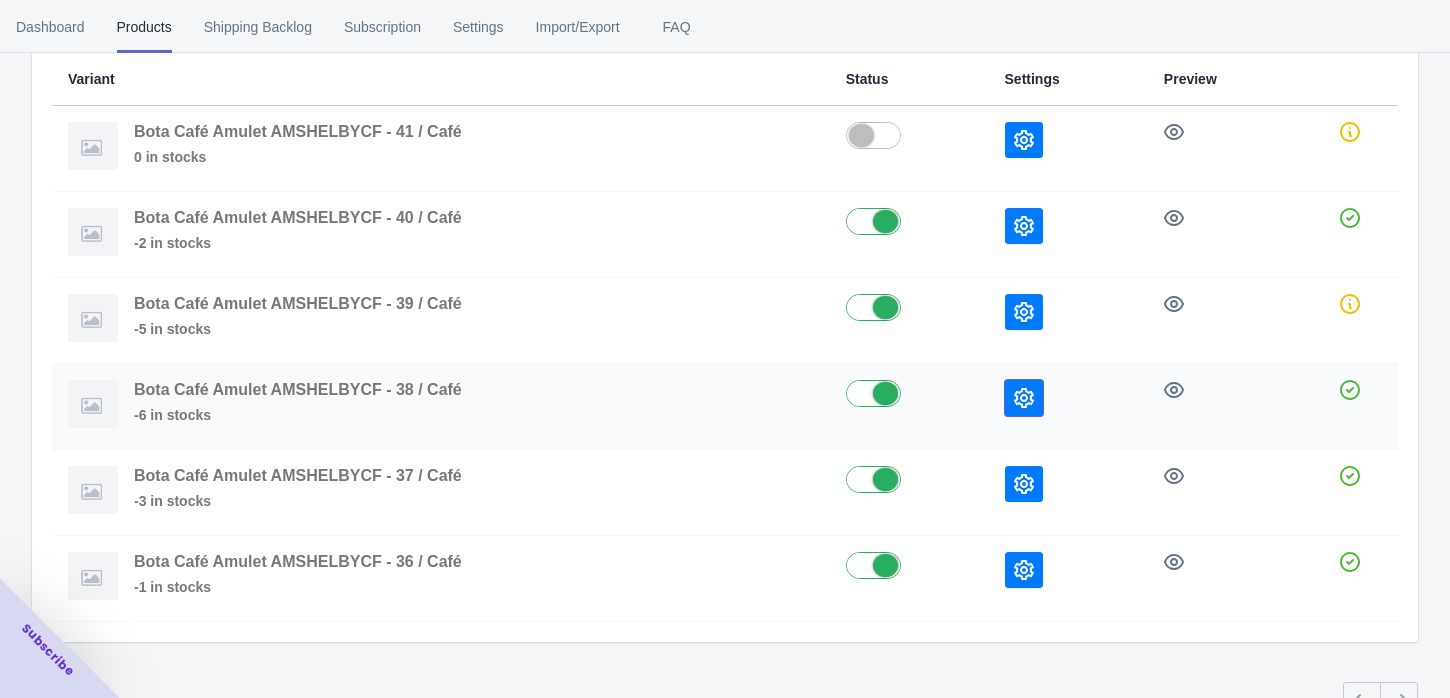 click 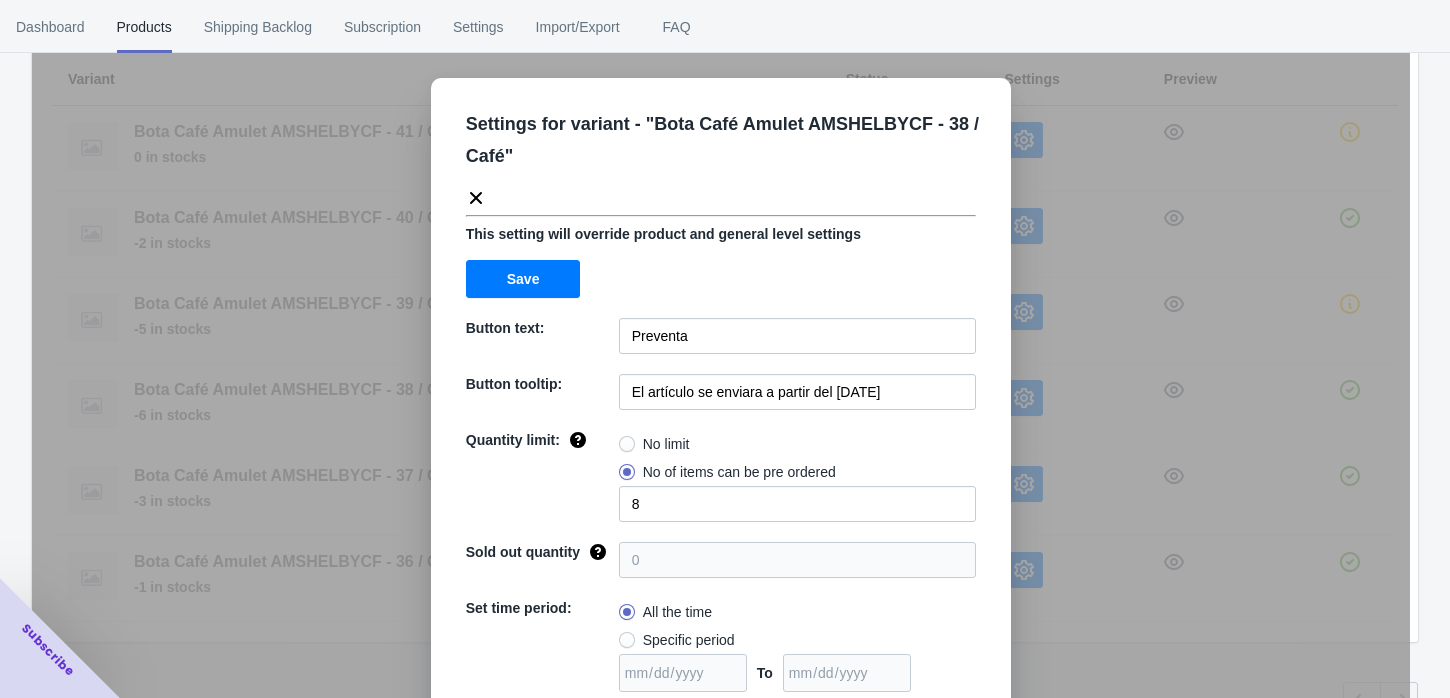 click on "Back Sandalia Beige Visius VS3500BE  /  Variants Search Variant Status Settings Preview Sandalia Beige Visius VS3500BE - 40 / Beige -1 in stocks Sandalia Beige Visius VS3500BE - 39 / Beige -1 in stocks Sandalia Beige Visius VS3500BE - 38 / Beige -1 in stocks Sandalia Beige Visius VS3500BE - 37 / Beige -2 in stocks Sandalia Beige Visius VS3500BE - 36 / Beige 0 in stocks Sandalia Beige Visius VS3500BE - 35 / Beige 0 in stocks Settings for variant - " Sandalia Beige Visius VS3500BE - 36 / Beige " This setting will override product and general level settings Save Button text: Preventa Button tooltip: El artículo se enviara a partir del [DATE] Quantity limit: No limit No of items can be pre ordered 1 Sold out quantity 0 Set time period: All the time Specific period To Sold out message: AGOTADO Override settings: Do not override Cancel Save" at bounding box center [721, 399] 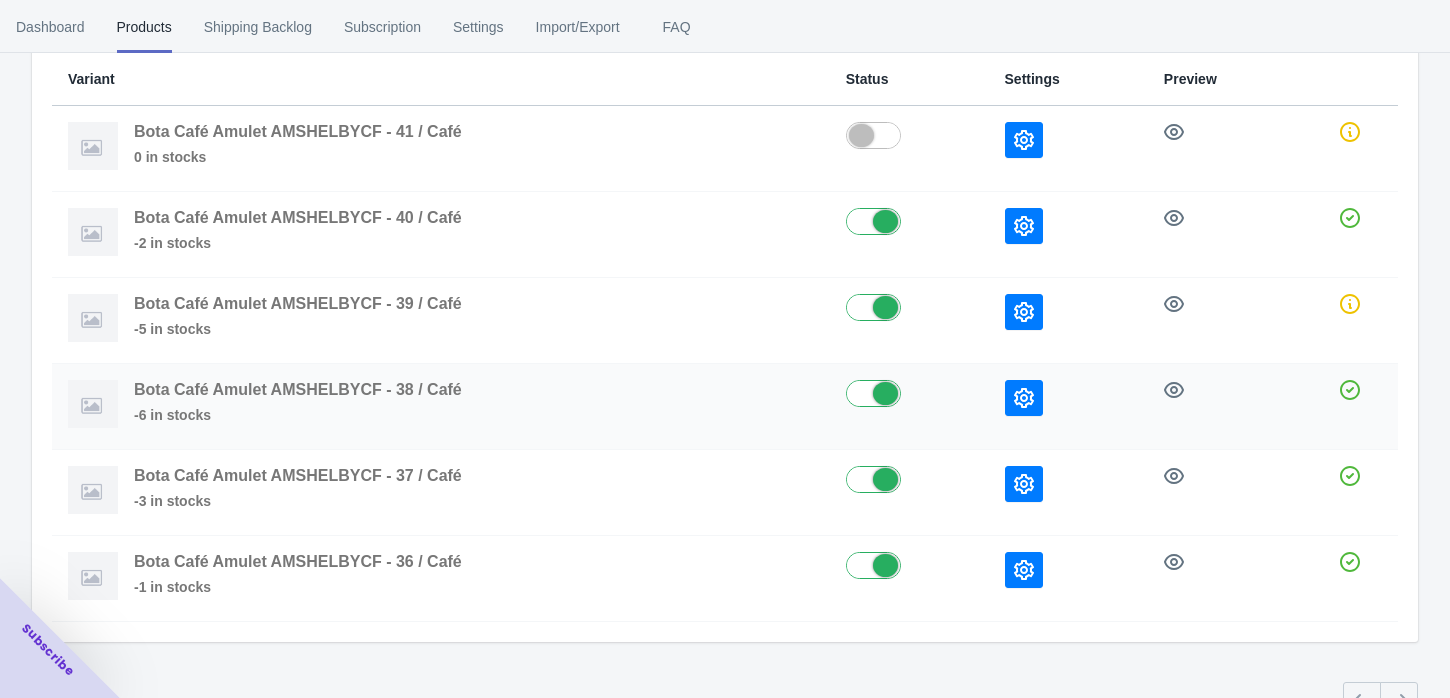 click at bounding box center [1068, 398] 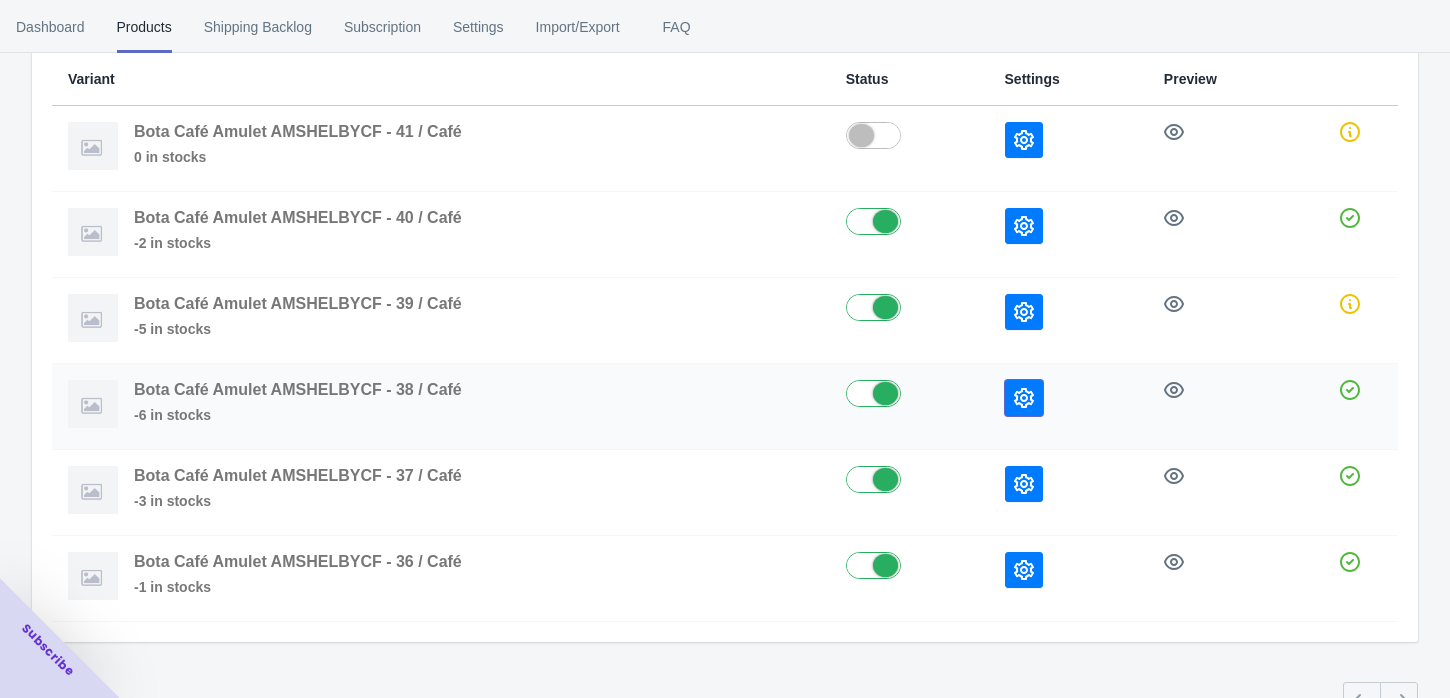 click at bounding box center (1024, 398) 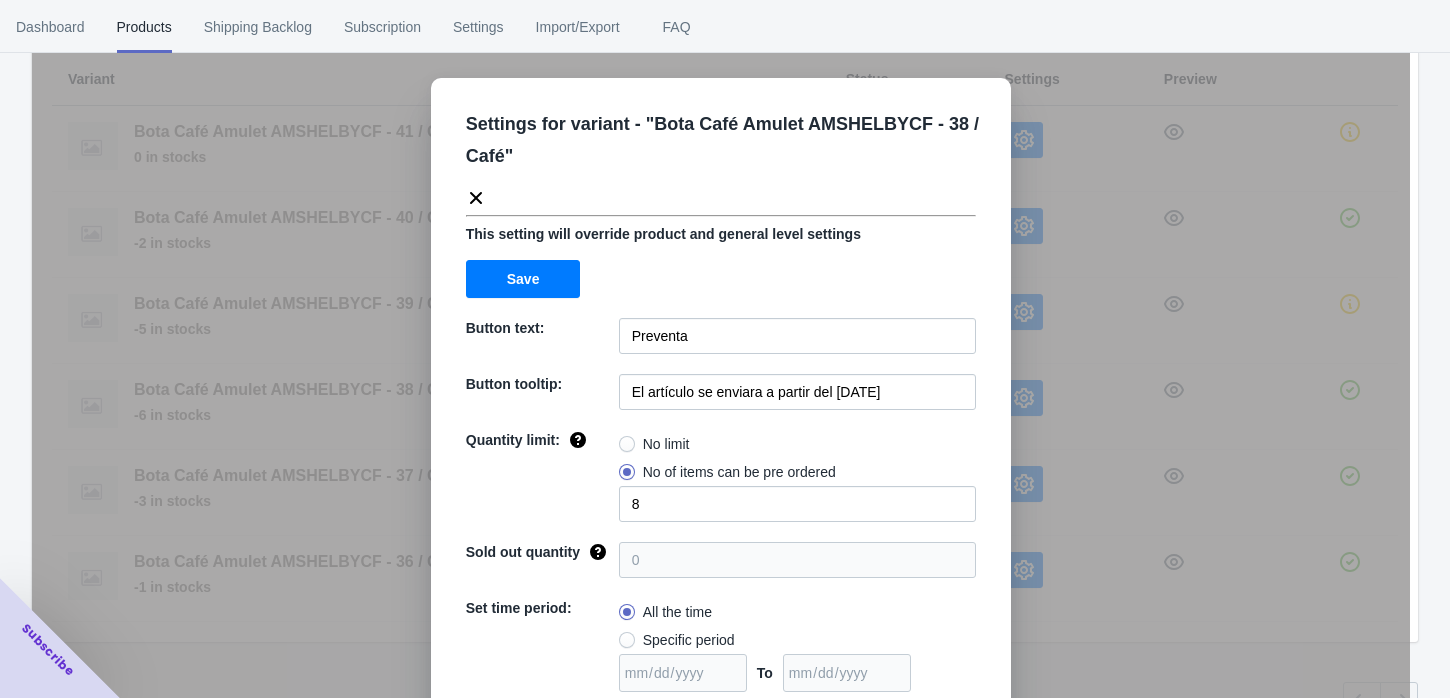 click on "Back Sandalia Beige Visius VS3500BE  /  Variants Search Variant Status Settings Preview Sandalia Beige Visius VS3500BE - 40 / Beige -1 in stocks Sandalia Beige Visius VS3500BE - 39 / Beige -1 in stocks Sandalia Beige Visius VS3500BE - 38 / Beige -1 in stocks Sandalia Beige Visius VS3500BE - 37 / Beige -2 in stocks Sandalia Beige Visius VS3500BE - 36 / Beige 0 in stocks Sandalia Beige Visius VS3500BE - 35 / Beige 0 in stocks Settings for variant - " Sandalia Beige Visius VS3500BE - 36 / Beige " This setting will override product and general level settings Save Button text: Preventa Button tooltip: El artículo se enviara a partir del [DATE] Quantity limit: No limit No of items can be pre ordered 1 Sold out quantity 0 Set time period: All the time Specific period To Sold out message: AGOTADO Override settings: Do not override Cancel Save" at bounding box center (721, 399) 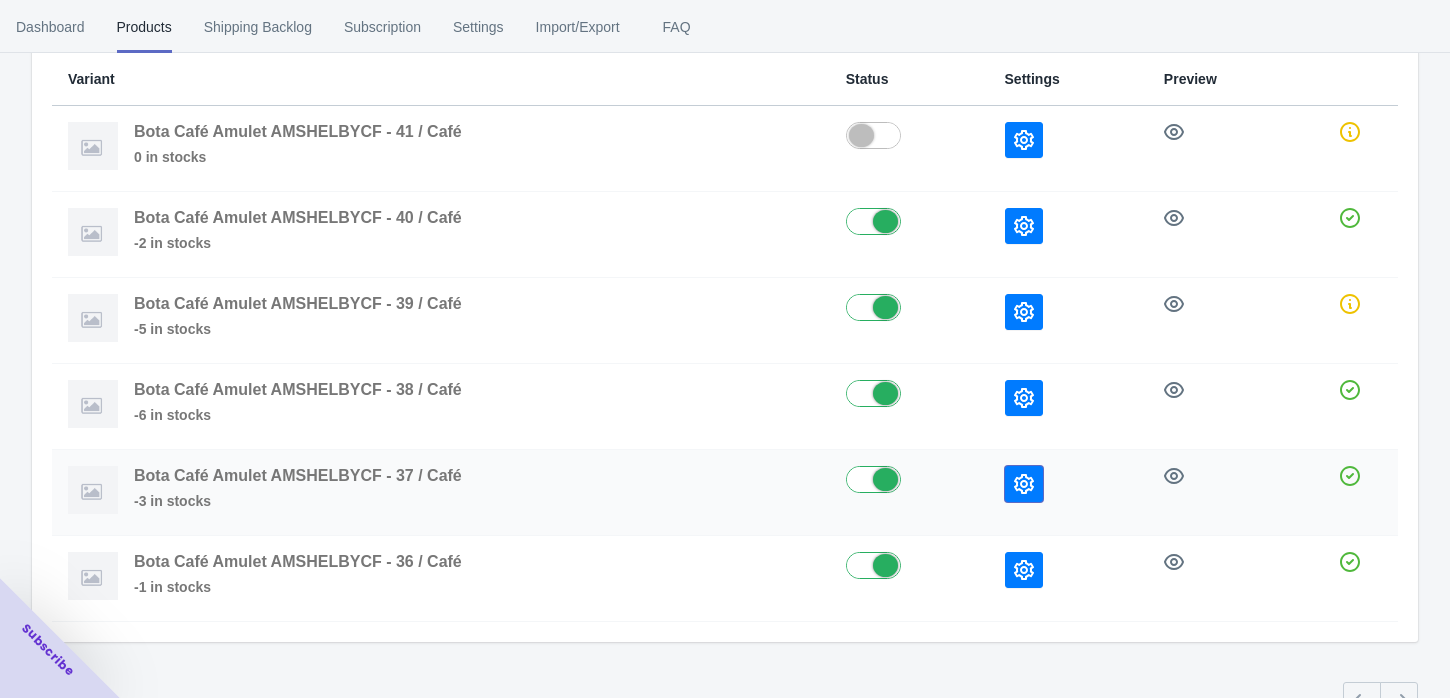 click 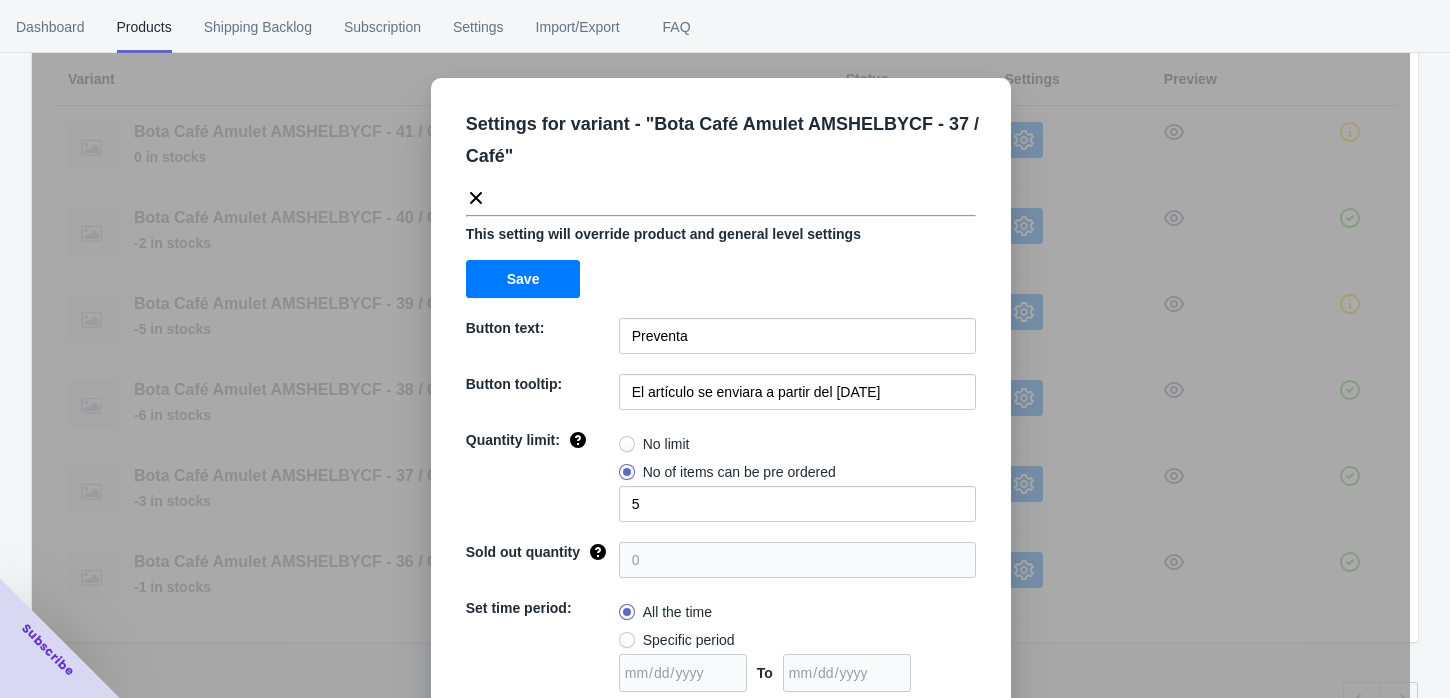 click on "Settings for variant - " Bota Café Amulet AMSHELBYCF - 37 / Café " This setting will override product and general level settings Save Button text: Preventa Button tooltip: El artículo se enviara a partir del [DATE] Quantity limit: No limit No of items can be pre ordered 5 Sold out quantity 0 Set time period: All the time Specific period To Sold out message: AGOTADO Override settings: Do not override Cancel Save" at bounding box center [721, 399] 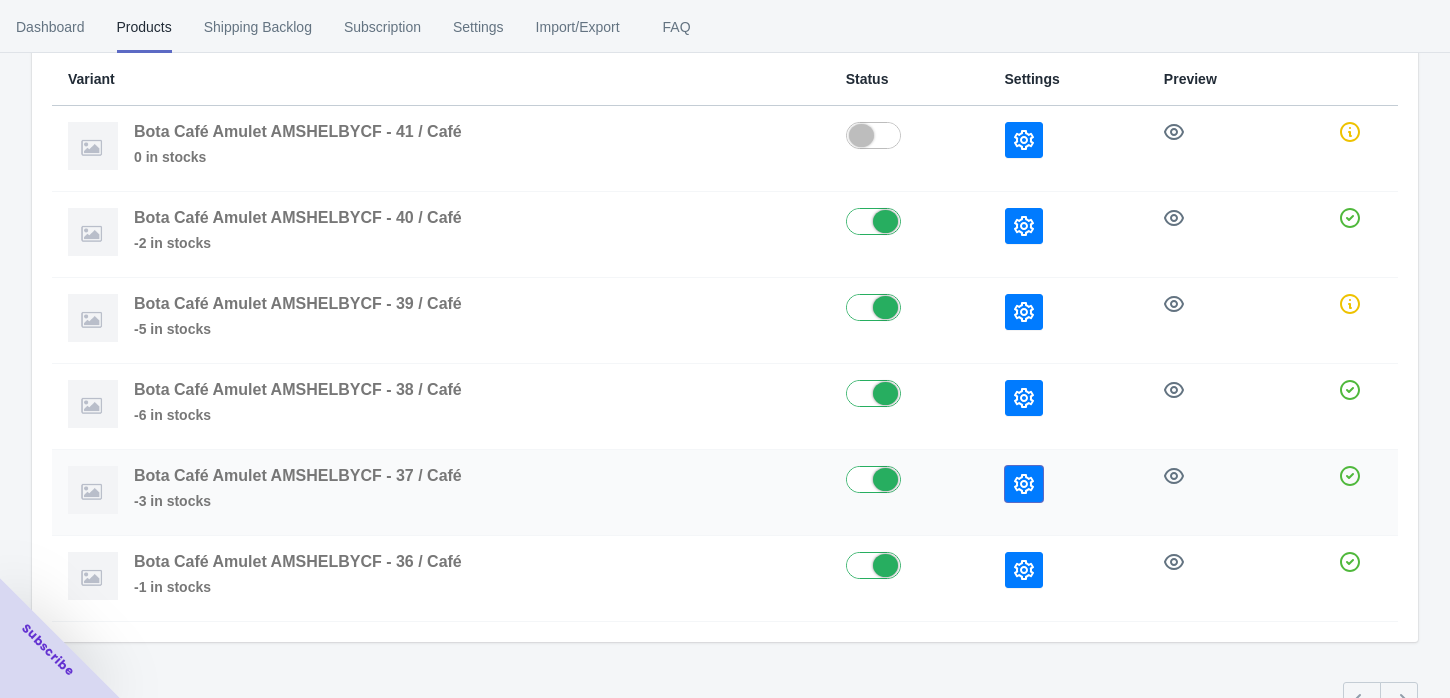 click 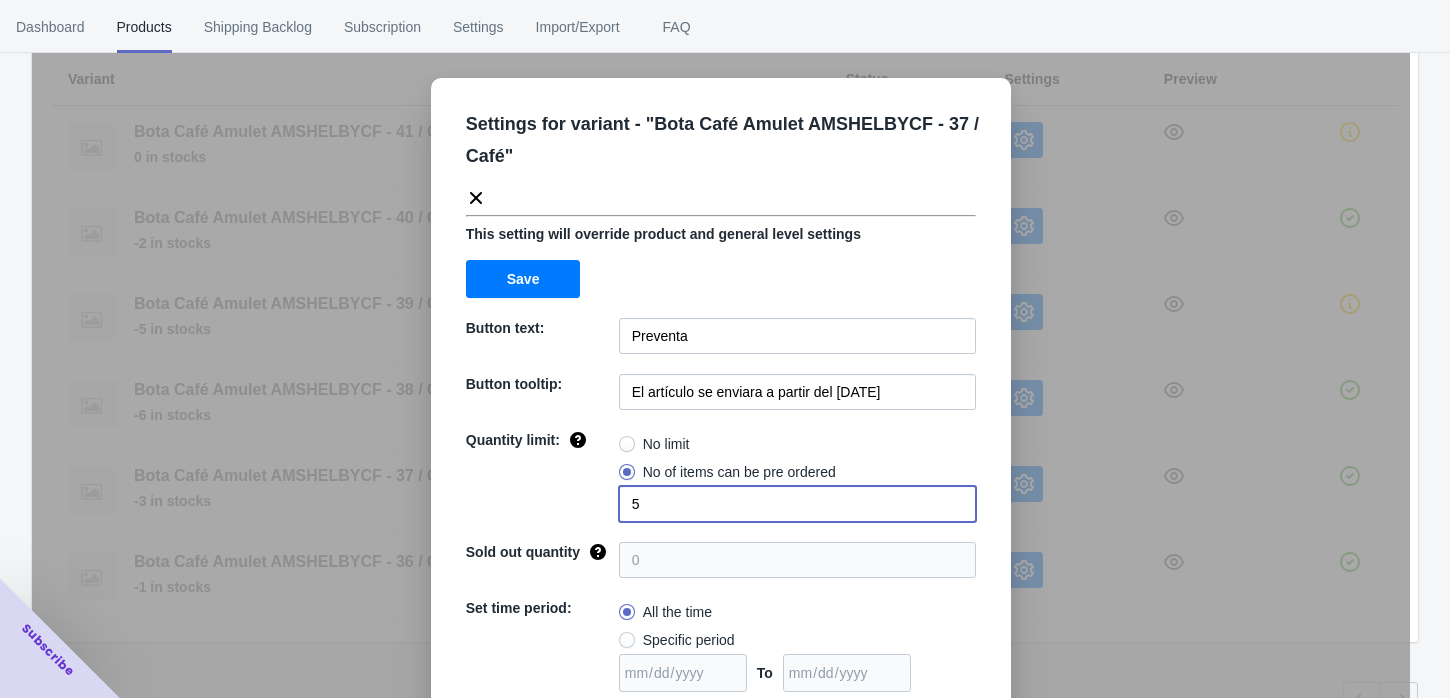 drag, startPoint x: 635, startPoint y: 501, endPoint x: 618, endPoint y: 505, distance: 17.464249 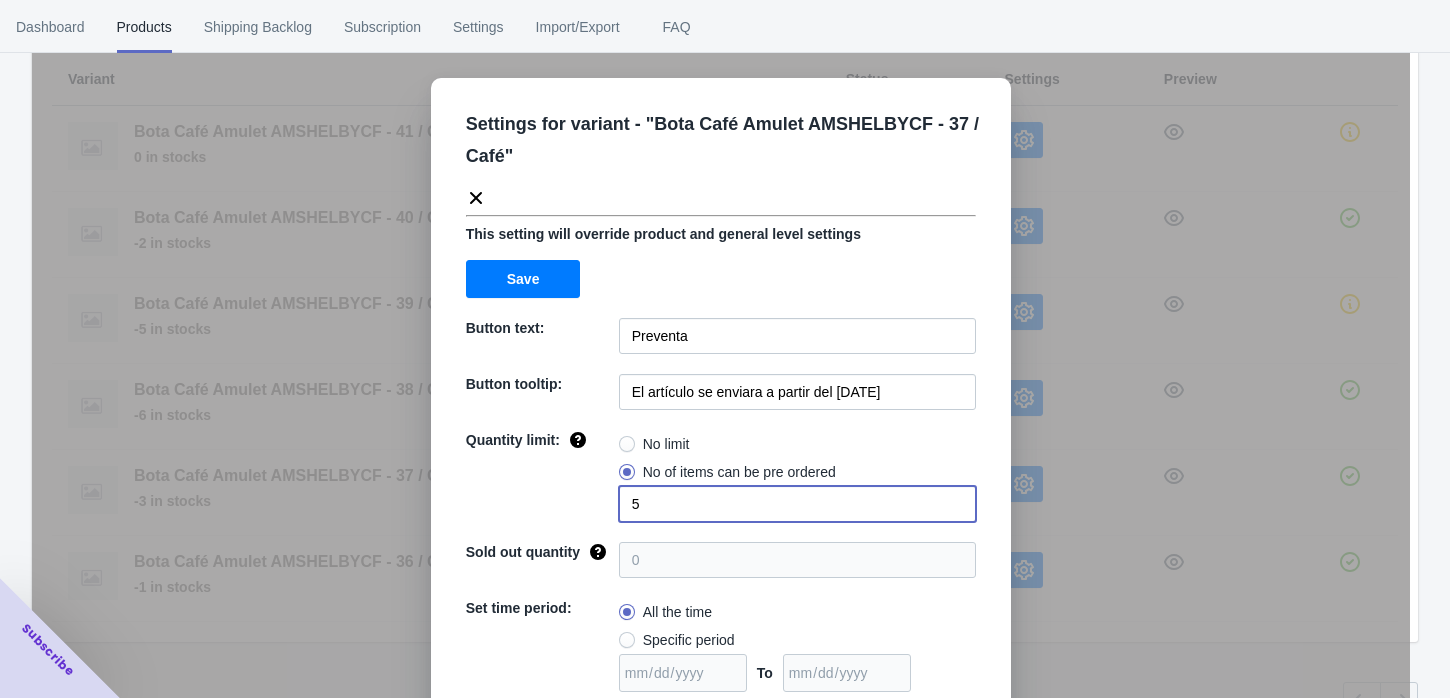 click on "5" at bounding box center (797, 504) 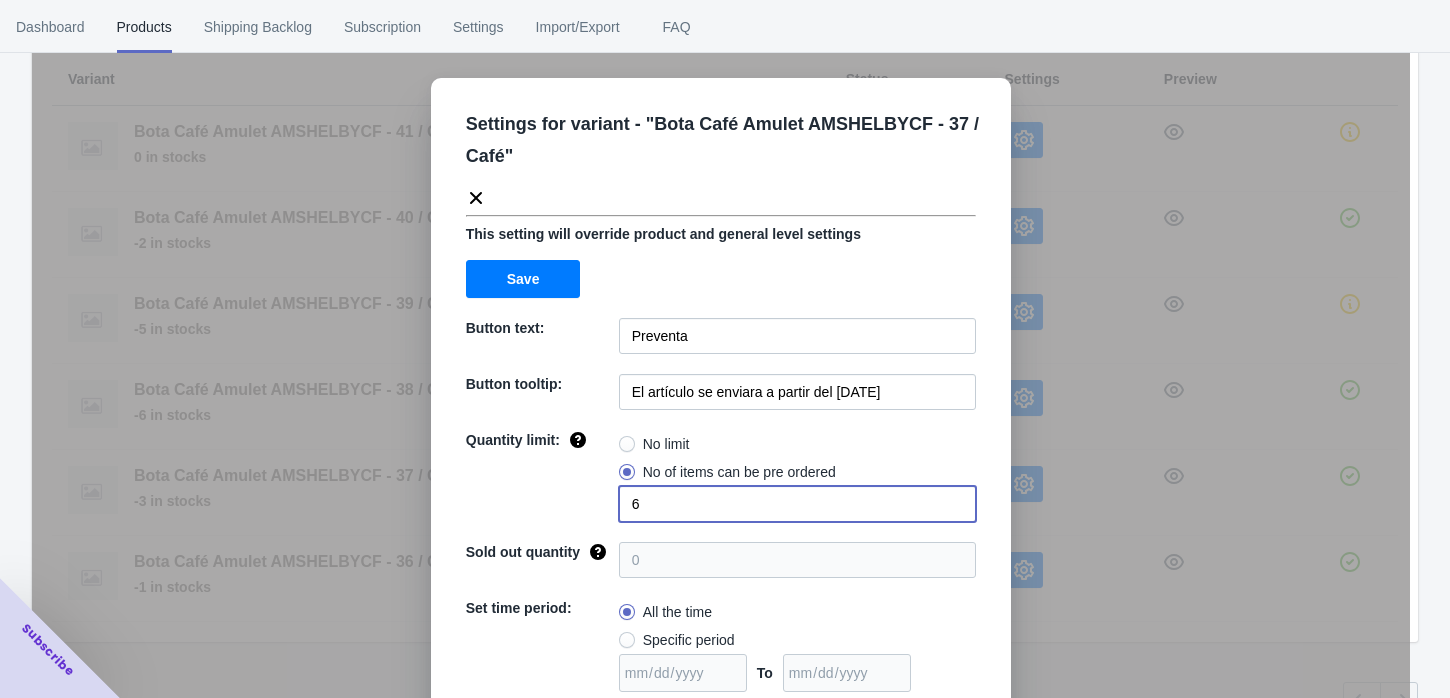 type on "6" 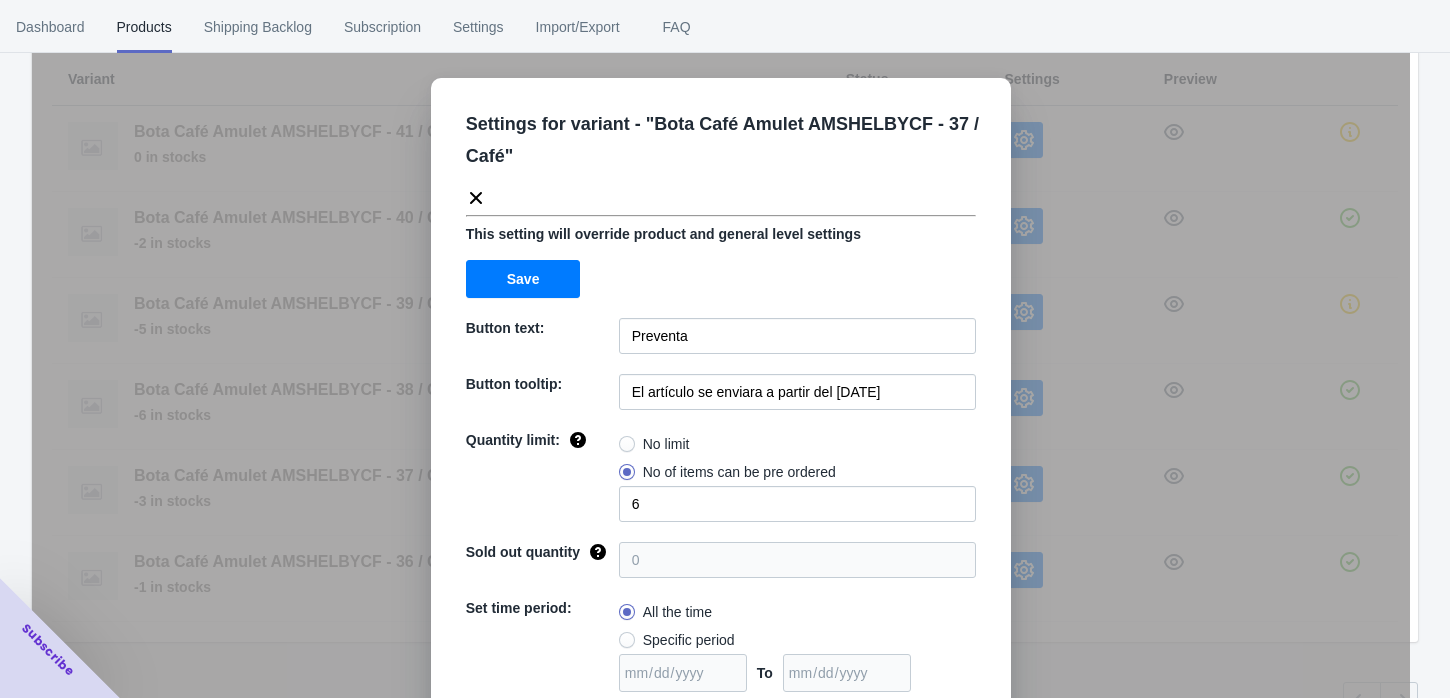 click on "Settings for variant - " Bota Café Amulet AMSHELBYCF - 37 / Café " This setting will override product and general level settings Save Button text: Preventa Button tooltip: El artículo se enviara a partir del [DATE] Quantity limit: No limit No of items can be pre ordered 6 Sold out quantity 0 Set time period: All the time Specific period To Sold out message: AGOTADO Override settings: Do not override Cancel Save" at bounding box center [721, 399] 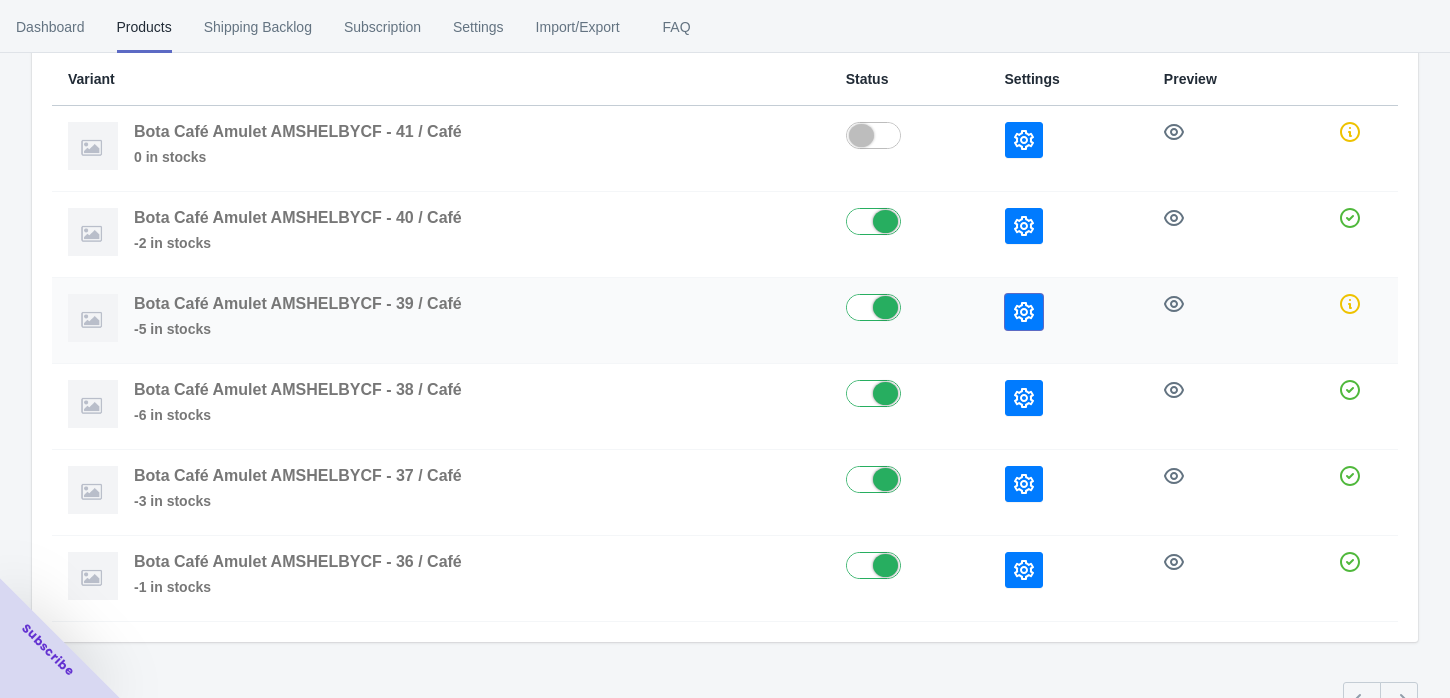 click at bounding box center (1024, 312) 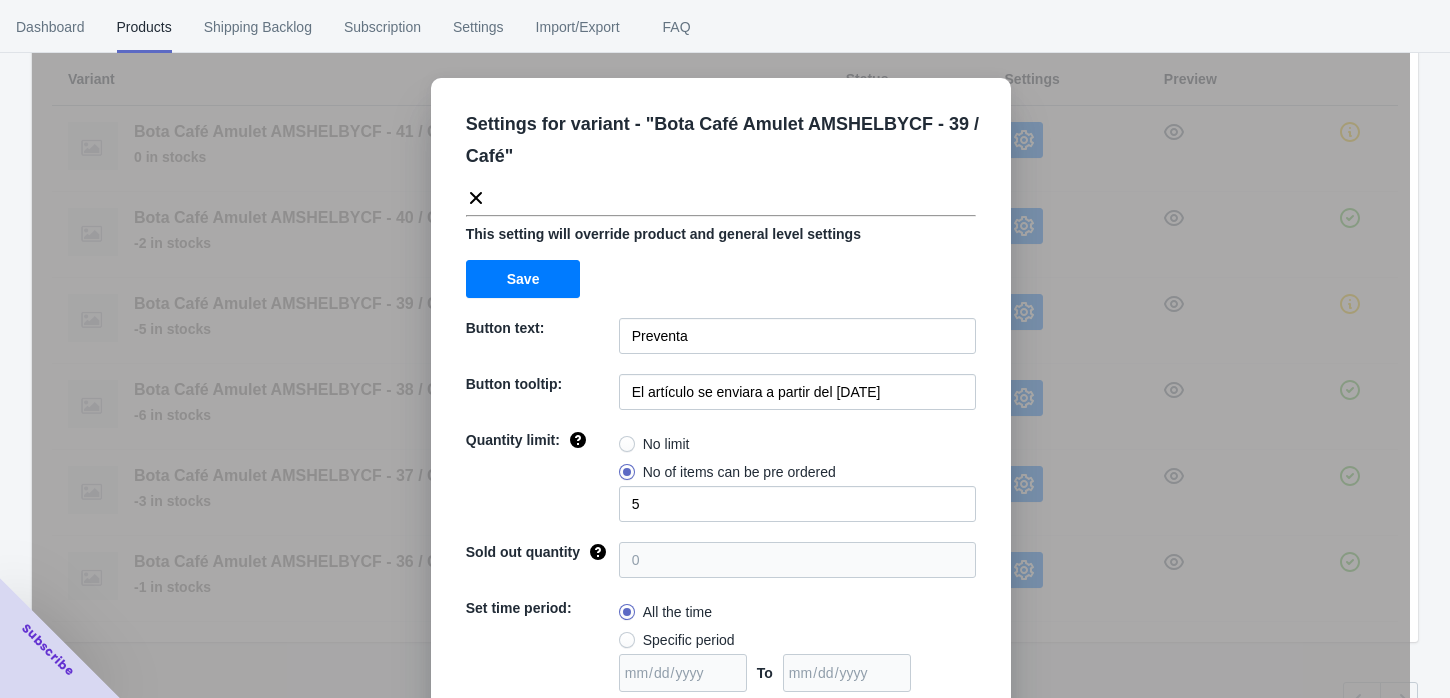 click on "Settings for variant - " Bota Café Amulet AMSHELBYCF - 39 / Café " This setting will override product and general level settings Save Button text: Preventa Button tooltip: El artículo se enviara a partir del [DATE] Quantity limit: No limit No of items can be pre ordered 5 Sold out quantity 0 Set time period: All the time Specific period To Sold out message: AGOTADO Override settings: Do not override Cancel Save" at bounding box center [721, 399] 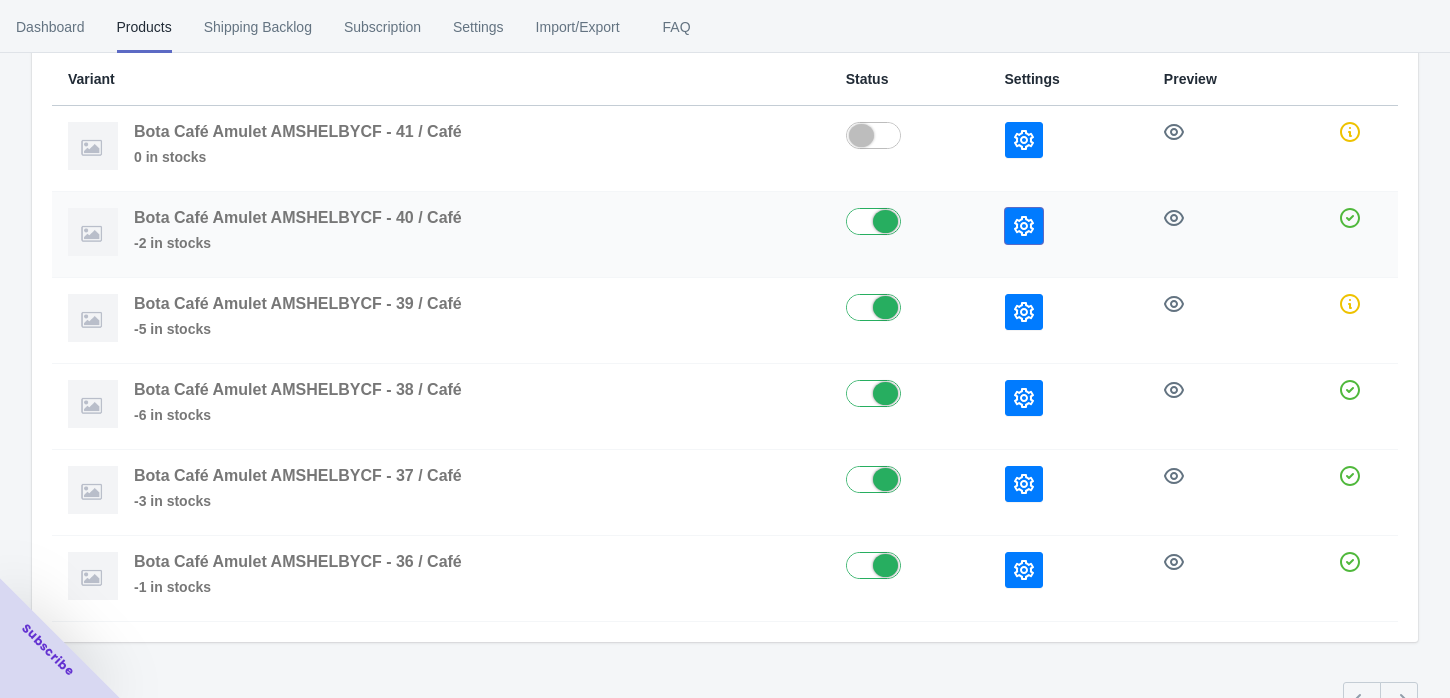 click 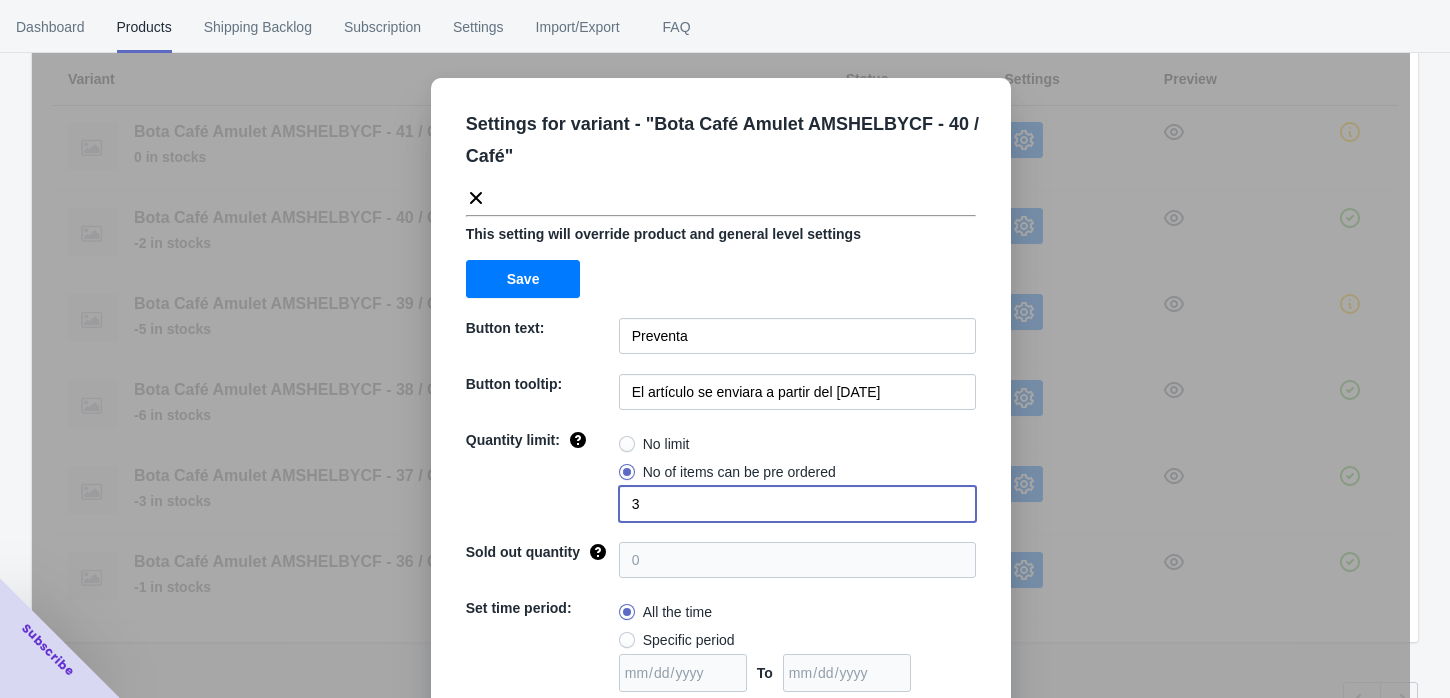 drag, startPoint x: 643, startPoint y: 501, endPoint x: 616, endPoint y: 509, distance: 28.160255 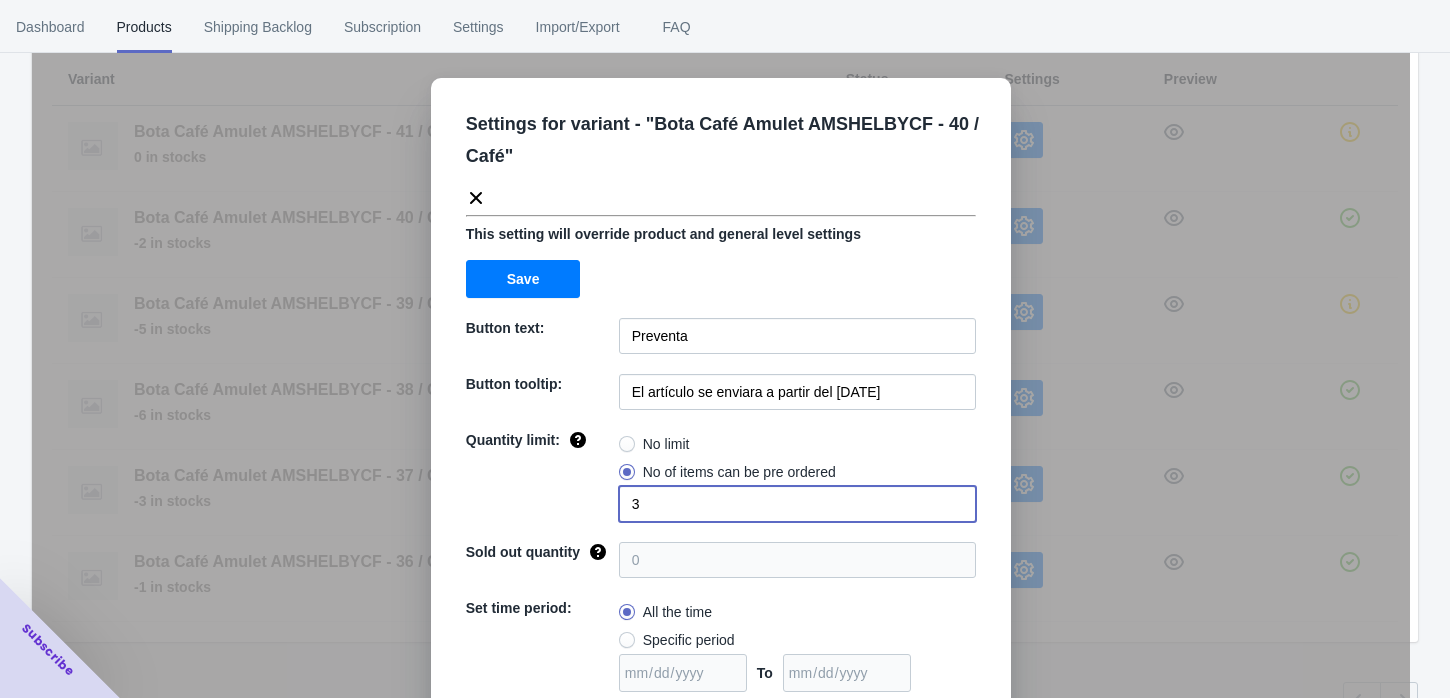 click on "3" at bounding box center [797, 504] 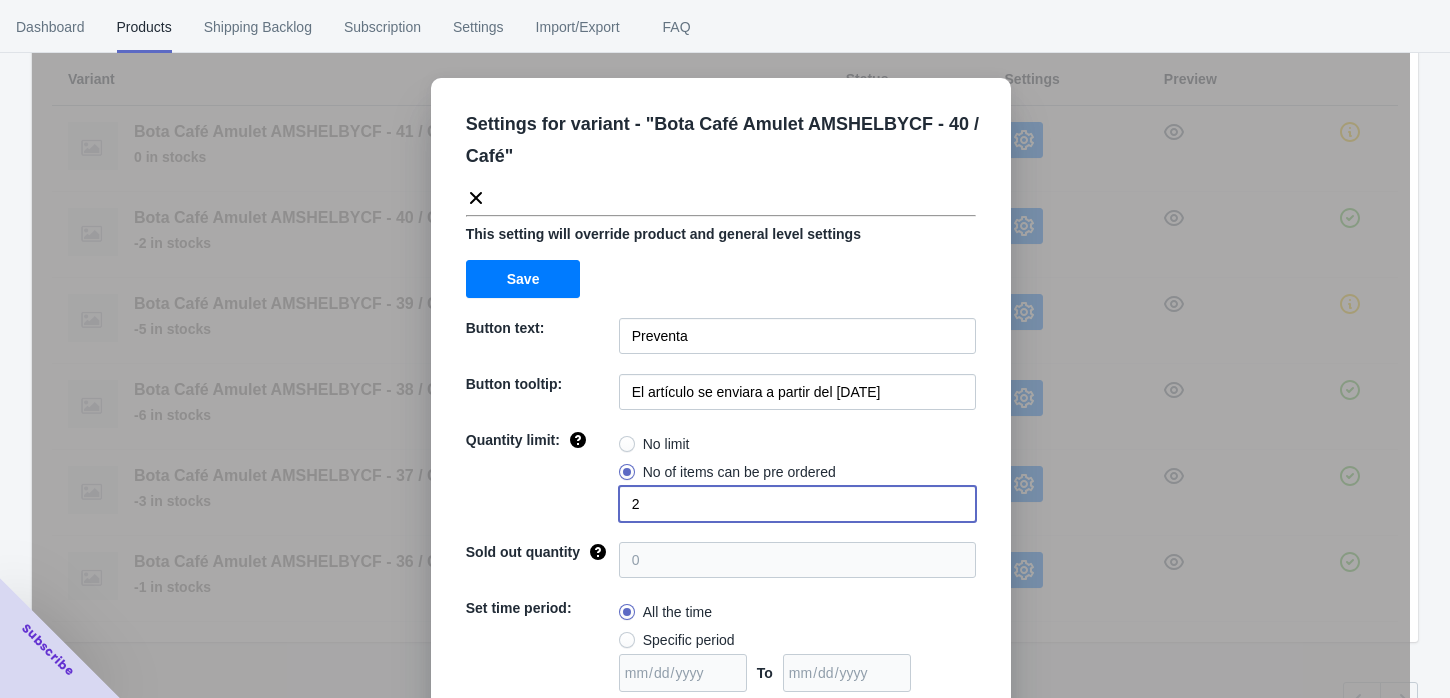 type on "2" 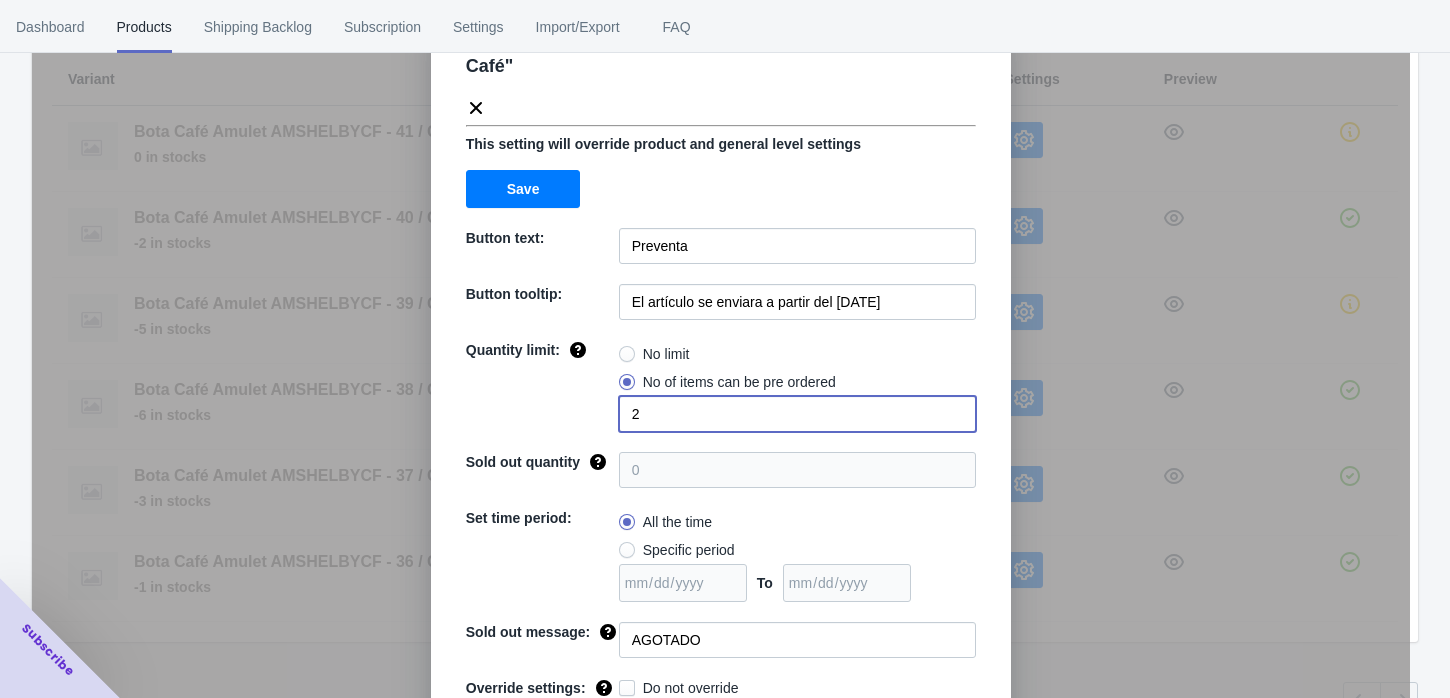 scroll, scrollTop: 158, scrollLeft: 0, axis: vertical 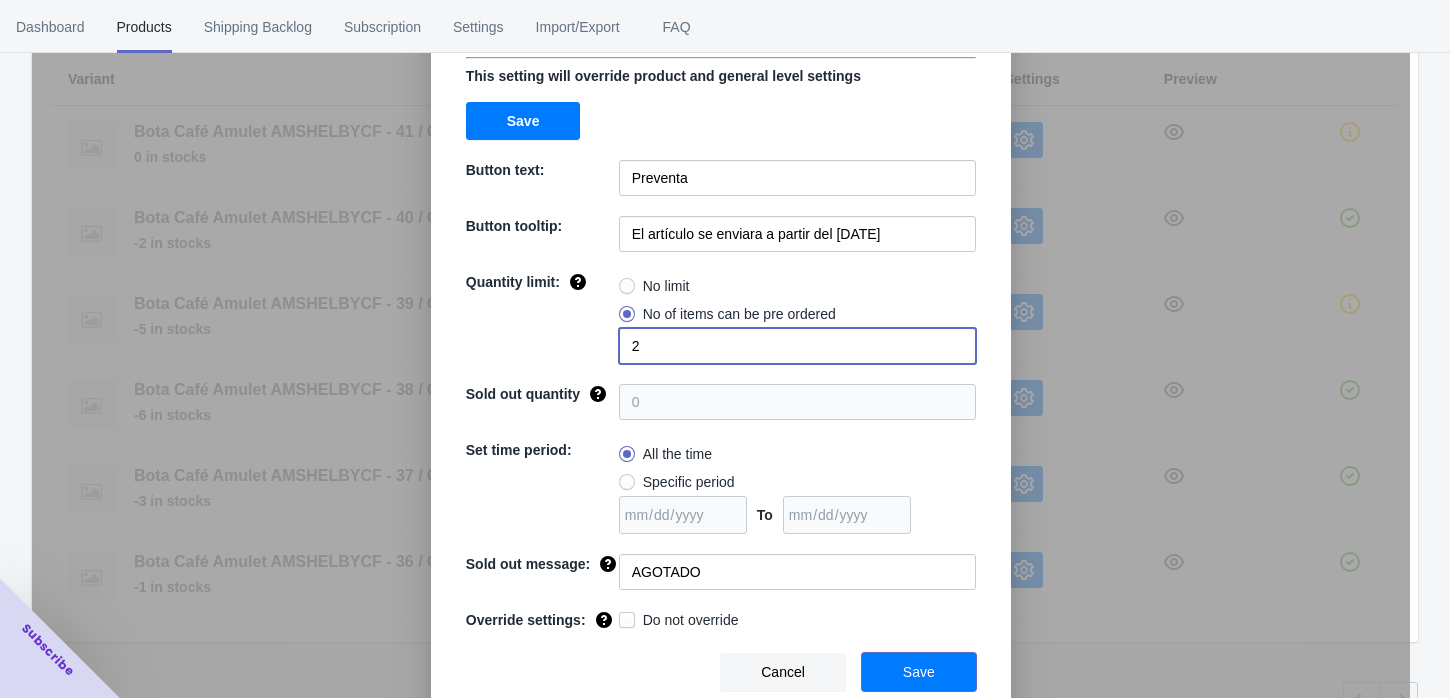 click on "Save" at bounding box center [919, 672] 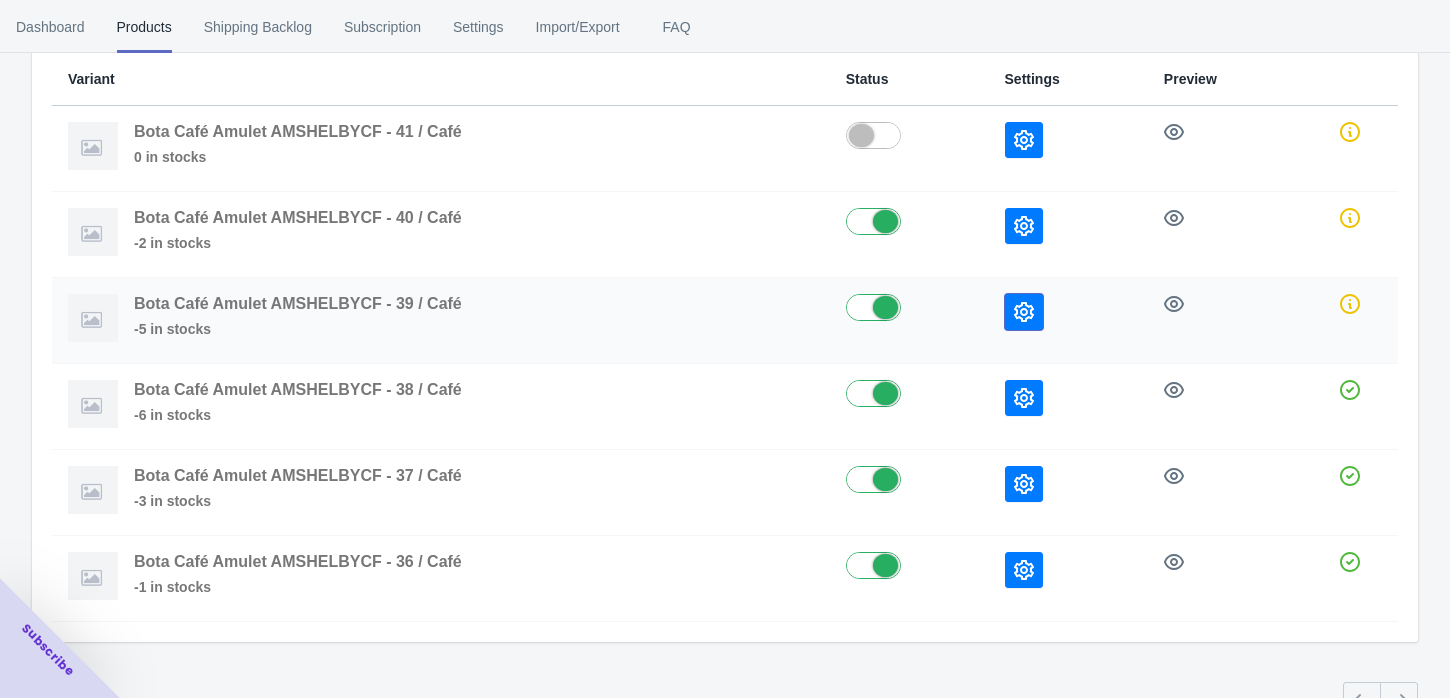 click 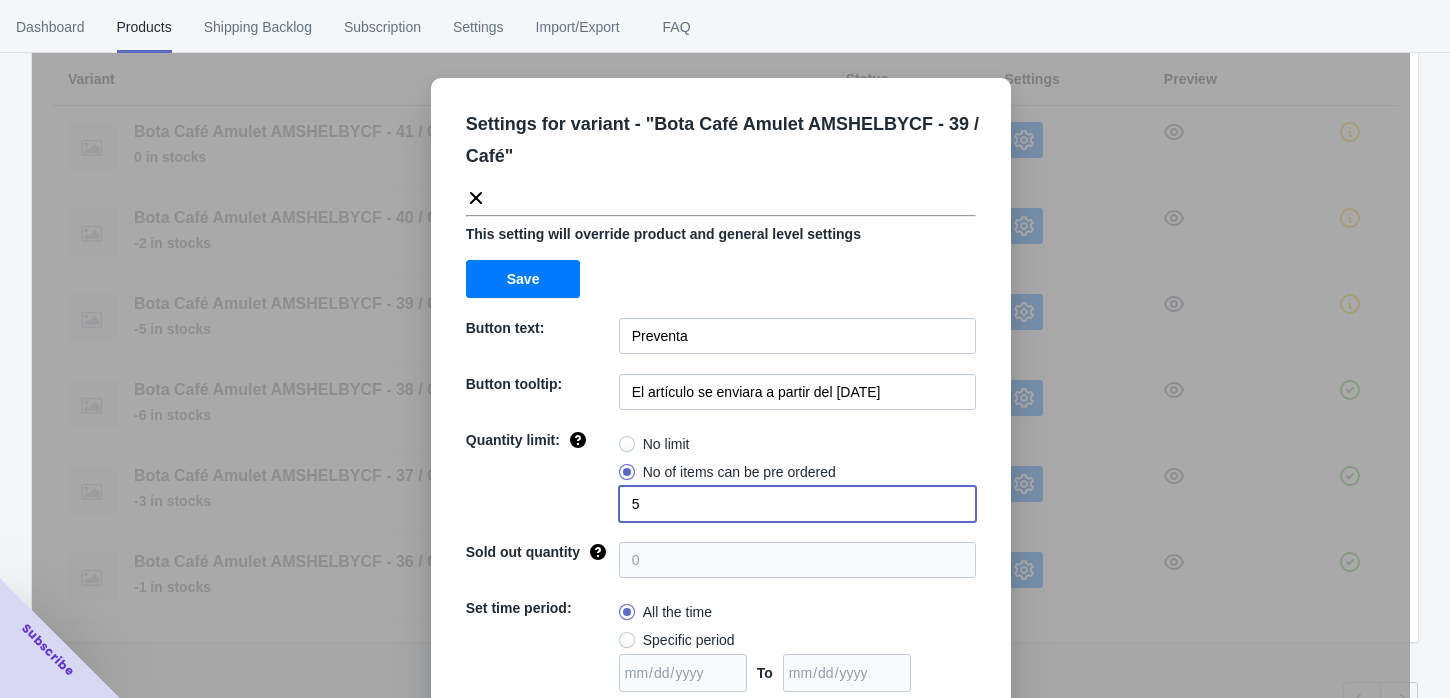 drag, startPoint x: 654, startPoint y: 498, endPoint x: 598, endPoint y: 506, distance: 56.568542 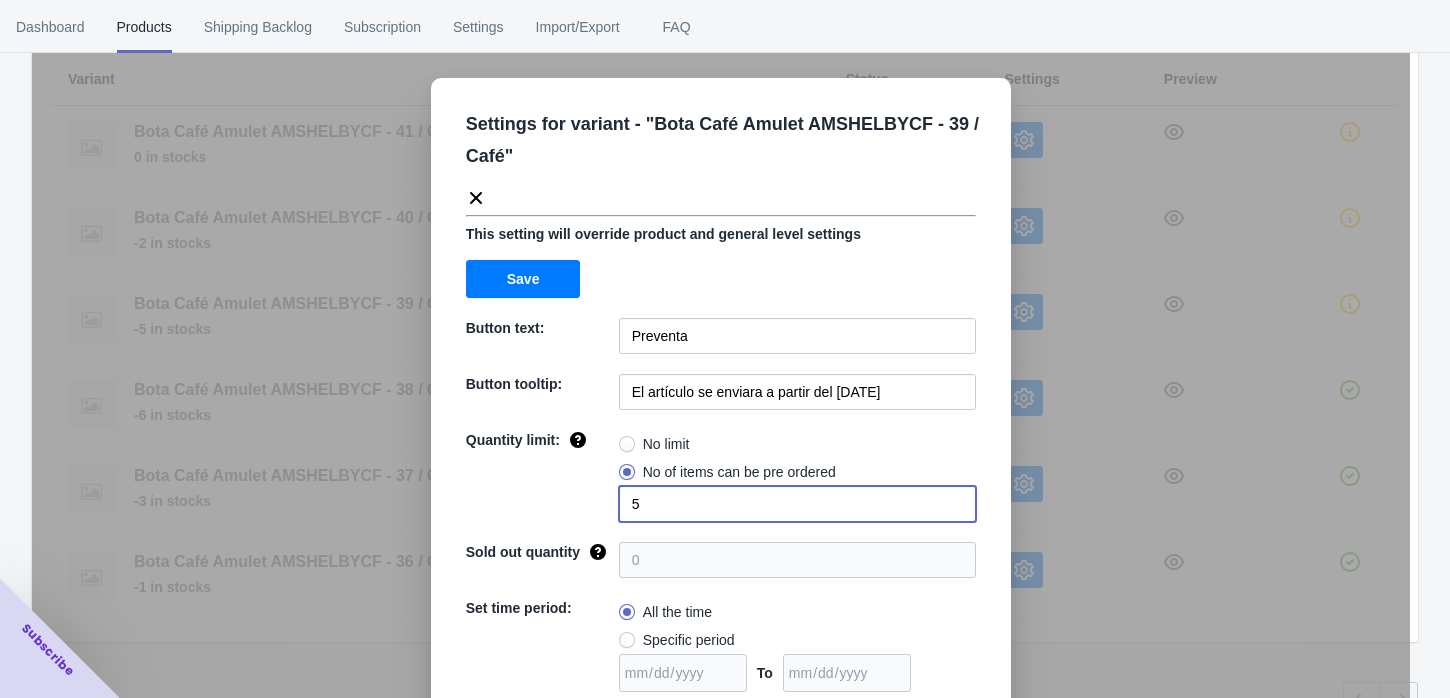 click on "Quantity limit: No limit No of items can be pre ordered 5" 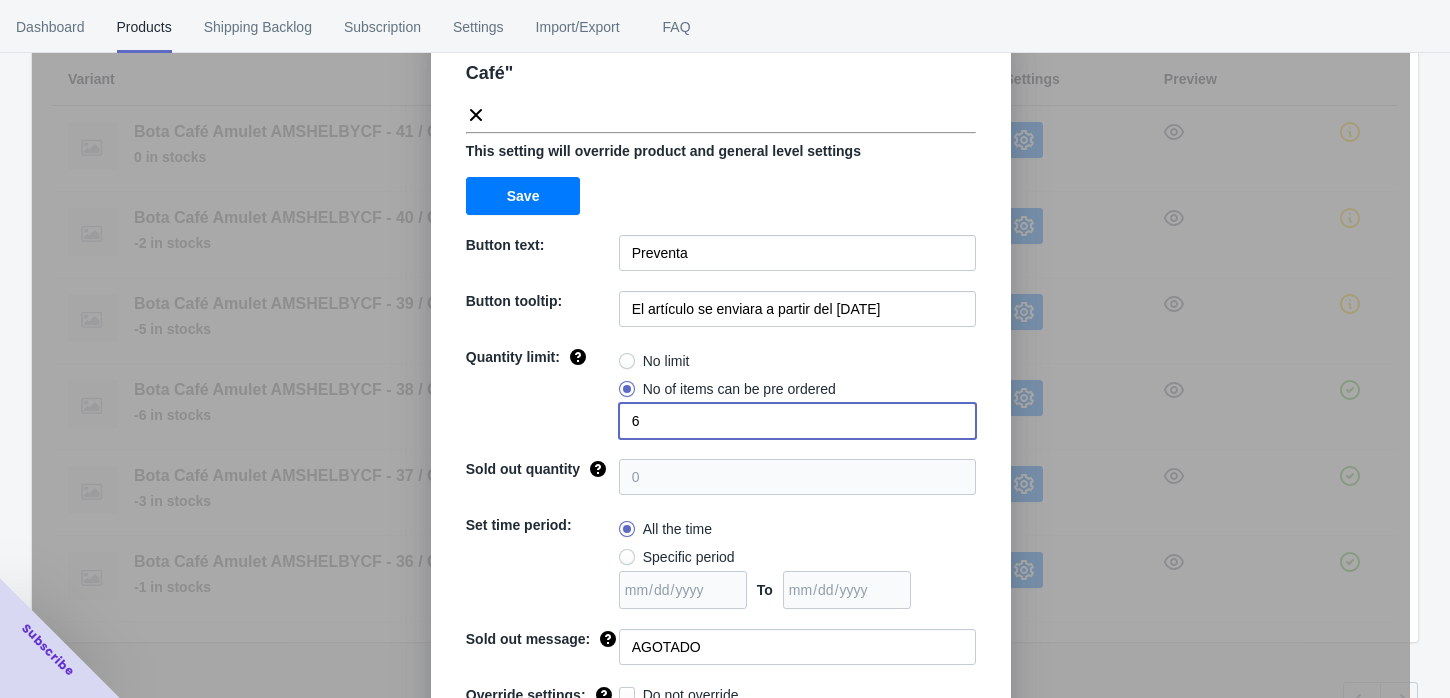 scroll, scrollTop: 158, scrollLeft: 0, axis: vertical 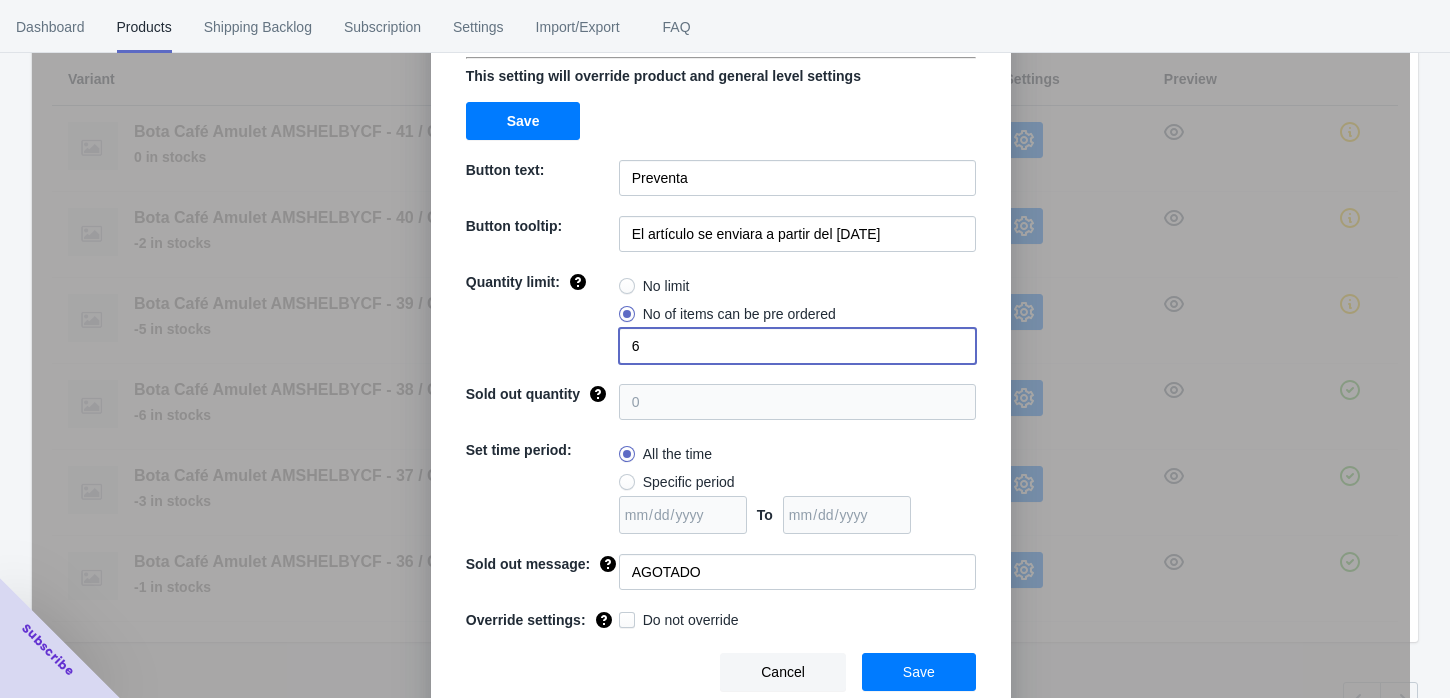 type on "6" 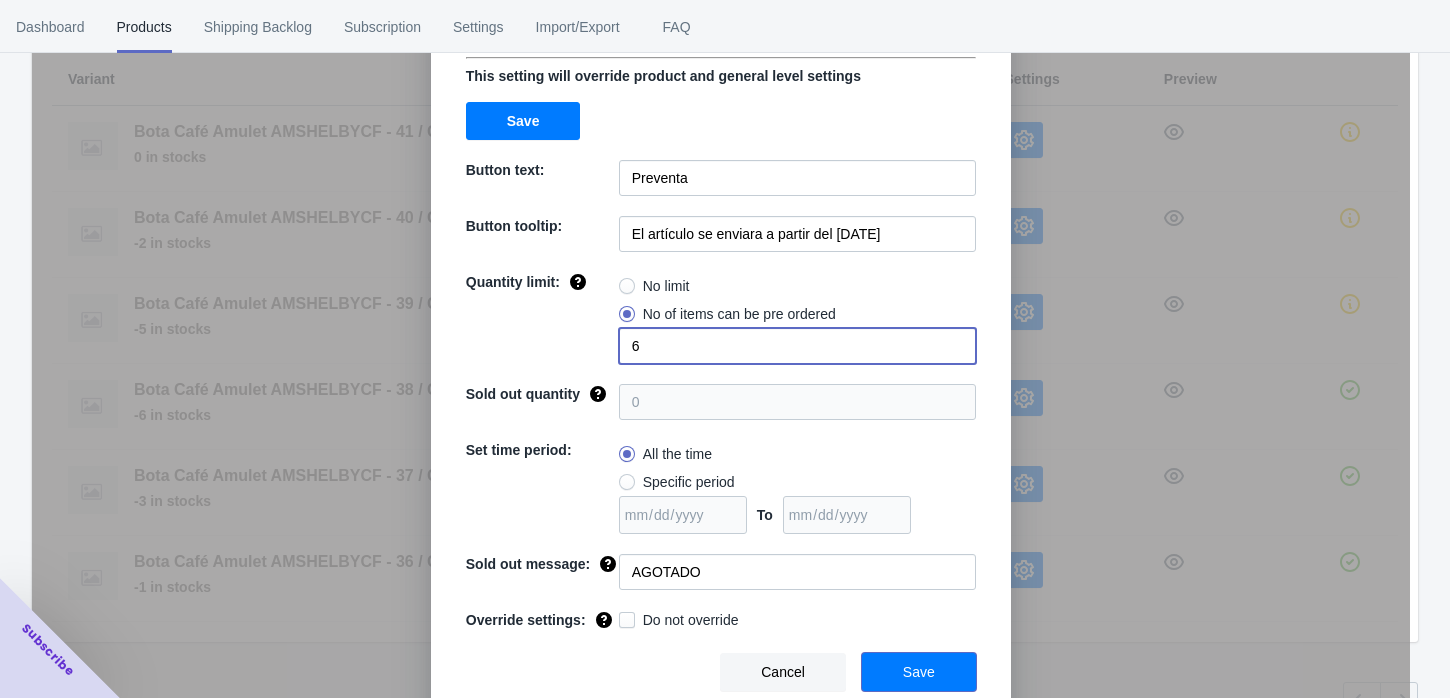 click on "Save" at bounding box center [919, 672] 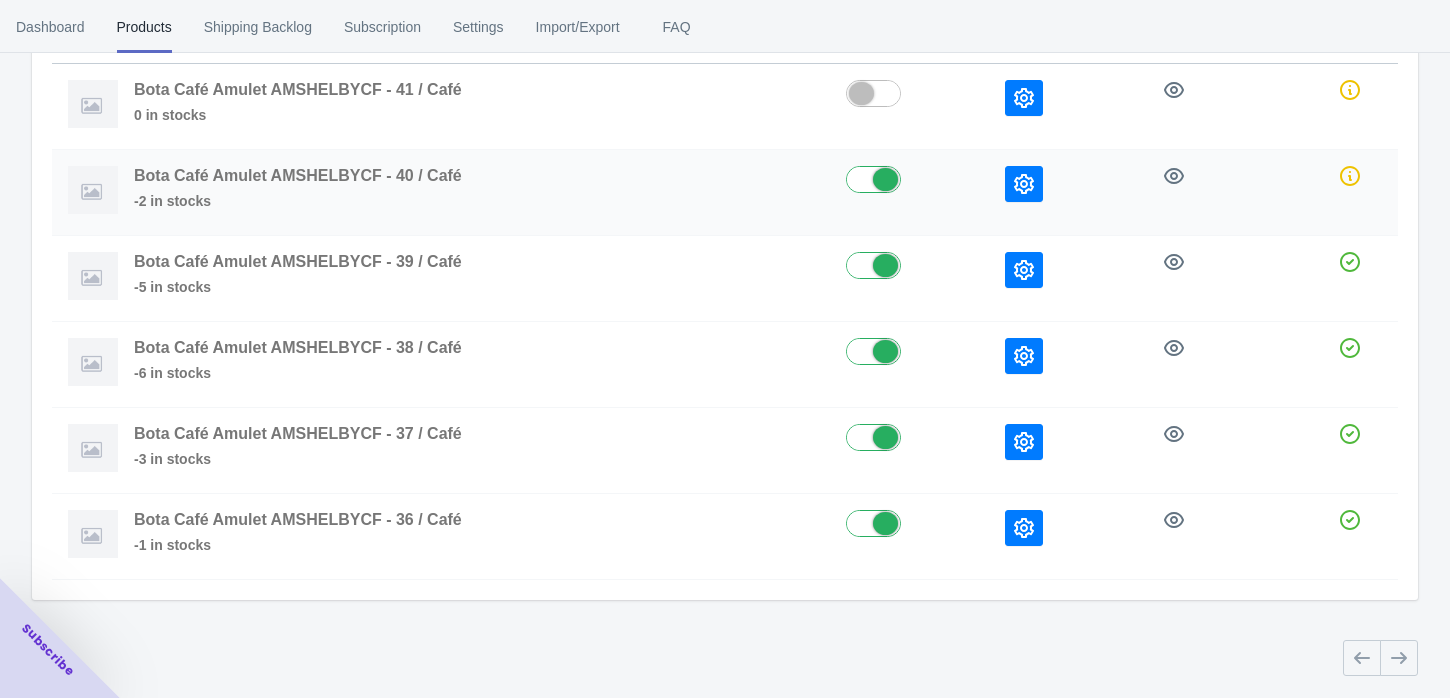 scroll, scrollTop: 265, scrollLeft: 0, axis: vertical 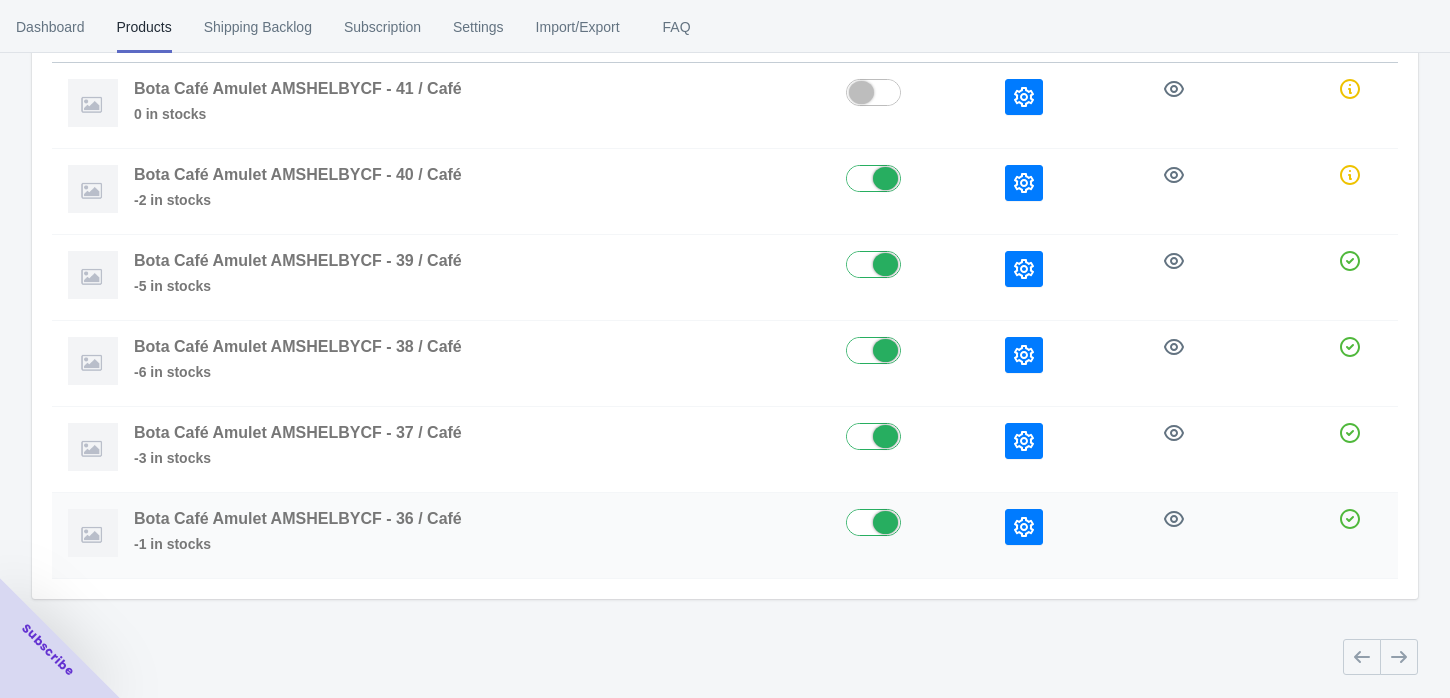 click 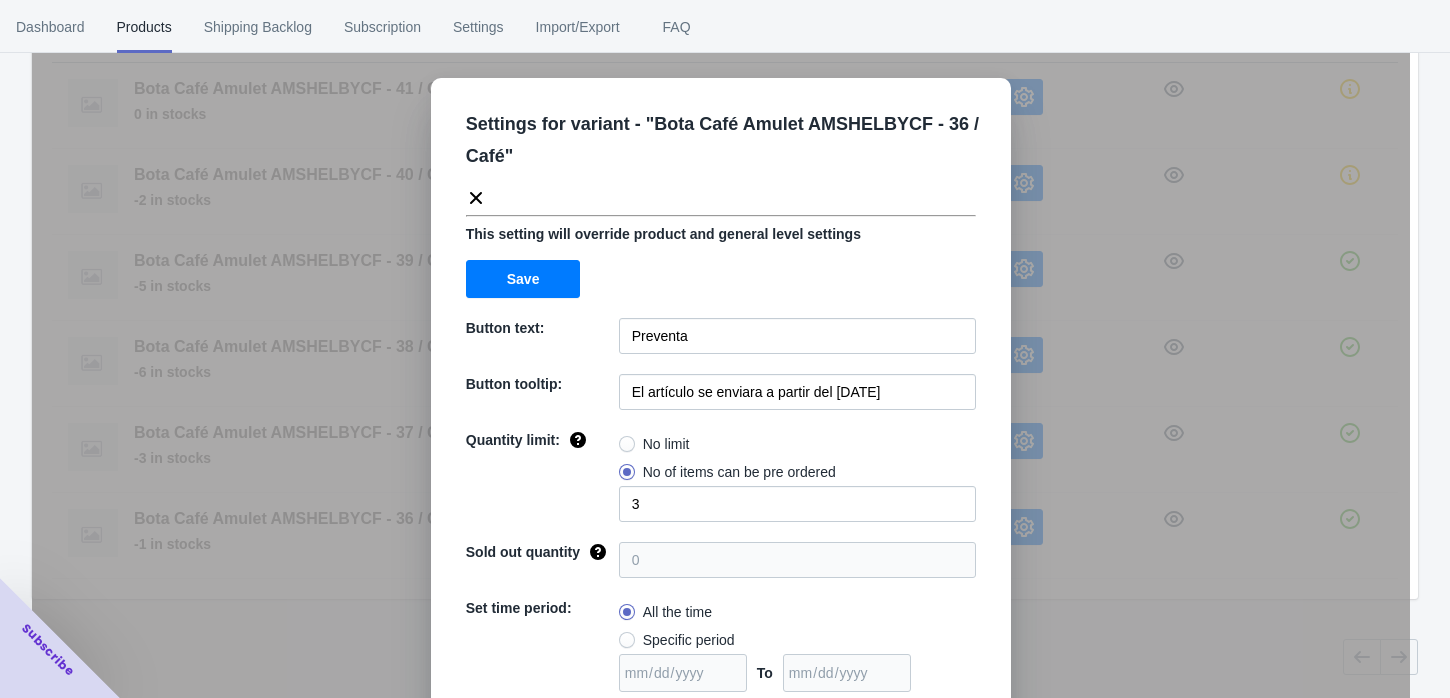 click on "Dashboard  Products Shipping Backlog Subscription Settings Import/Export FAQ" at bounding box center (725, 26) 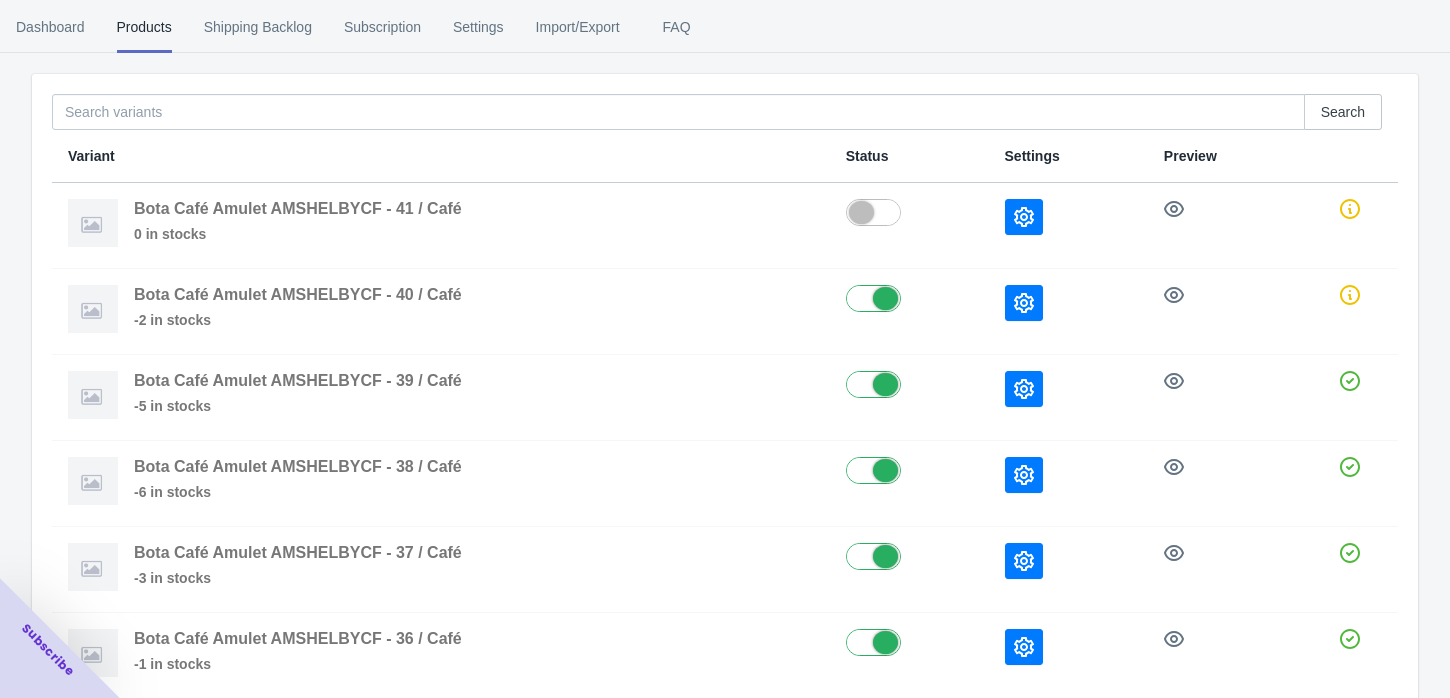 scroll, scrollTop: 43, scrollLeft: 0, axis: vertical 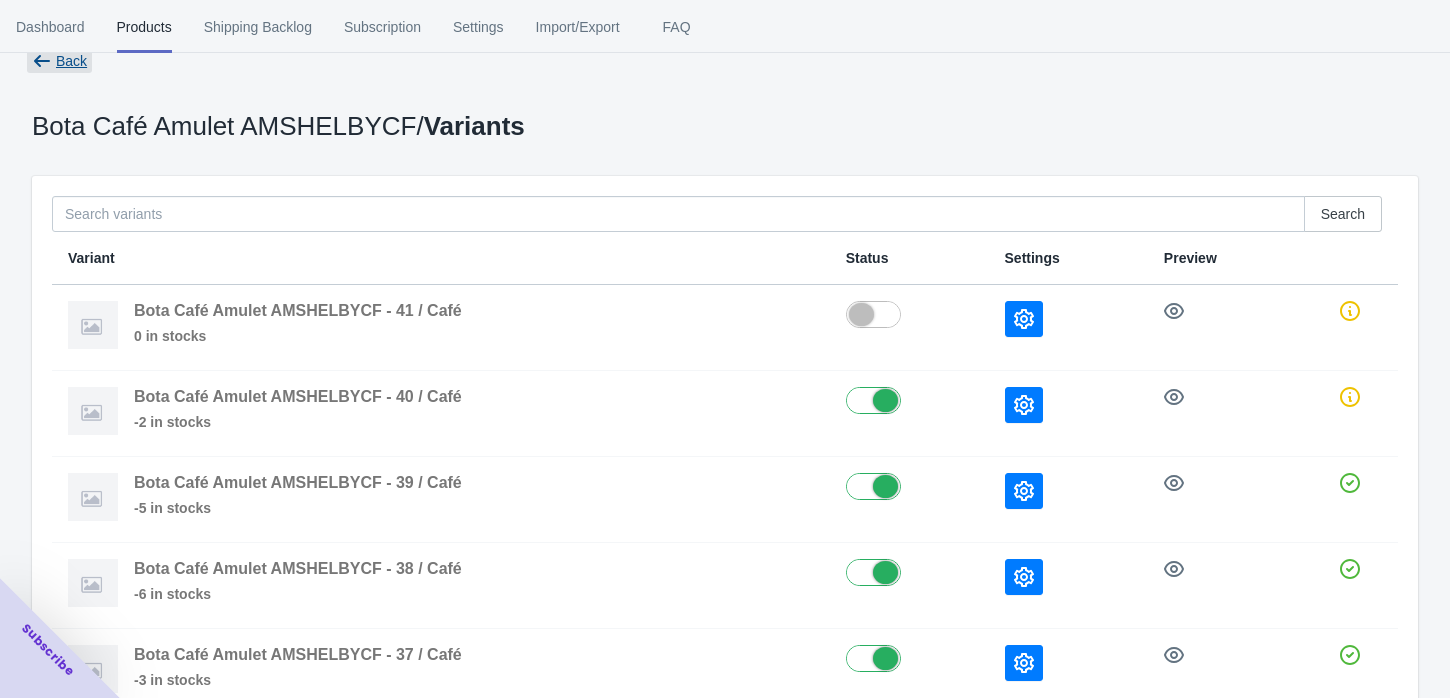 click on "Back" at bounding box center (59, 61) 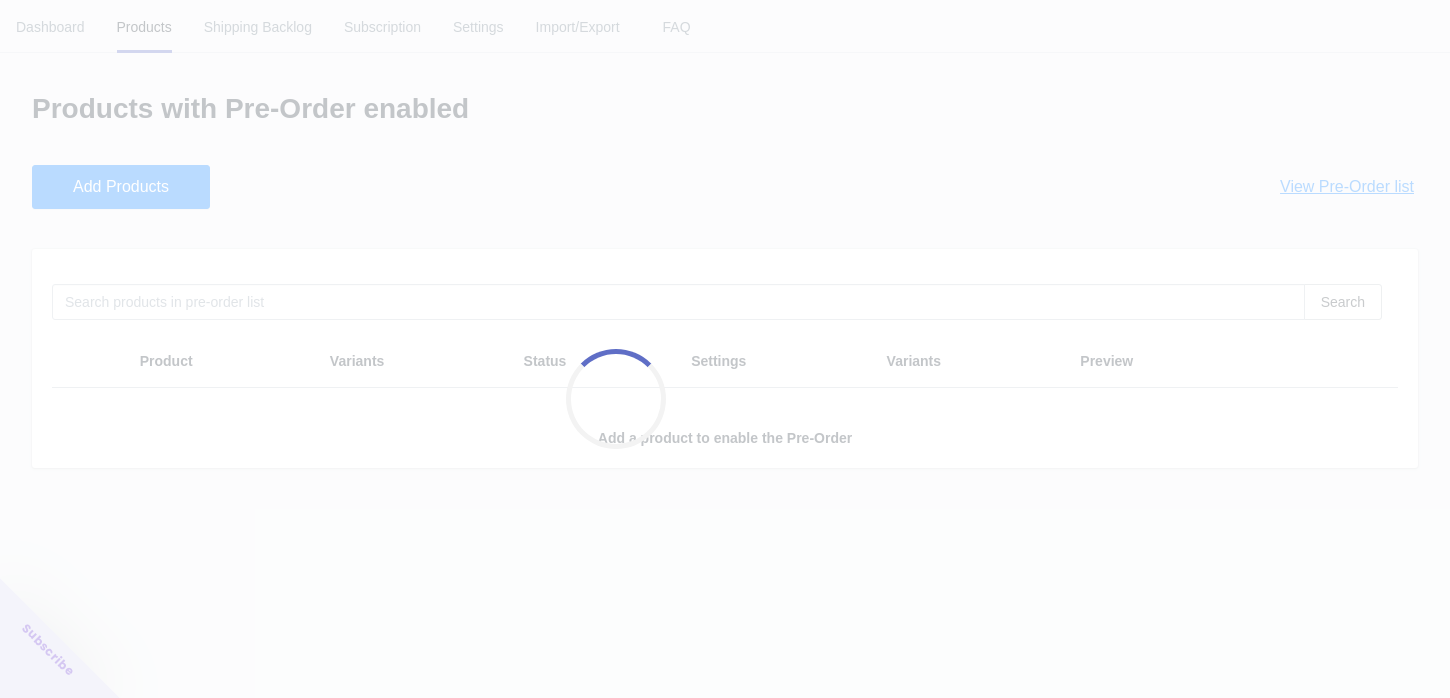 scroll, scrollTop: 0, scrollLeft: 0, axis: both 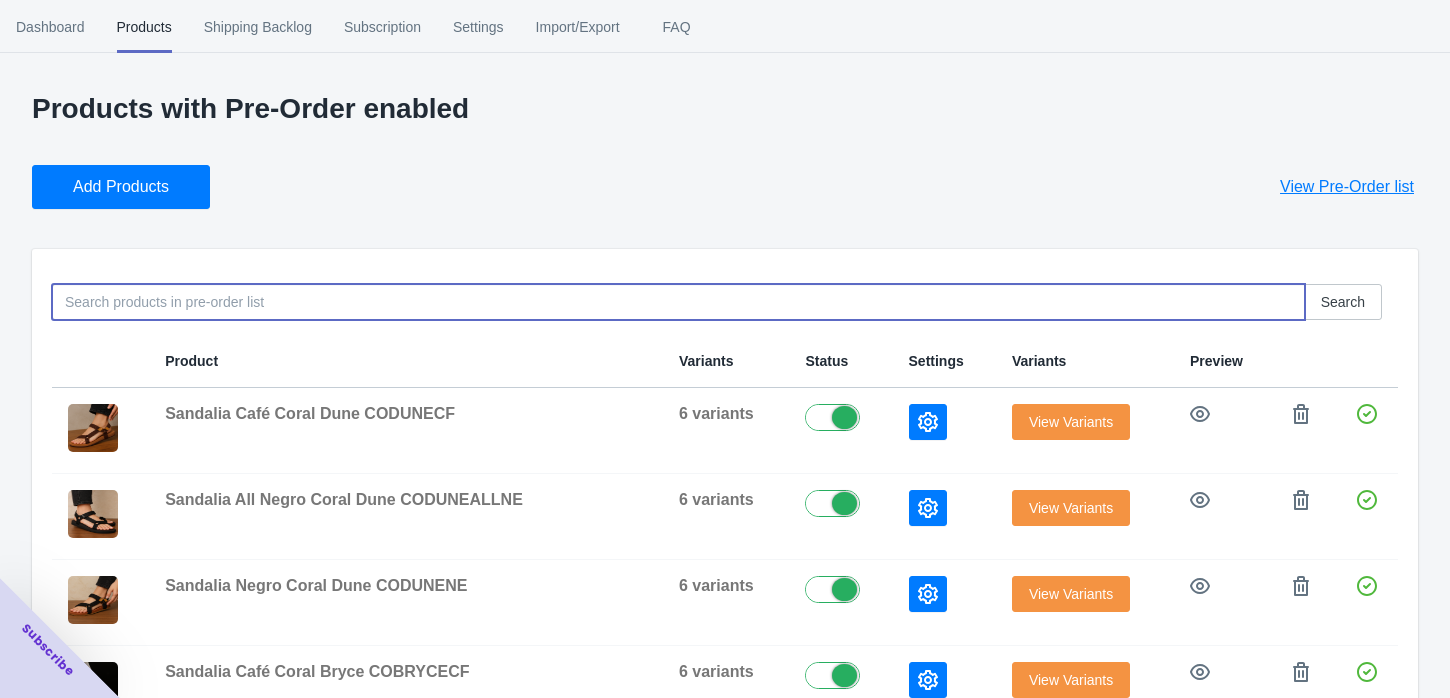 click at bounding box center (678, 302) 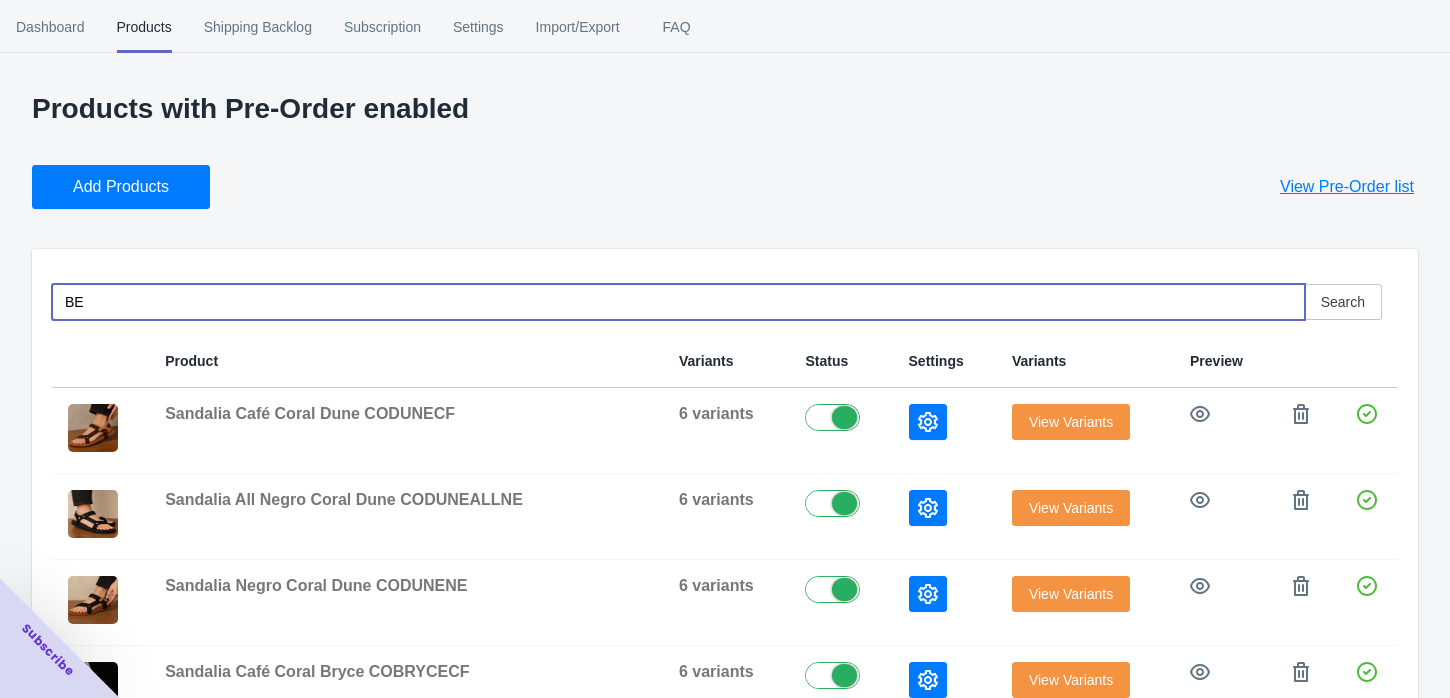 type on "B" 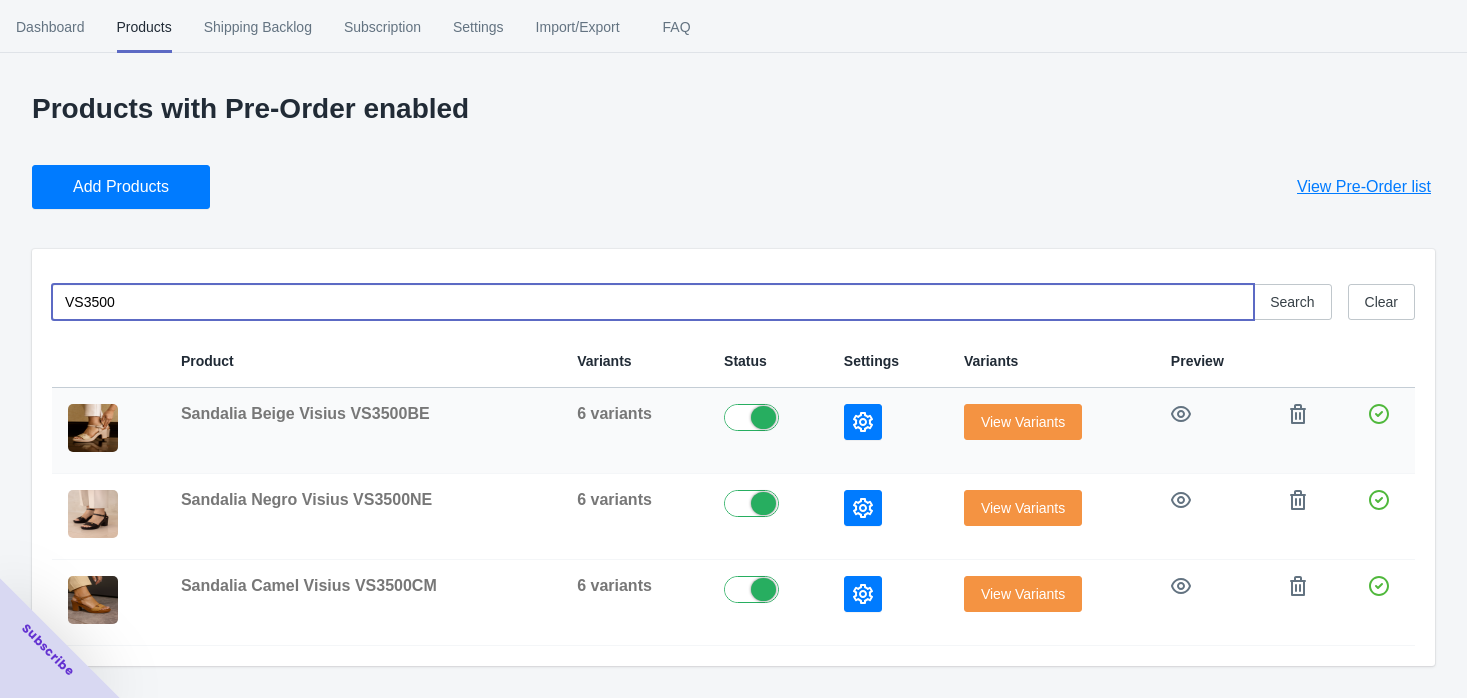 type on "VS3500" 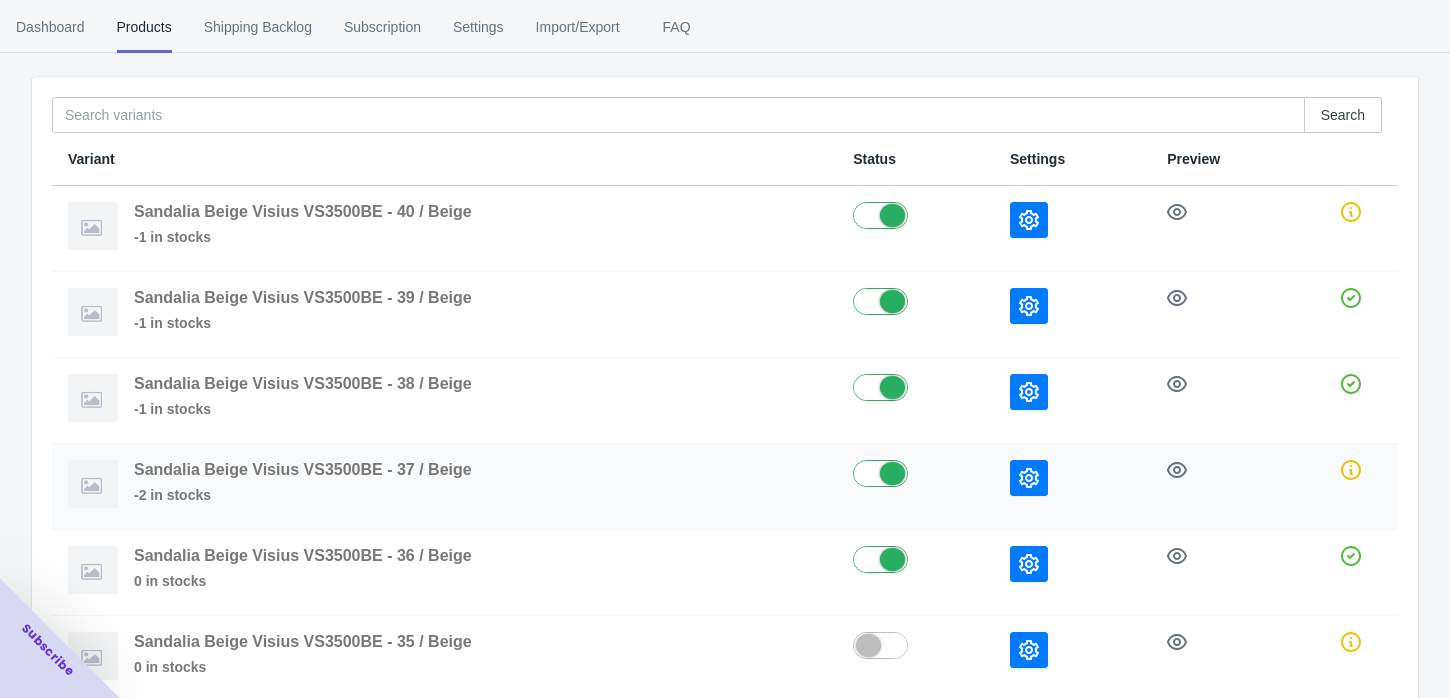 scroll, scrollTop: 222, scrollLeft: 0, axis: vertical 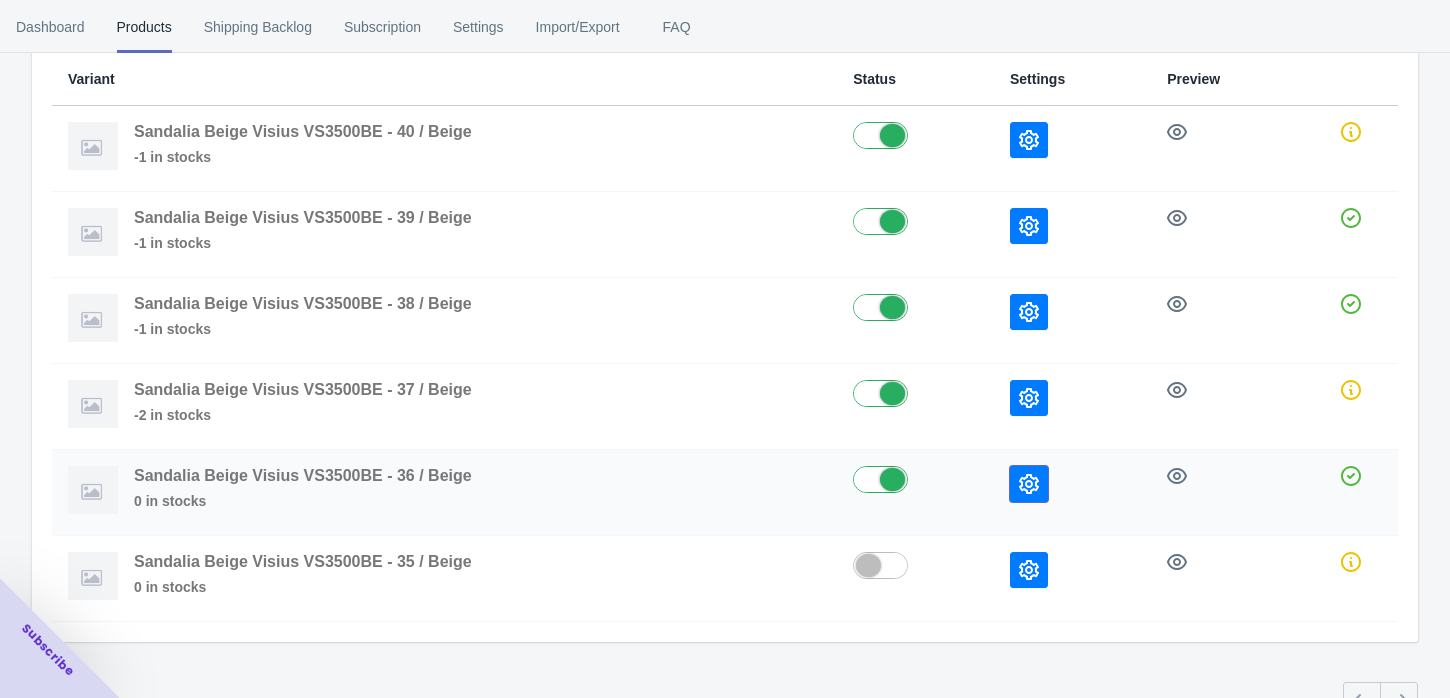 click 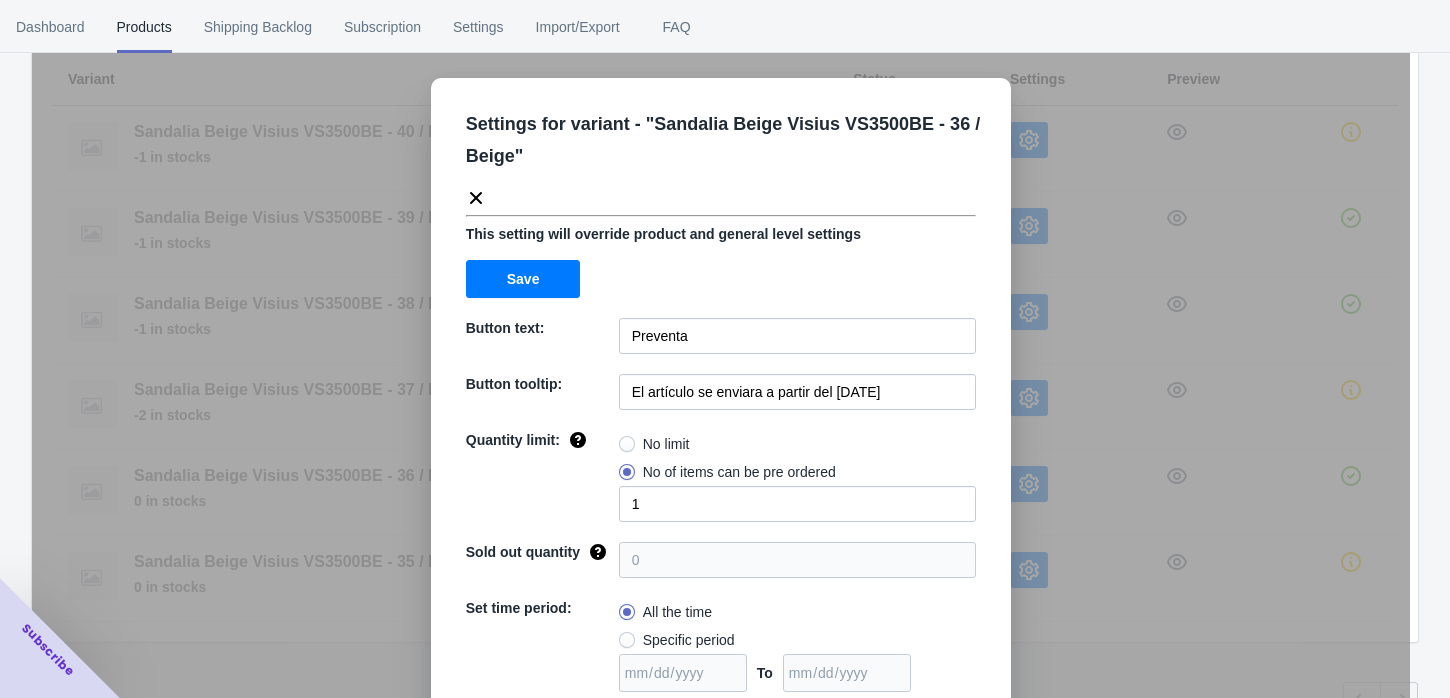 click on "Settings for variant - " Sandalia Beige Visius VS3500BE - 36 / Beige " This setting will override product and general level settings Save Button text: Preventa Button tooltip: El artículo se enviara a partir del [DATE] Quantity limit: No limit No of items can be pre ordered 1 Sold out quantity 0 Set time period: All the time Specific period To Sold out message: AGOTADO Override settings: Do not override Cancel Save" at bounding box center (721, 399) 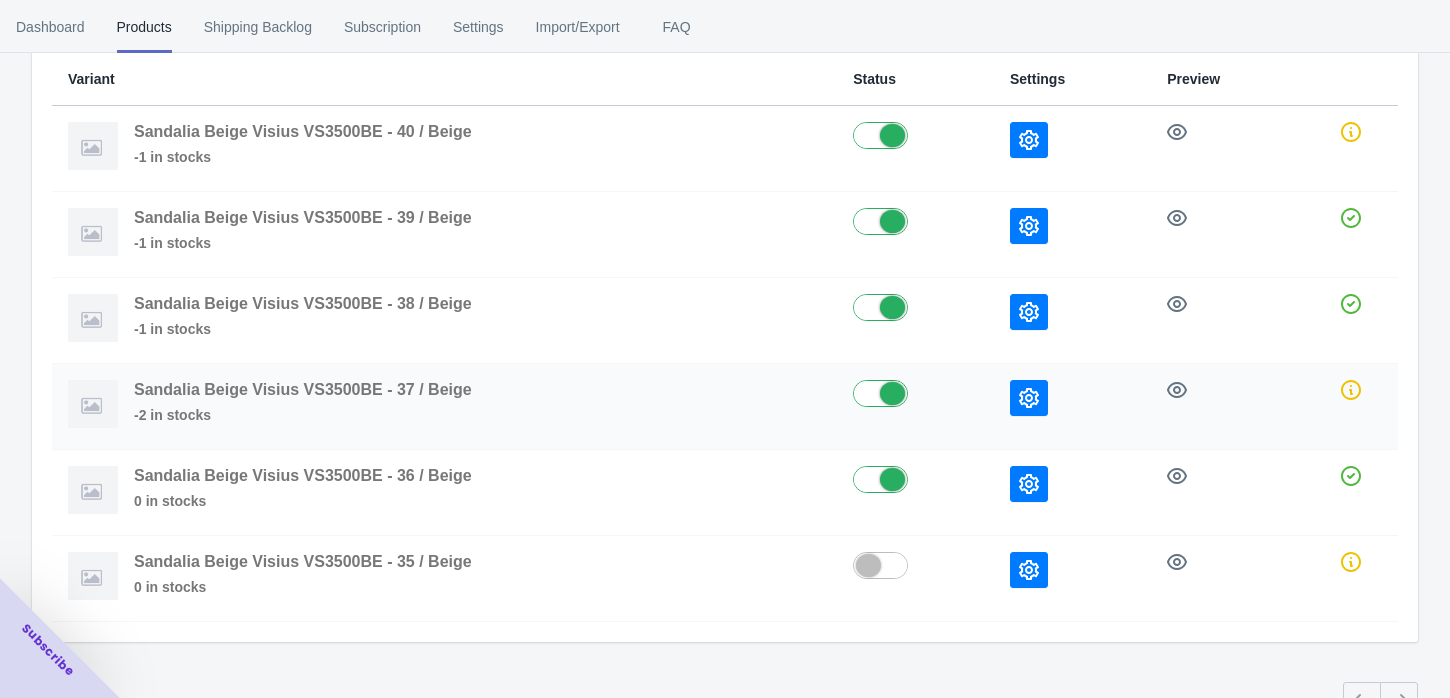 click at bounding box center [1029, 398] 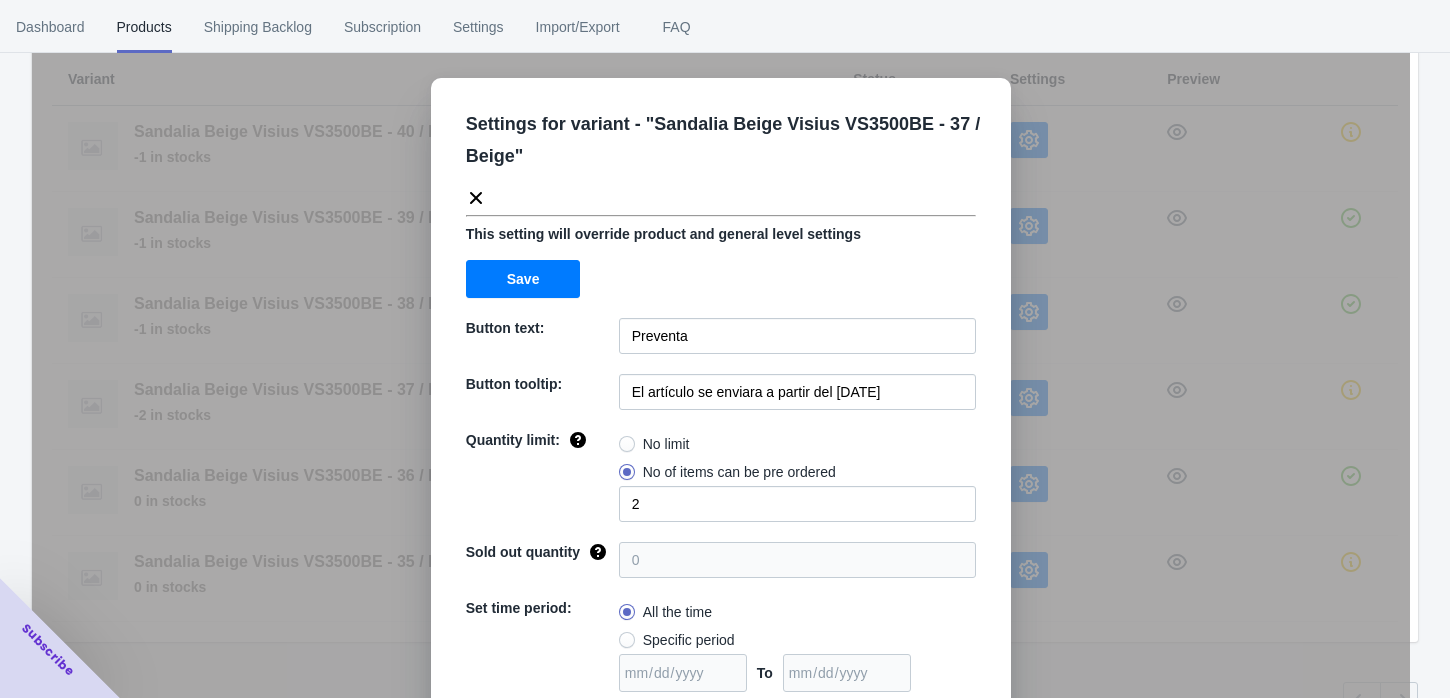 click on "Settings for variant - " Sandalia Beige Visius VS3500BE - 37 / Beige " This setting will override product and general level settings Save Button text: Preventa Button tooltip: El artículo se enviara a partir del [DATE] Quantity limit: No limit No of items can be pre ordered 2 Sold out quantity 0 Set time period: All the time Specific period To Sold out message: AGOTADO Override settings: Do not override Cancel Save" at bounding box center [721, 399] 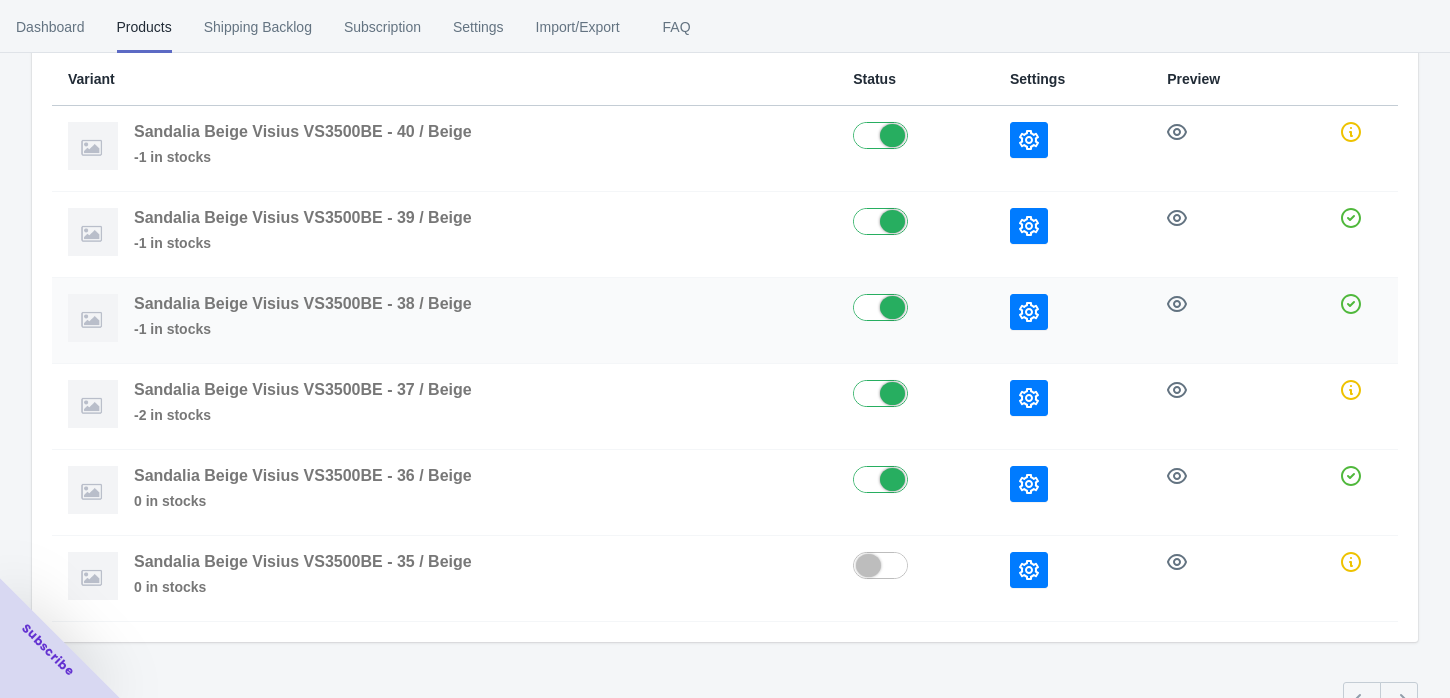 click 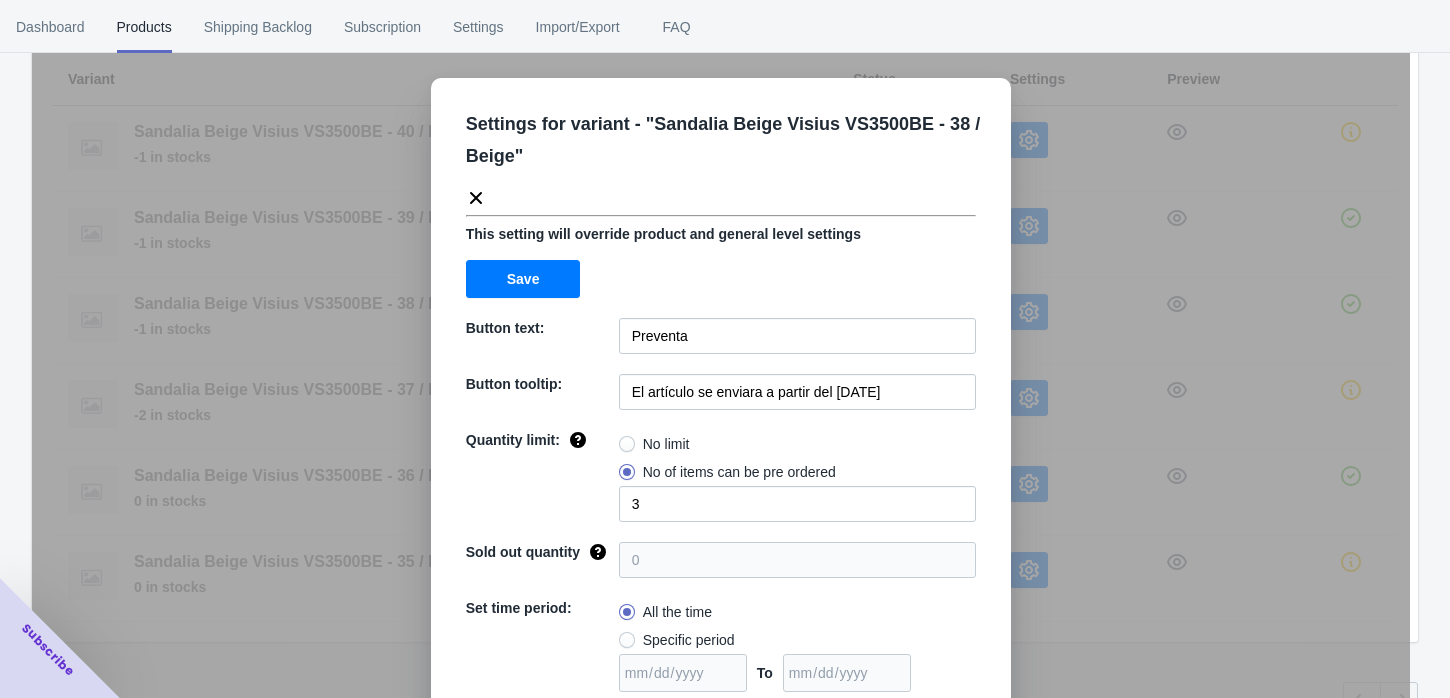 click on "Settings for variant - " Sandalia Beige Visius VS3500BE - 38 / Beige " This setting will override product and general level settings Save Button text: Preventa Button tooltip: El artículo se enviara a partir del [DATE] Quantity limit: No limit No of items can be pre ordered 3 Sold out quantity 0 Set time period: All the time Specific period To Sold out message: AGOTADO Override settings: Do not override Cancel Save" at bounding box center [721, 399] 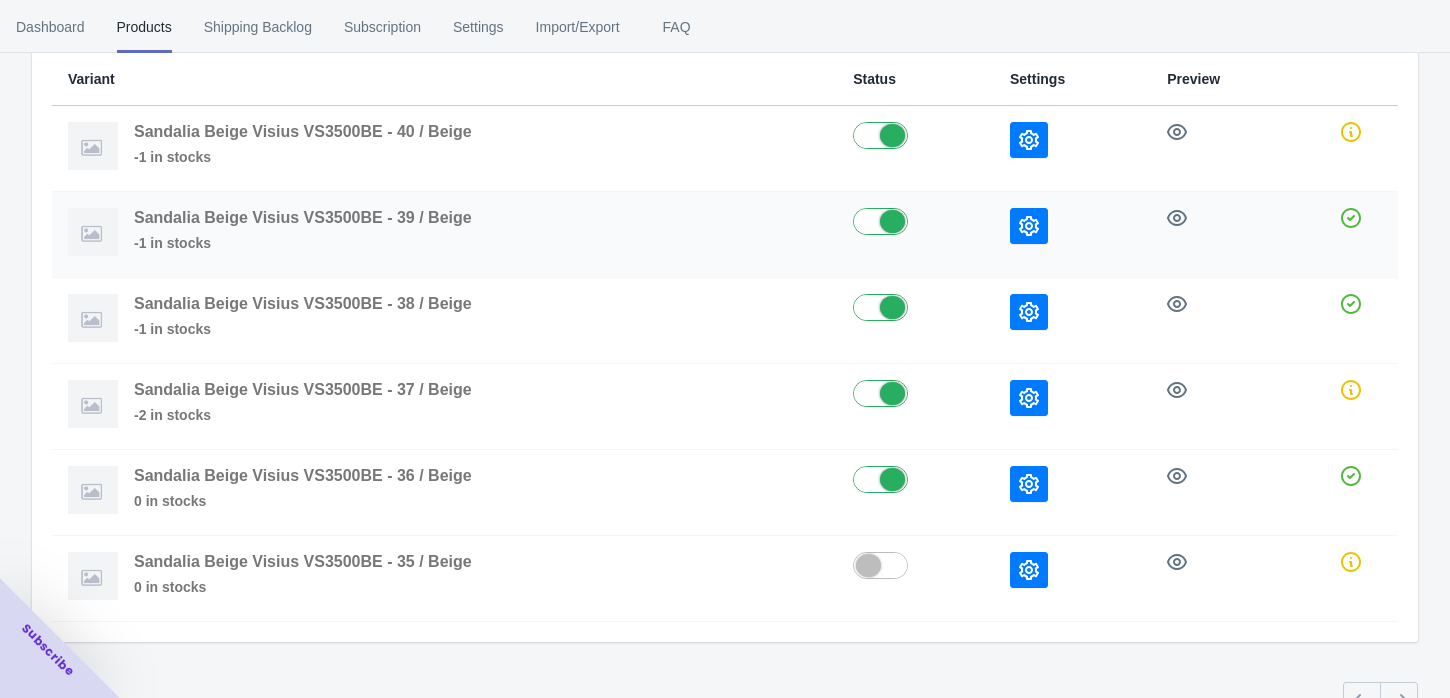 click at bounding box center [1029, 226] 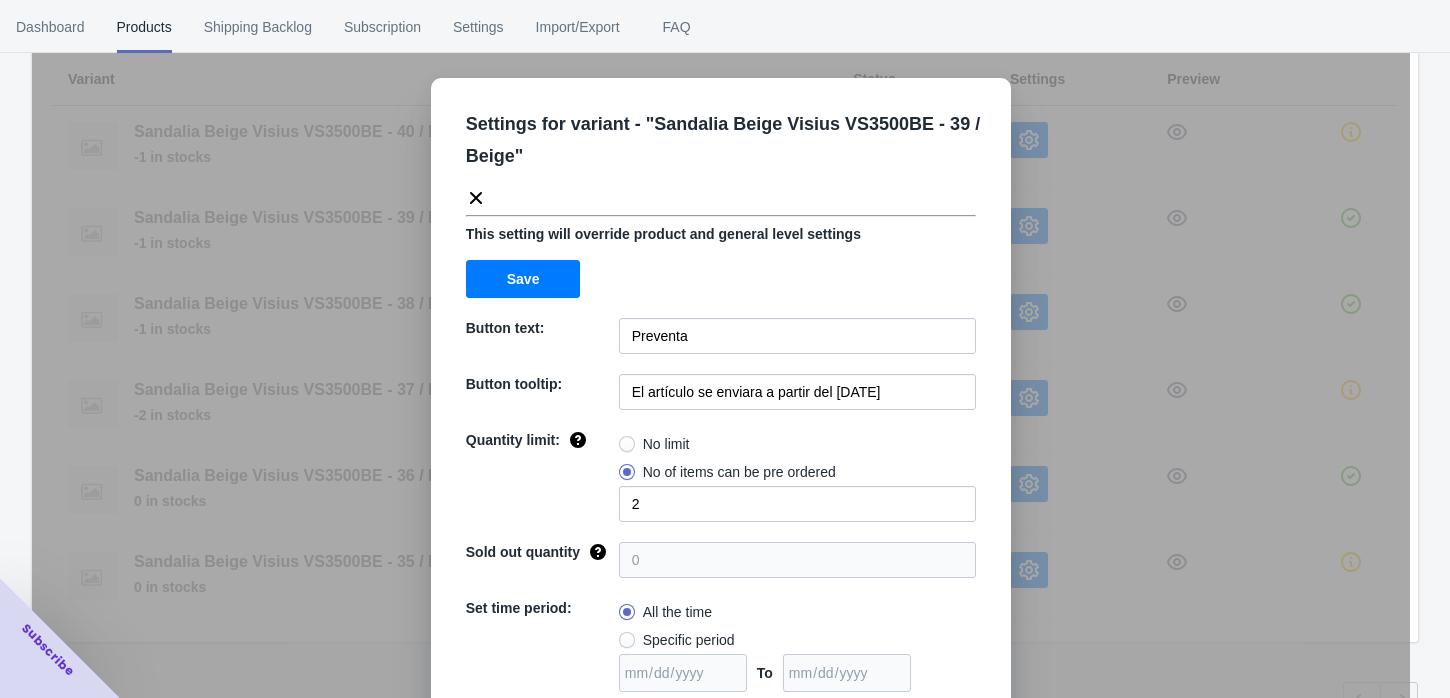 click on "Settings for variant - " Sandalia Beige Visius VS3500BE - 39 / Beige " This setting will override product and general level settings Save Button text: Preventa Button tooltip: El artículo se enviara a partir del [DATE] Quantity limit: No limit No of items can be pre ordered 2 Sold out quantity 0 Set time period: All the time Specific period To Sold out message: AGOTADO Override settings: Do not override Cancel Save" at bounding box center (721, 399) 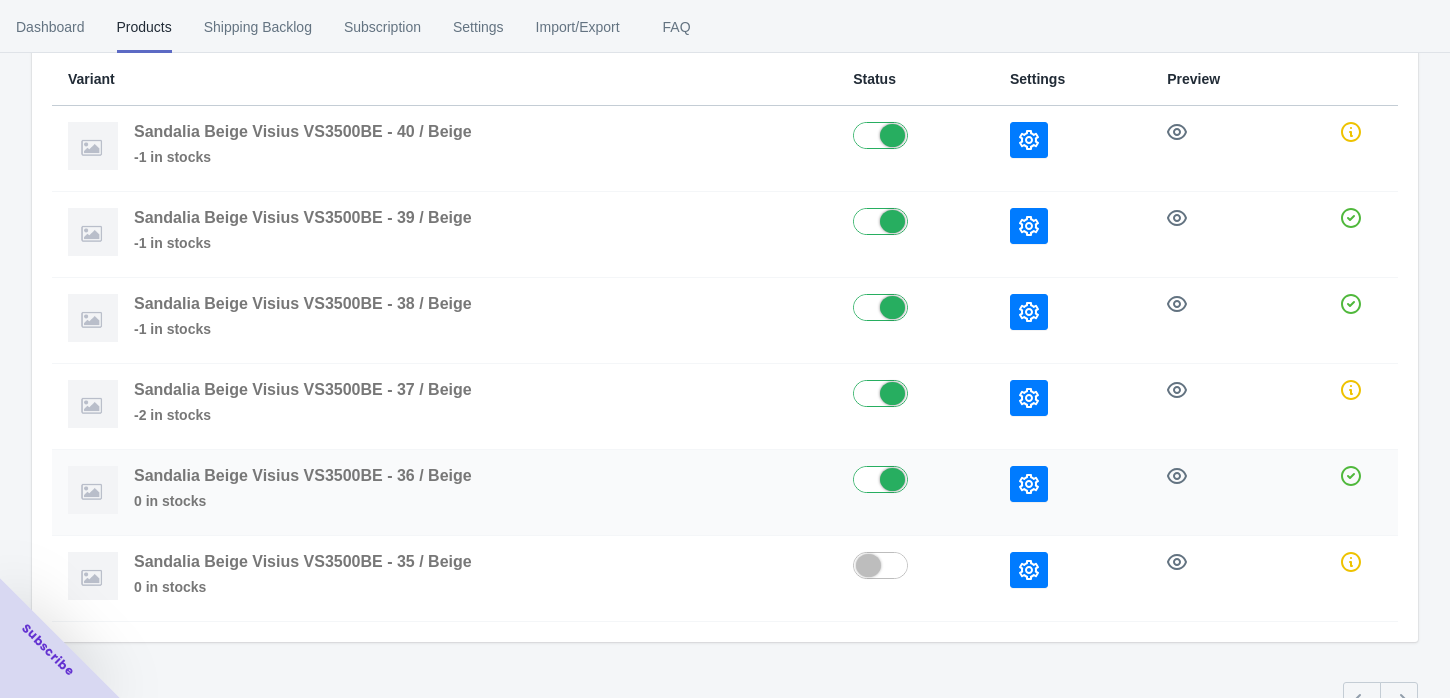 click at bounding box center [1029, 484] 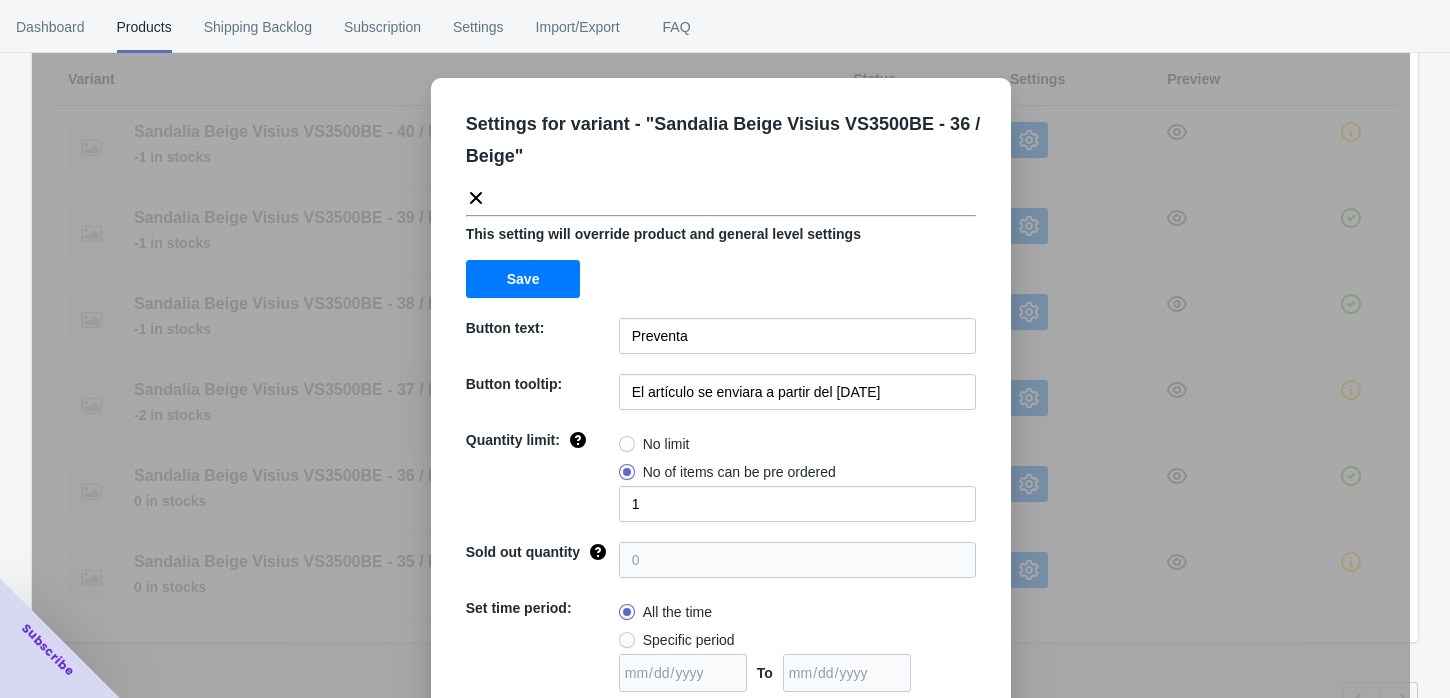 click on "Settings for variant - " Sandalia Beige Visius VS3500BE - 36 / Beige " This setting will override product and general level settings Save Button text: Preventa Button tooltip: El artículo se enviara a partir del [DATE] Quantity limit: No limit No of items can be pre ordered 1 Sold out quantity 0 Set time period: All the time Specific period To Sold out message: AGOTADO Override settings: Do not override Cancel Save" at bounding box center (721, 399) 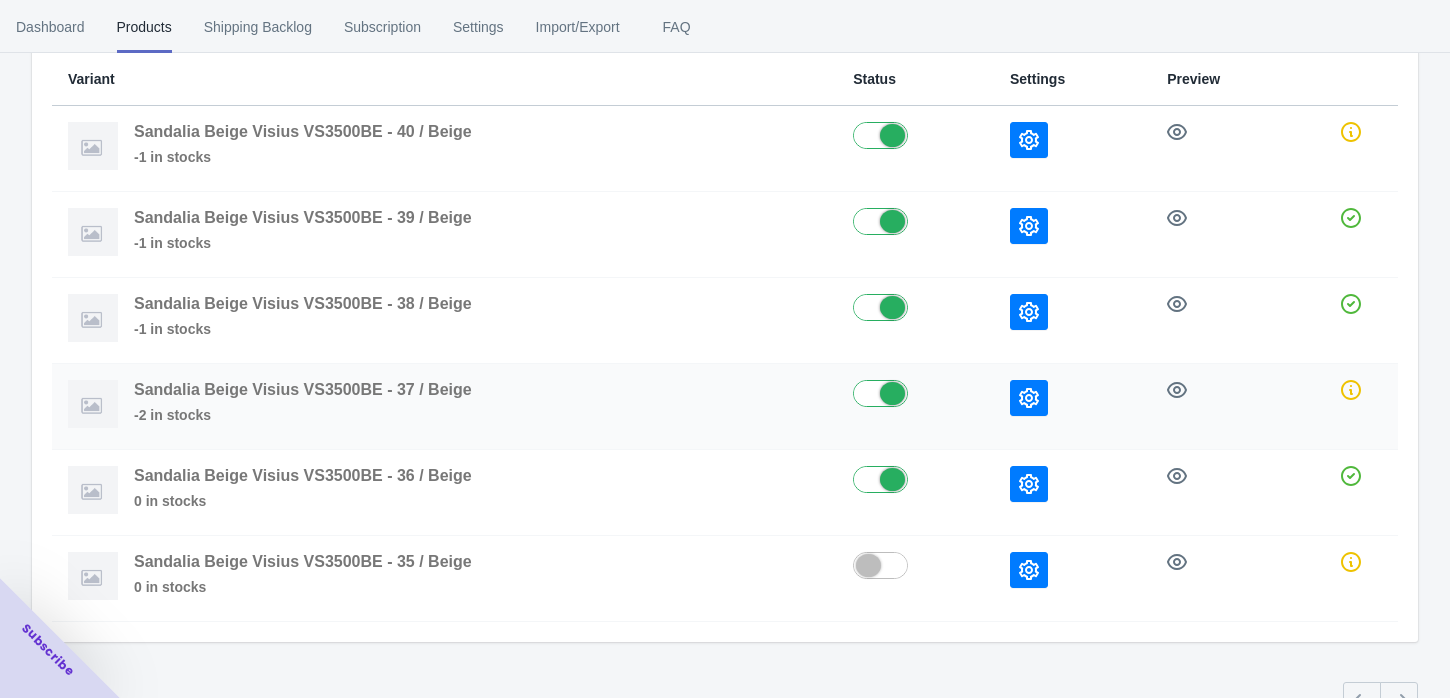 click 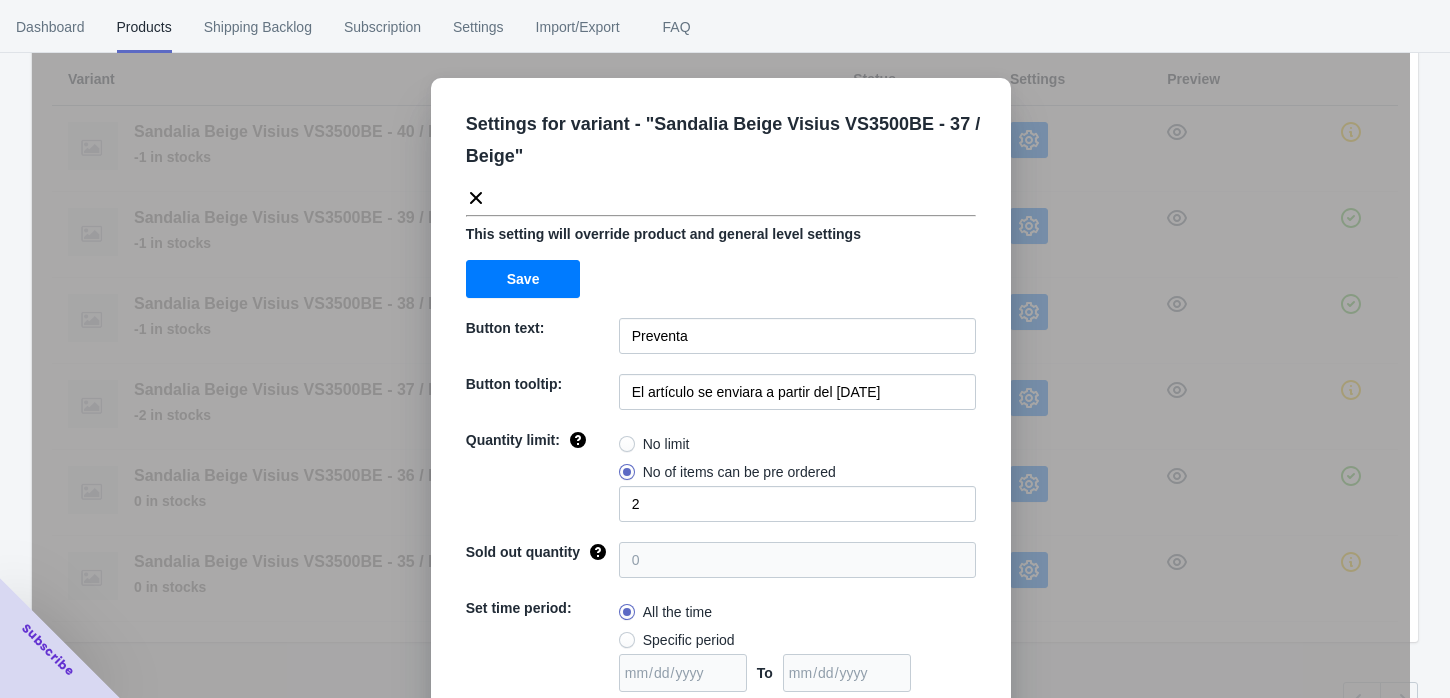 click on "Settings for variant - " Sandalia Beige Visius VS3500BE - 37 / Beige " This setting will override product and general level settings Save Button text: Preventa Button tooltip: El artículo se enviara a partir del [DATE] Quantity limit: No limit No of items can be pre ordered 2 Sold out quantity 0 Set time period: All the time Specific period To Sold out message: AGOTADO Override settings: Do not override Cancel Save" at bounding box center (721, 399) 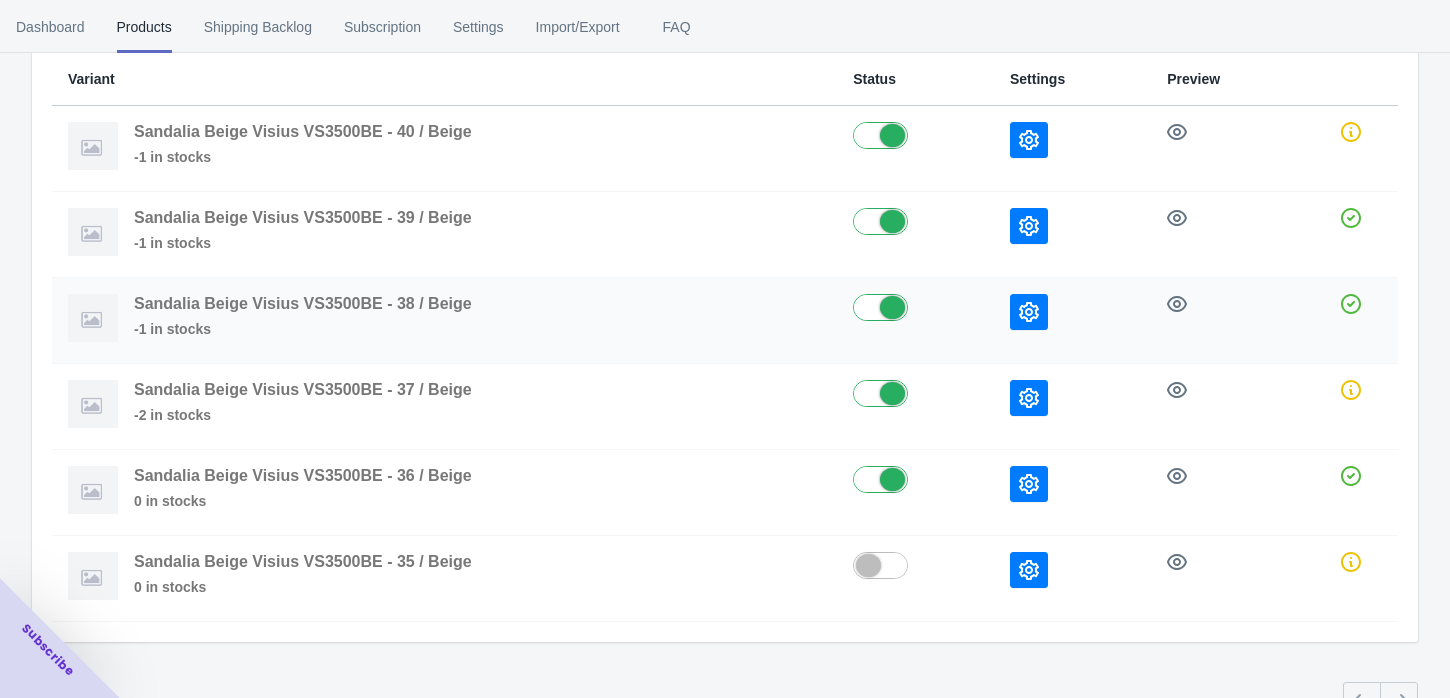 click at bounding box center (1029, 312) 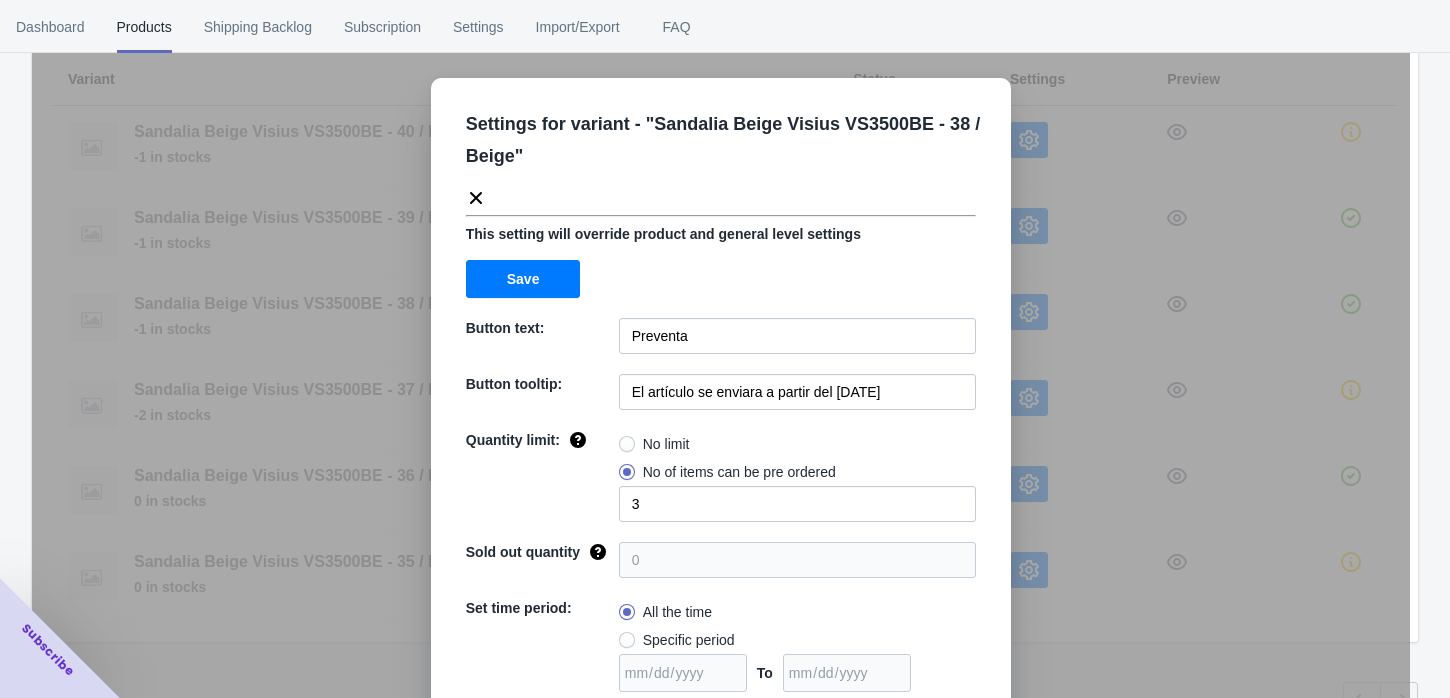 click on "Settings for variant - " Sandalia Beige Visius VS3500BE - 38 / Beige " This setting will override product and general level settings Save Button text: Preventa Button tooltip: El artículo se enviara a partir del [DATE] Quantity limit: No limit No of items can be pre ordered 3 Sold out quantity 0 Set time period: All the time Specific period To Sold out message: AGOTADO Override settings: Do not override Cancel Save" at bounding box center (721, 399) 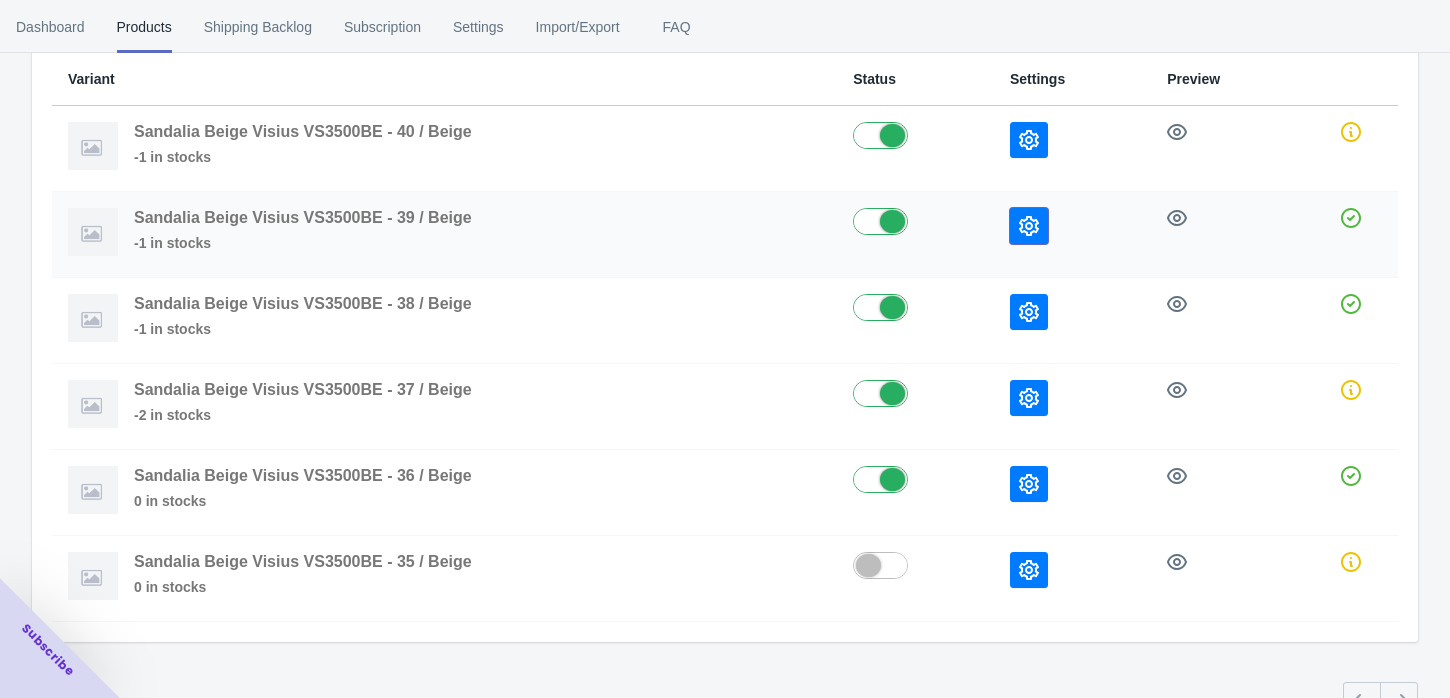 click 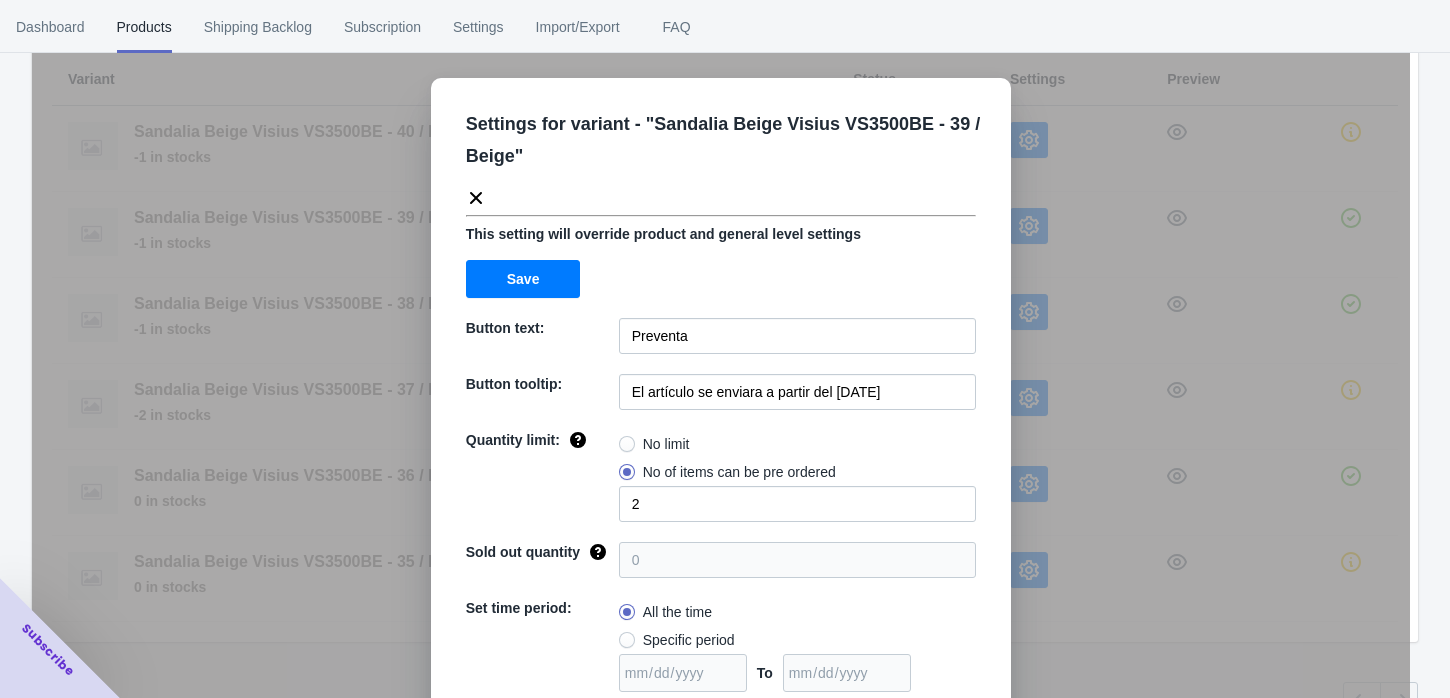 click on "Settings for variant - " Sandalia Beige Visius VS3500BE - 39 / Beige " This setting will override product and general level settings Save Button text: Preventa Button tooltip: El artículo se enviara a partir del [DATE] Quantity limit: No limit No of items can be pre ordered 2 Sold out quantity 0 Set time period: All the time Specific period To Sold out message: AGOTADO Override settings: Do not override Cancel Save" at bounding box center (721, 399) 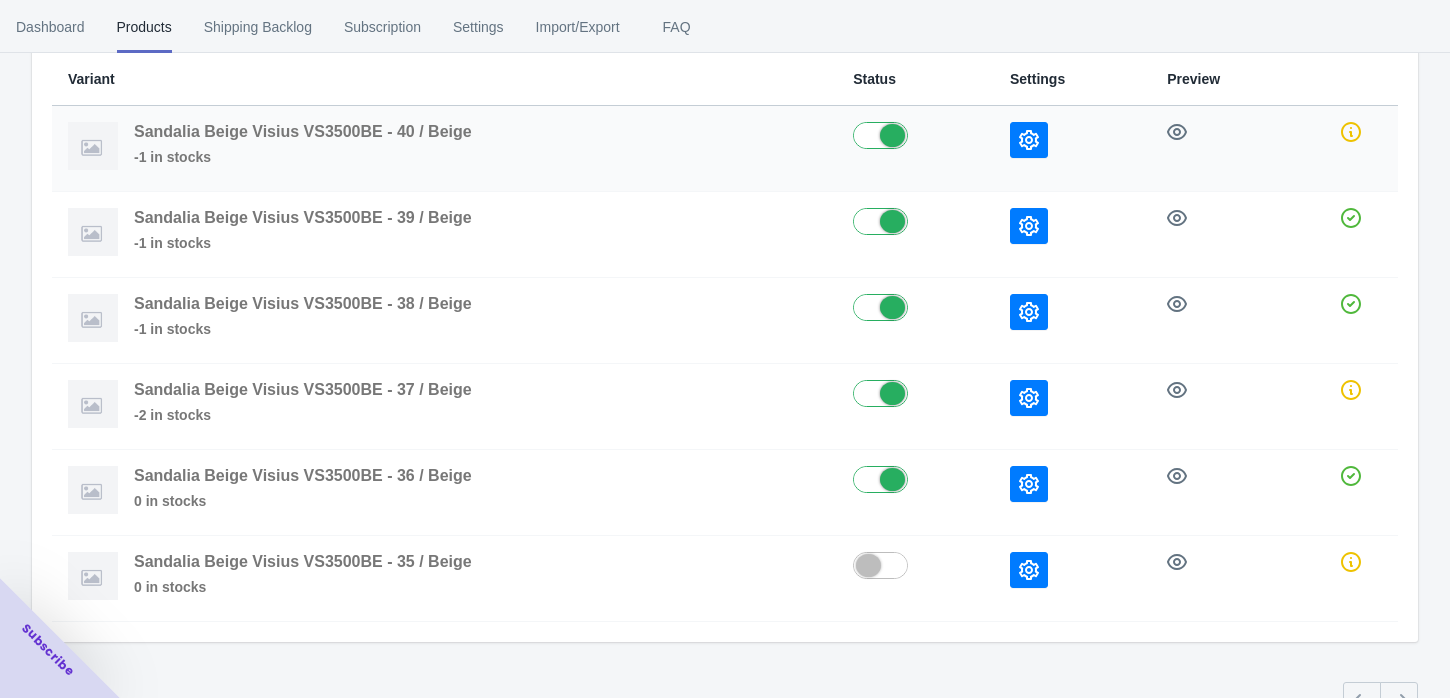 click 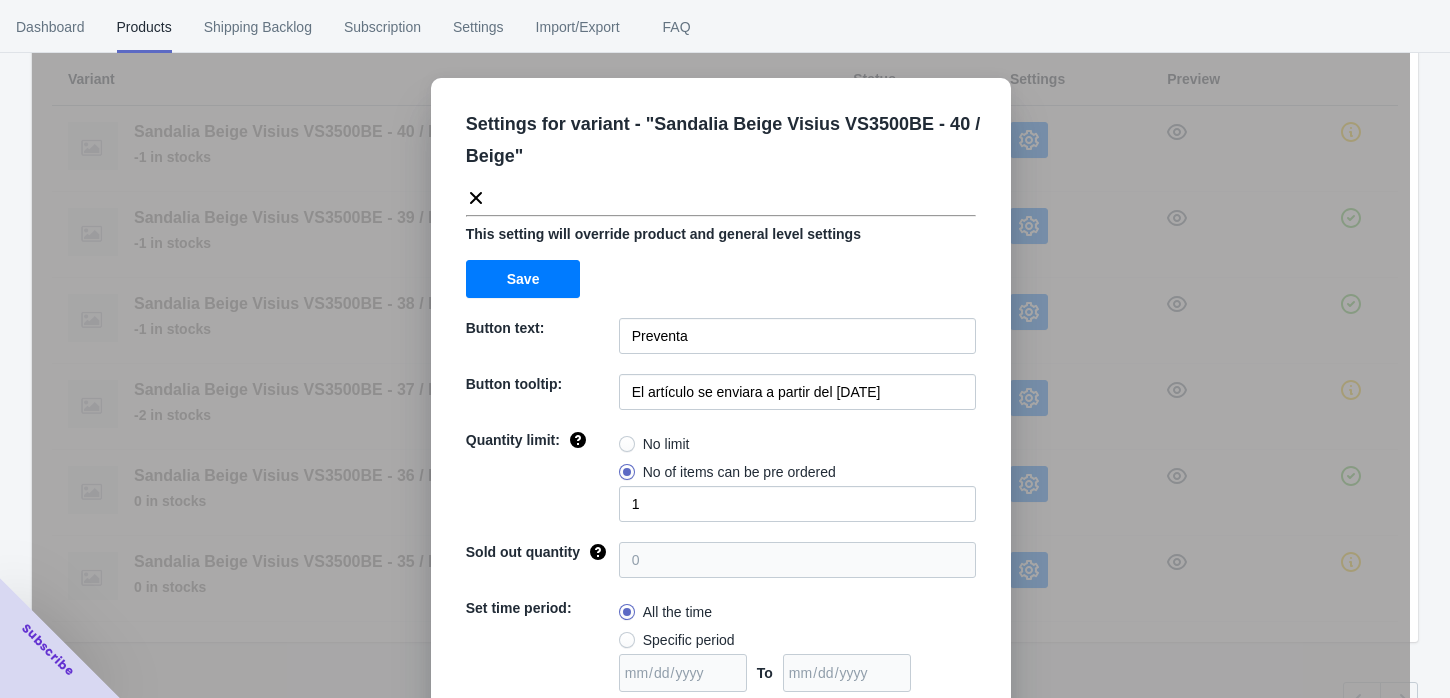 click on "Settings for variant - " Sandalia Beige Visius VS3500BE - 40 / Beige " This setting will override product and general level settings Save Button text: Preventa Button tooltip: El artículo se enviara a partir del [DATE] Quantity limit: No limit No of items can be pre ordered 1 Sold out quantity 0 Set time period: All the time Specific period To Sold out message: AGOTADO Override settings: Do not override Cancel Save" at bounding box center (721, 399) 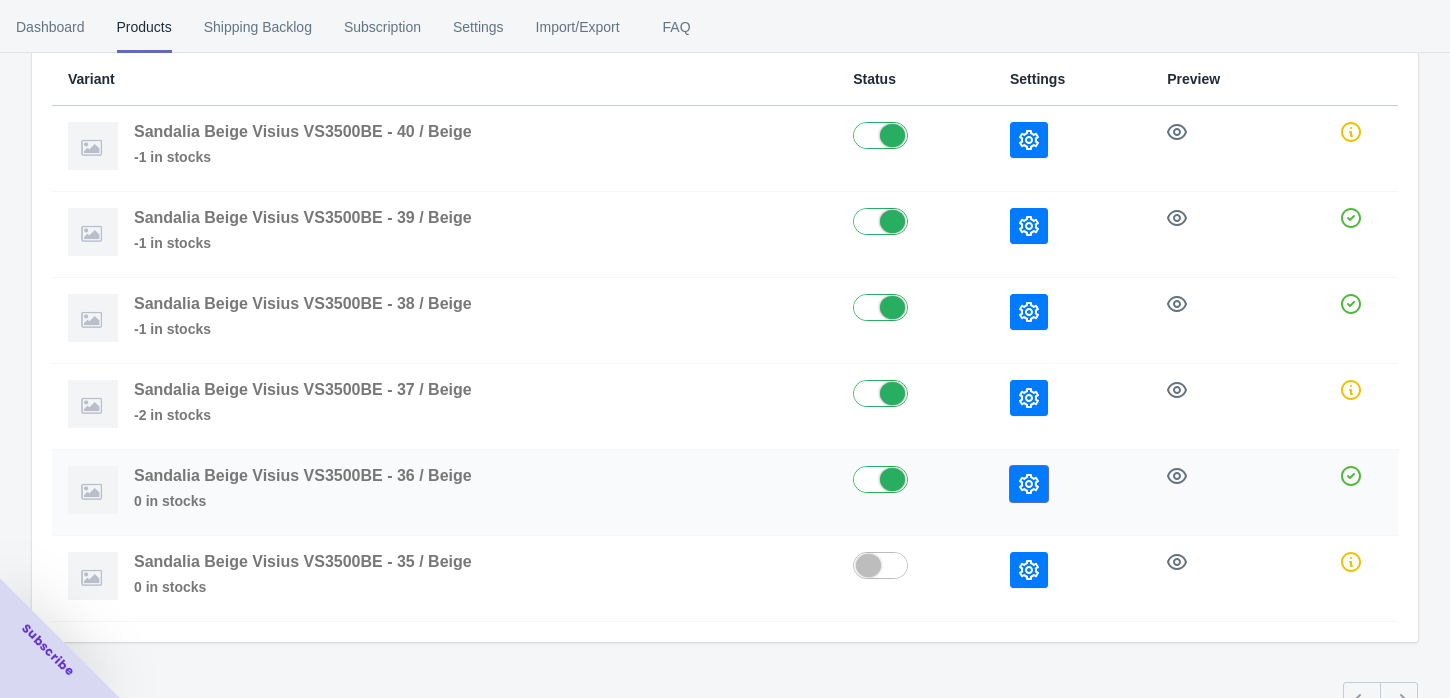 click at bounding box center [1029, 484] 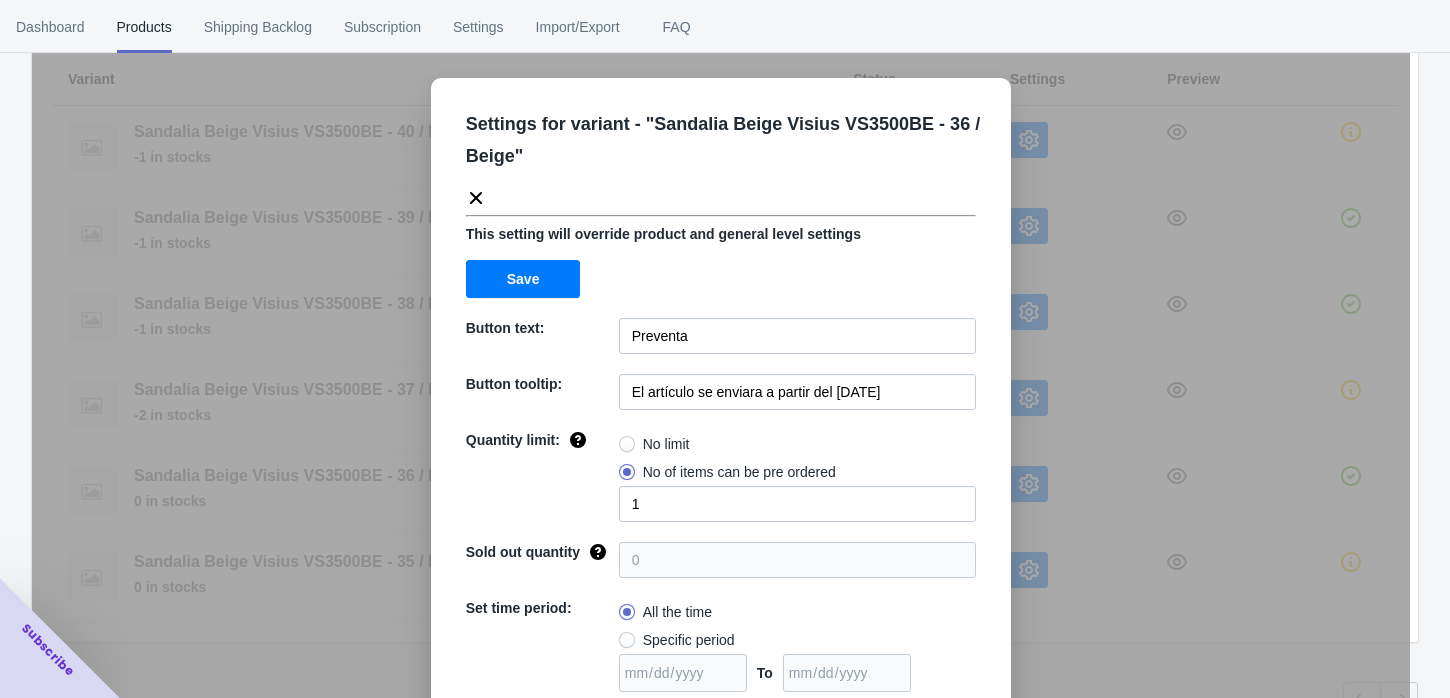 click on "Settings for variant - " Sandalia Beige Visius VS3500BE - 36 / Beige " This setting will override product and general level settings Save Button text: Preventa Button tooltip: El artículo se enviara a partir del [DATE] Quantity limit: No limit No of items can be pre ordered 1 Sold out quantity 0 Set time period: All the time Specific period To Sold out message: AGOTADO Override settings: Do not override Cancel Save" at bounding box center [721, 399] 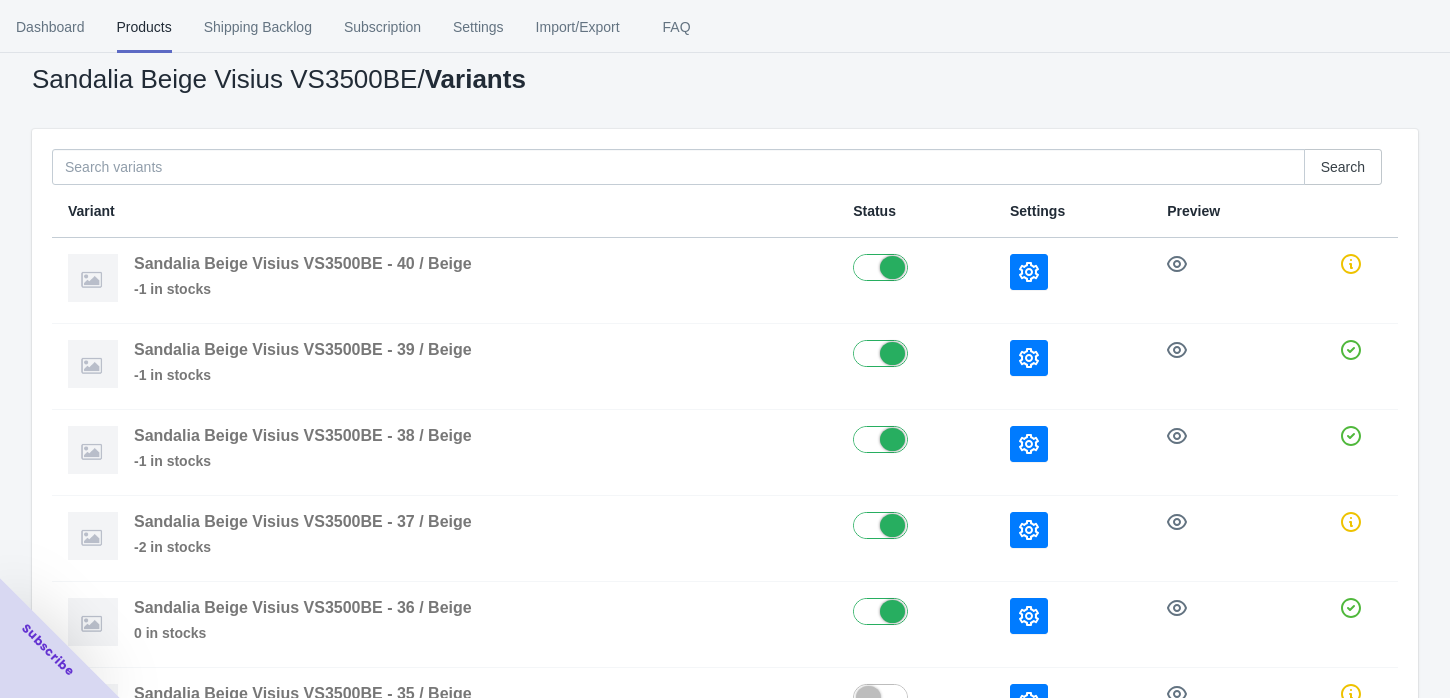 scroll, scrollTop: 0, scrollLeft: 0, axis: both 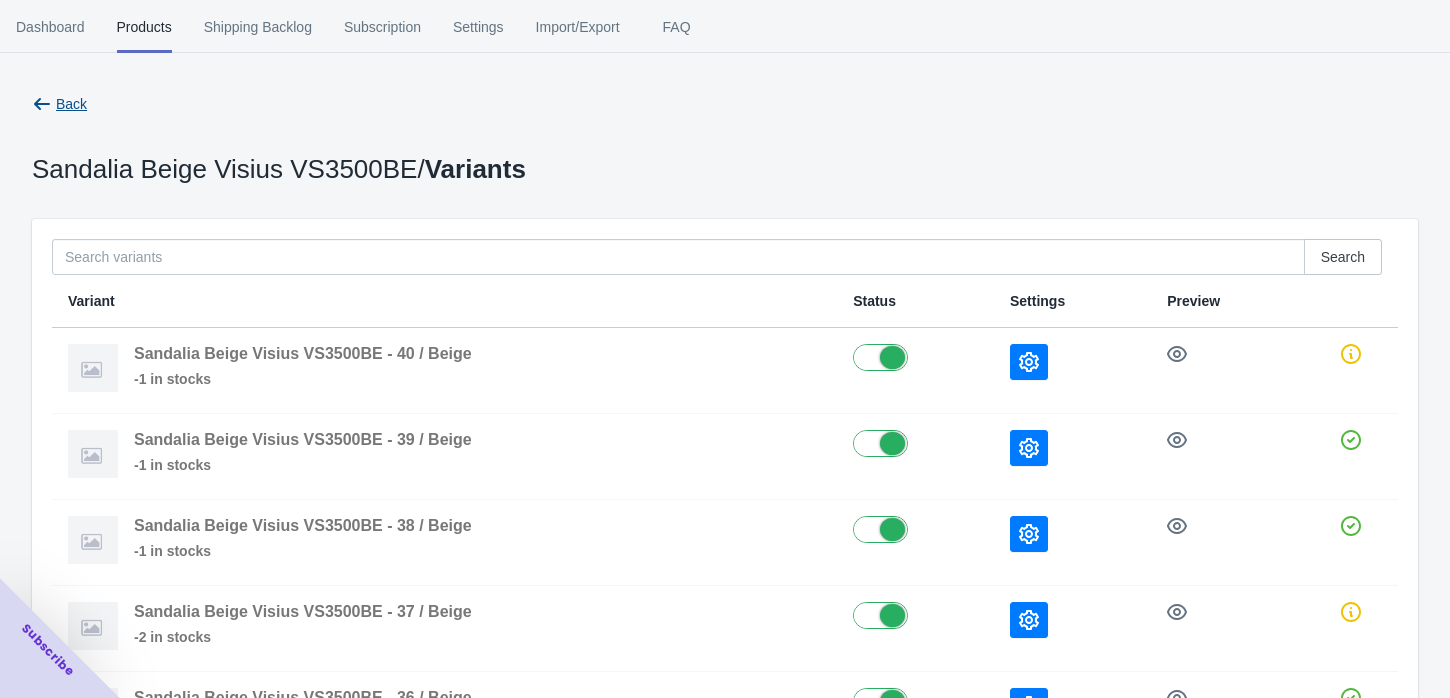 click 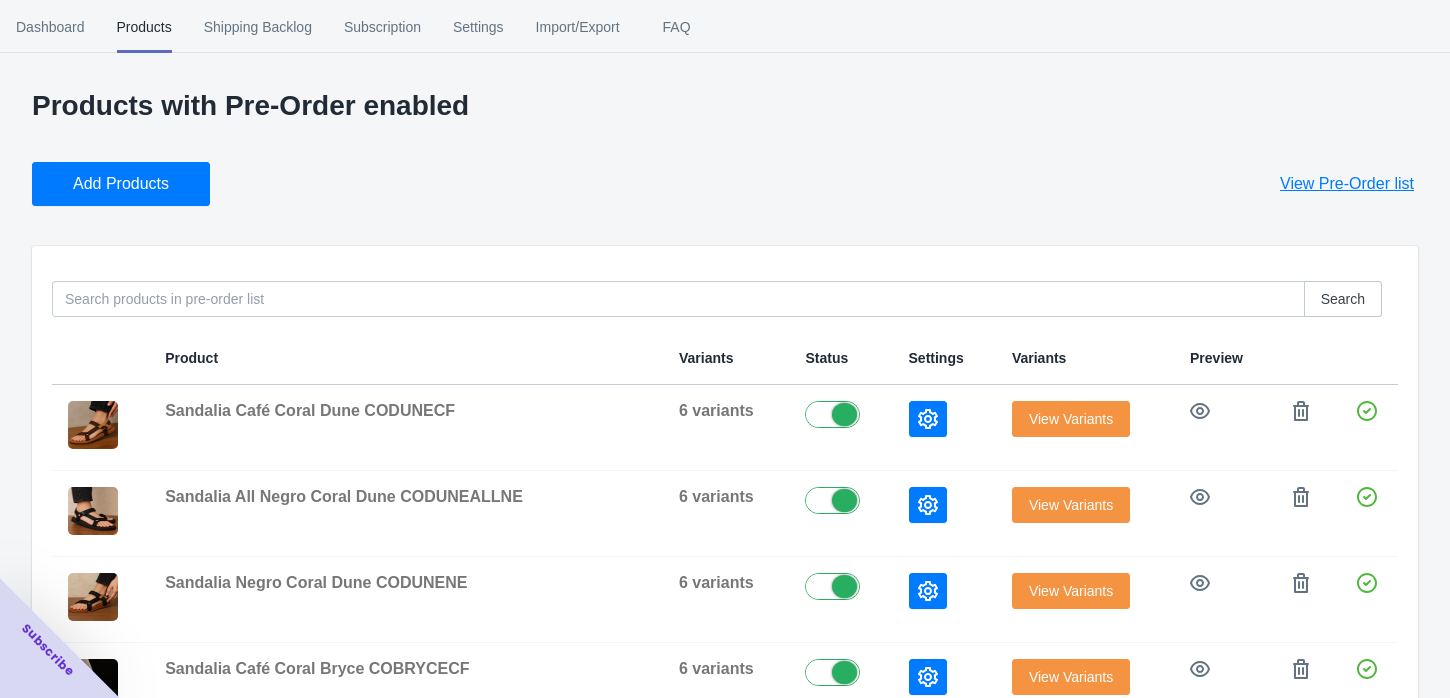 scroll, scrollTop: 0, scrollLeft: 0, axis: both 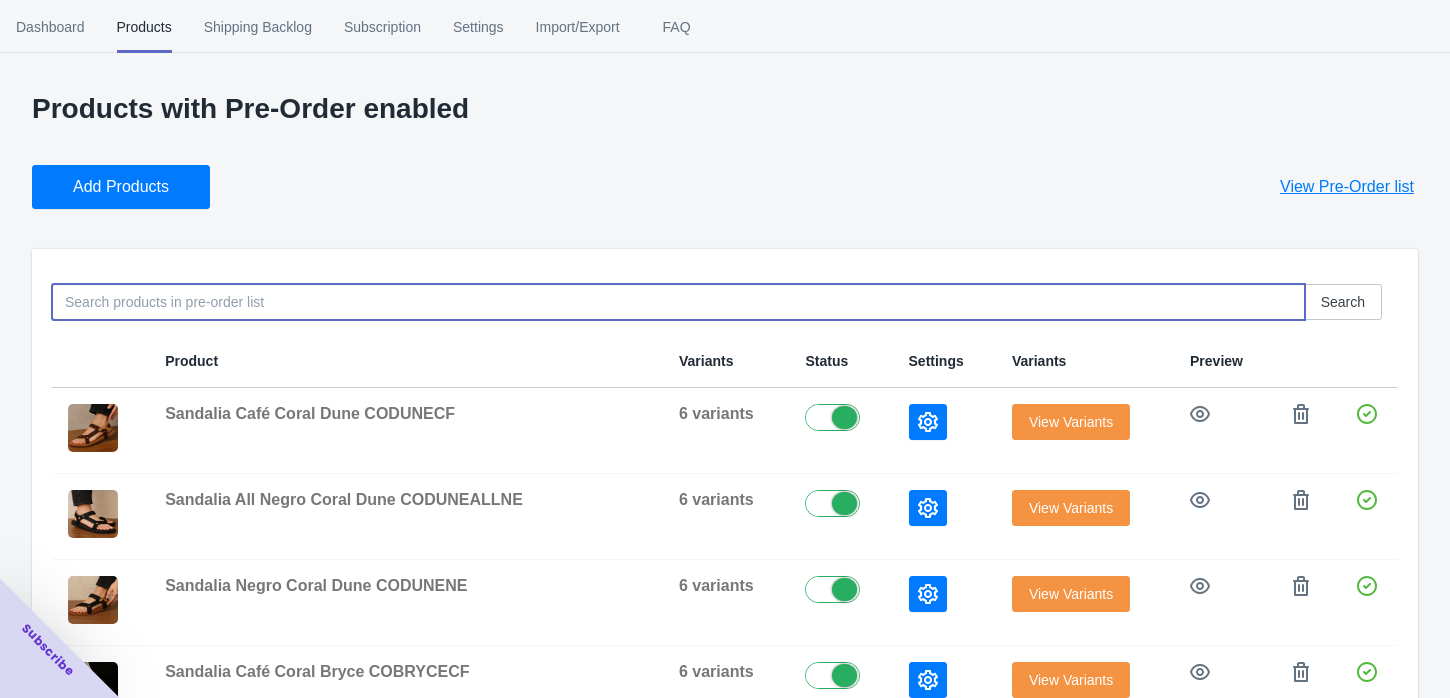 click at bounding box center (678, 302) 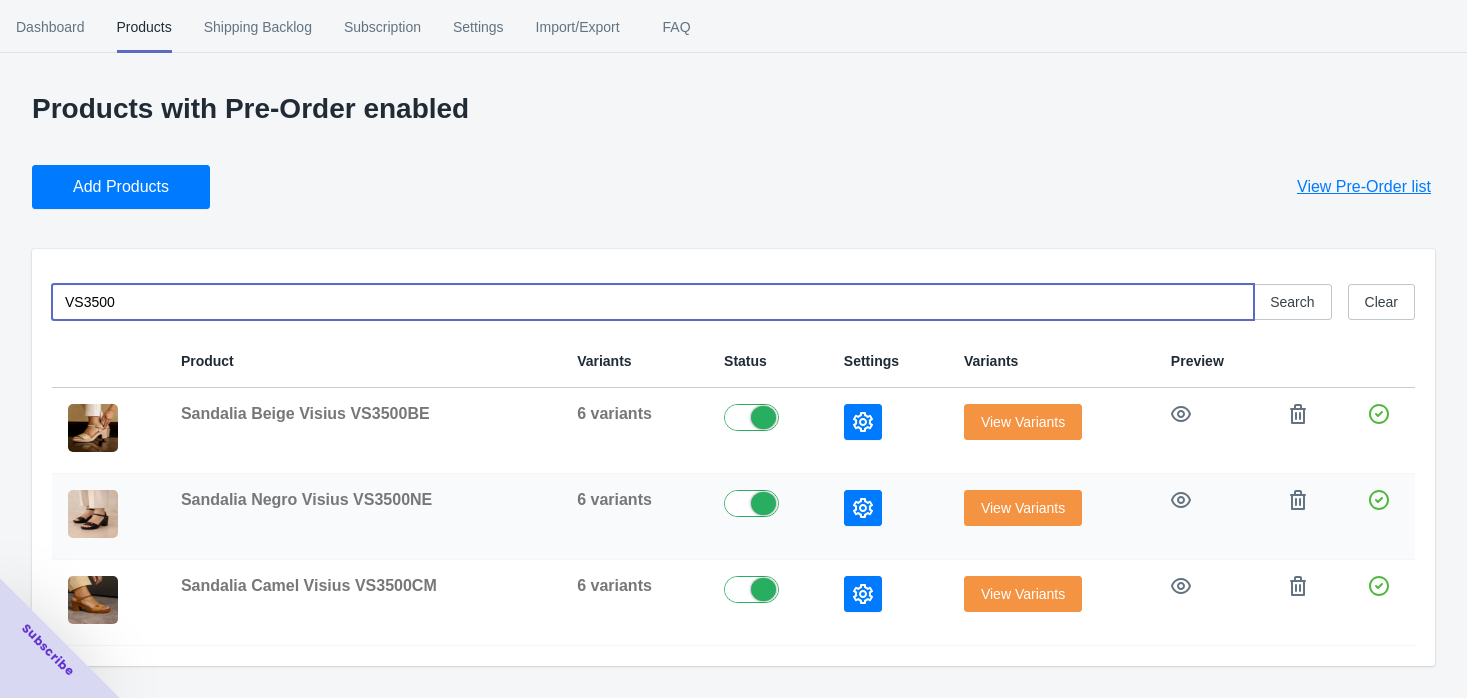 type on "VS3500" 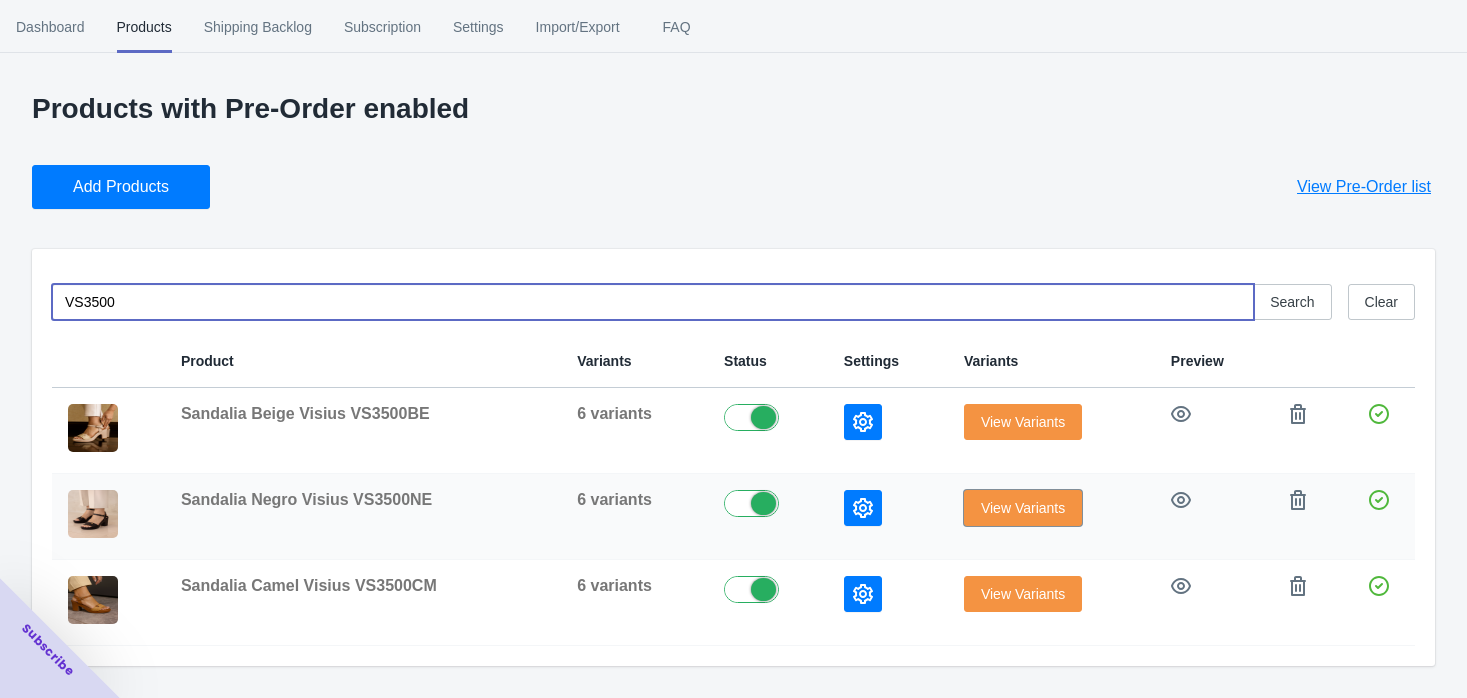 click on "View Variants" at bounding box center (1023, 508) 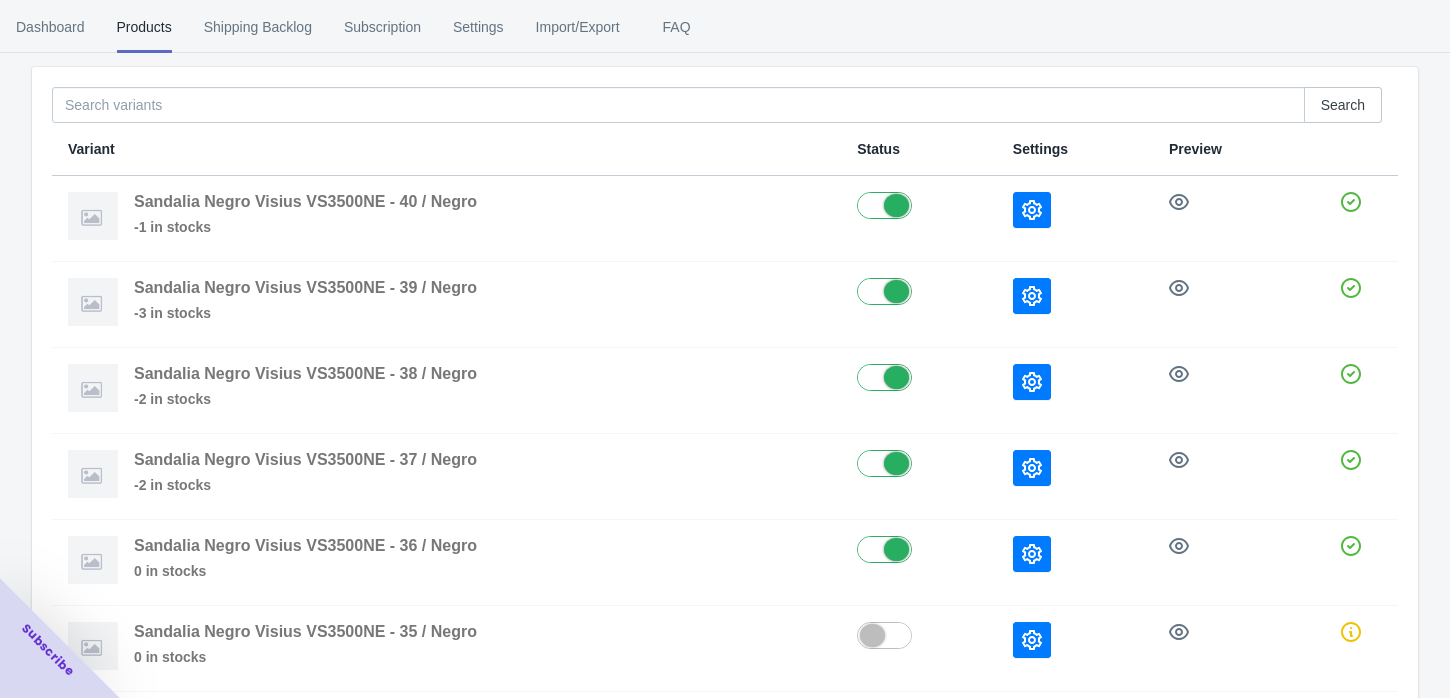 scroll, scrollTop: 43, scrollLeft: 0, axis: vertical 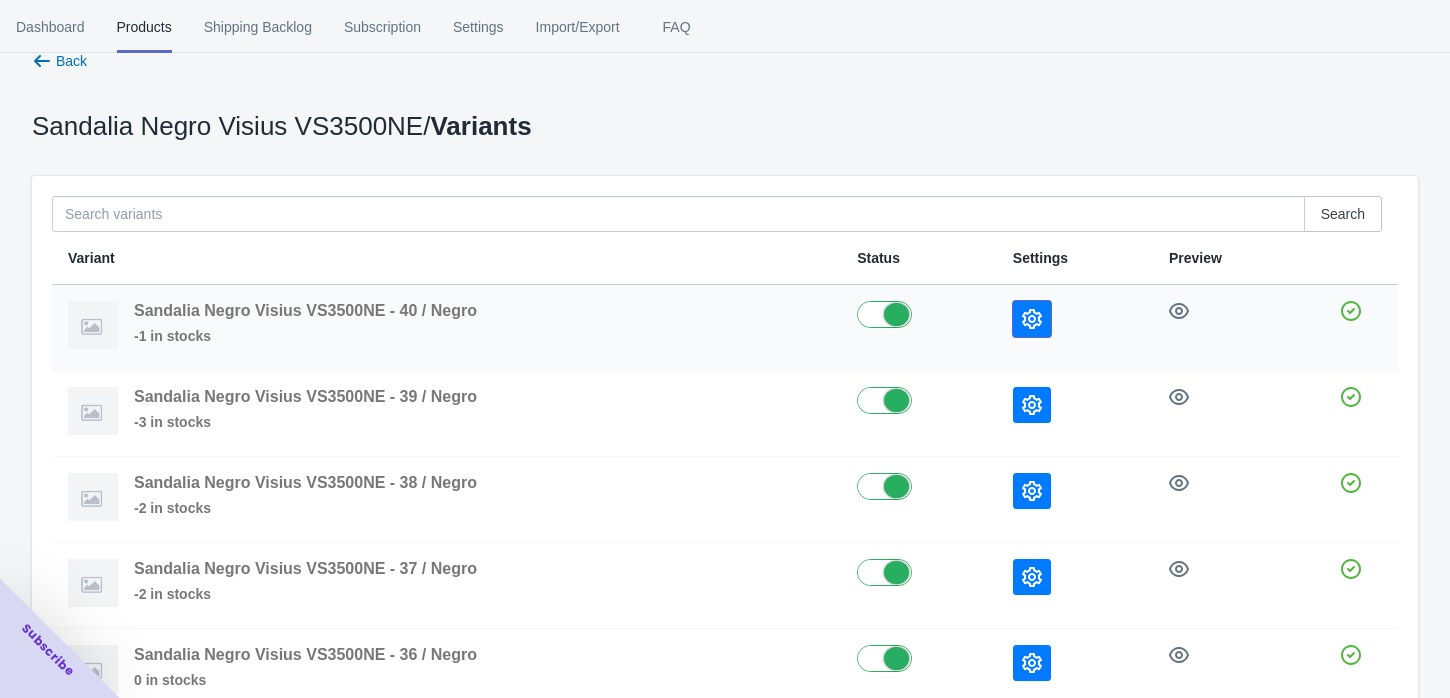 click at bounding box center [1032, 319] 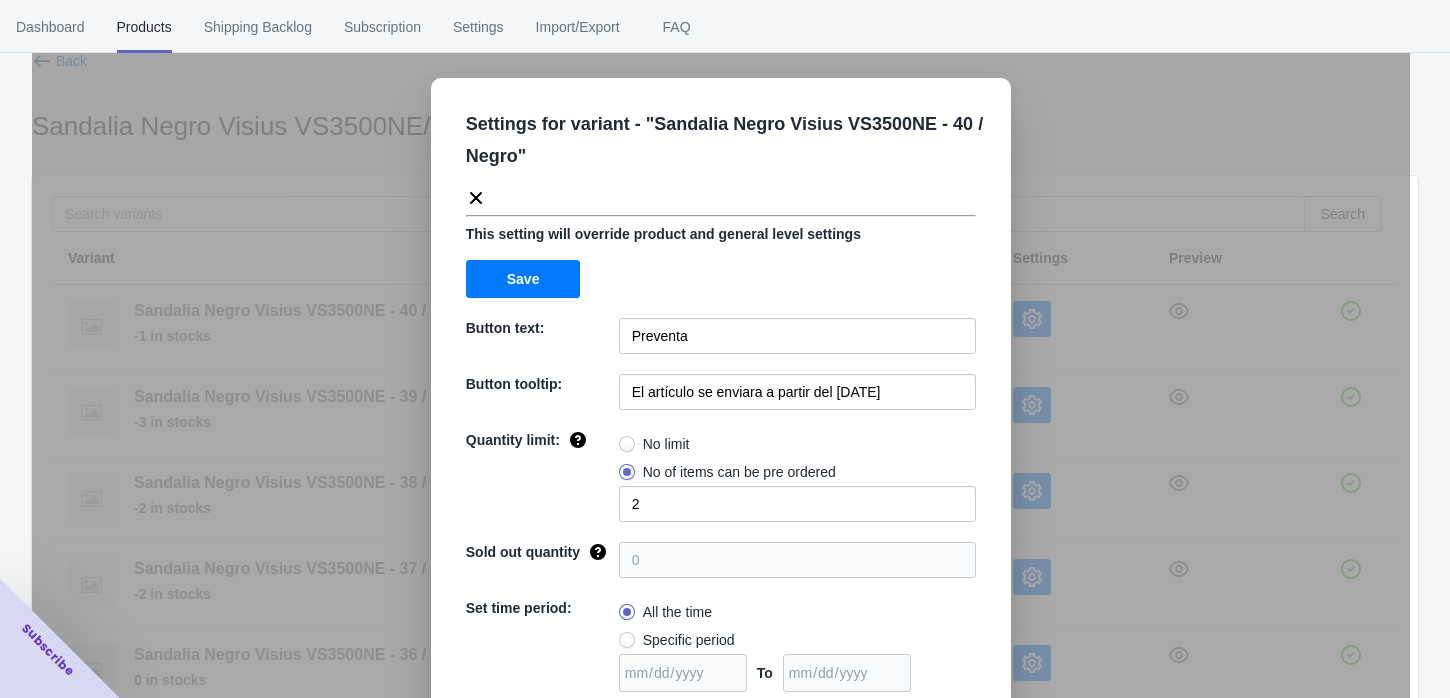 click on "Settings for variant - " Sandalia Negro Visius VS3500NE - 40 / Negro " This setting will override product and general level settings Save Button text: Preventa Button tooltip: El artículo se enviara a partir del [DATE] Quantity limit: No limit No of items can be pre ordered 2 Sold out quantity 0 Set time period: All the time Specific period To Sold out message: AGOTADO Override settings: Do not override Cancel Save" at bounding box center [721, 399] 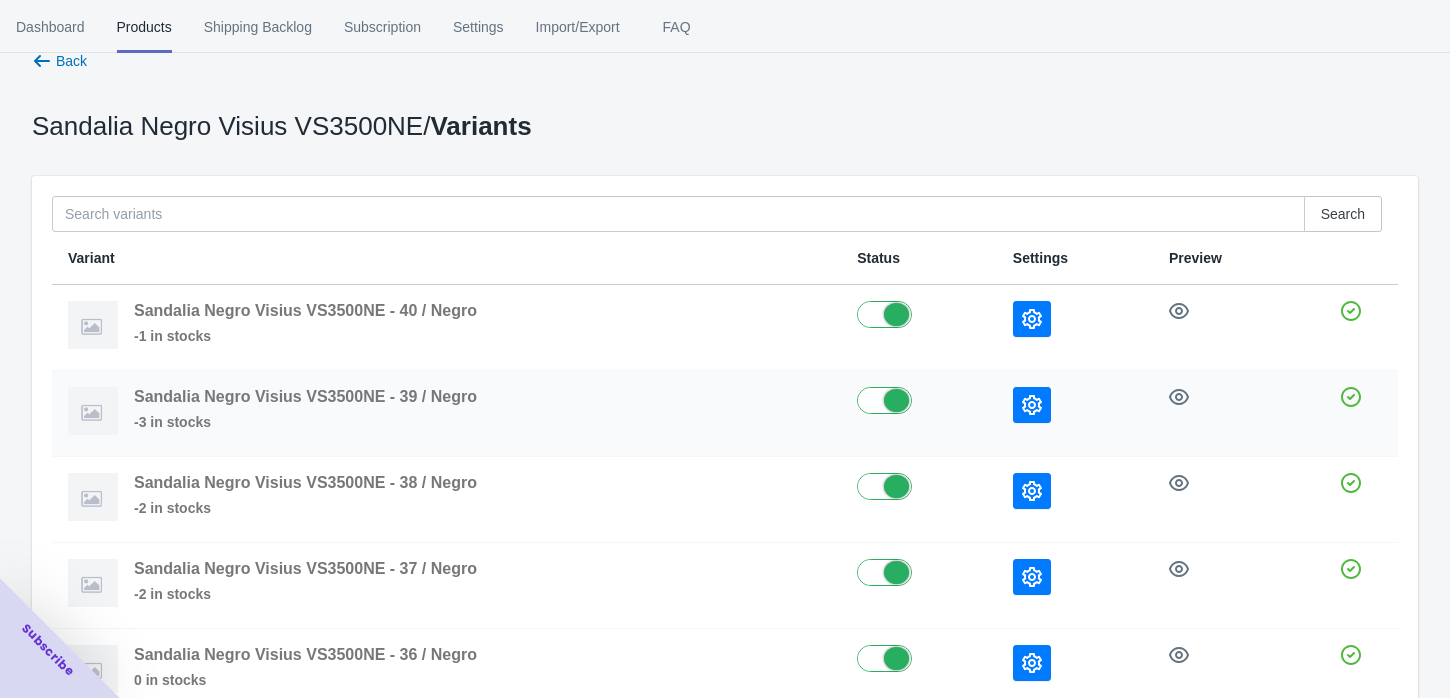 click at bounding box center [1032, 405] 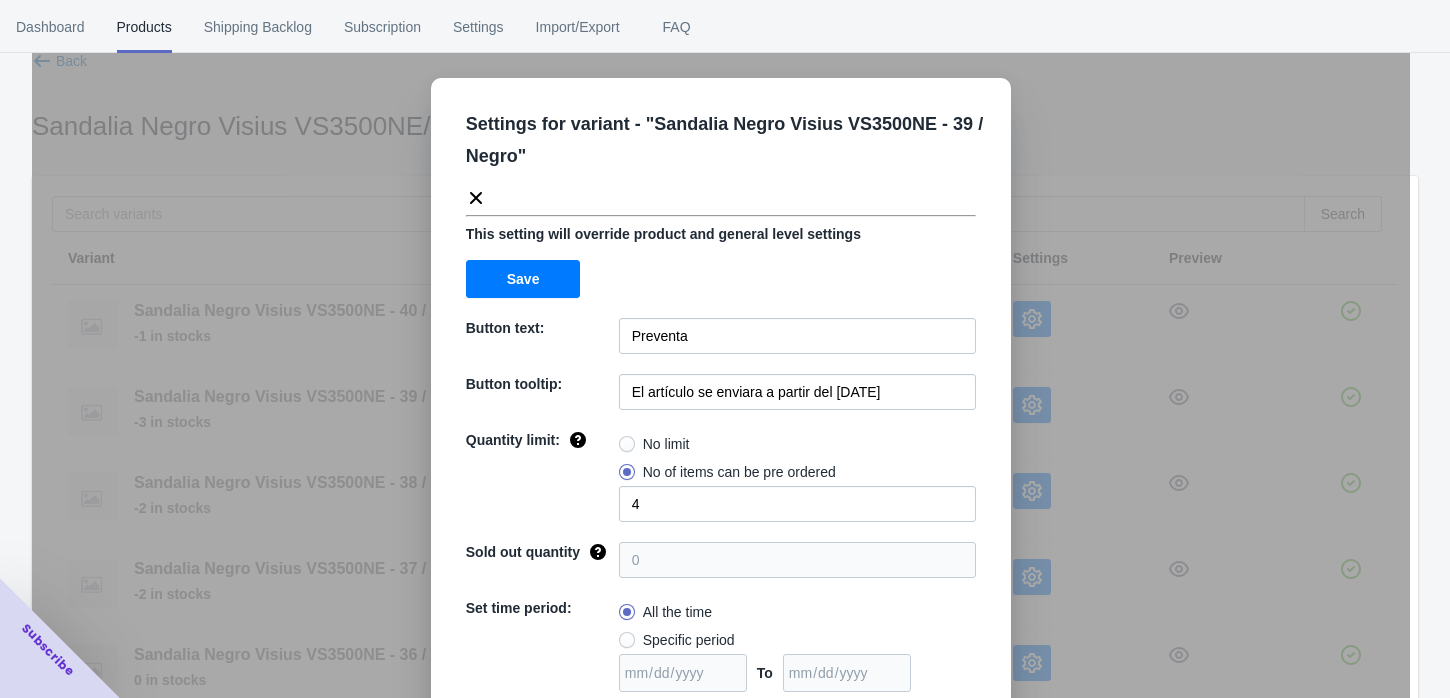 click on "Back Sandalia Negro Visius VS3500NE  /  Variants Search Variant Status Settings Preview Sandalia Negro Visius VS3500NE - 40 / Negro -1 in stocks Sandalia Negro Visius VS3500NE - 39 / Negro -3 in stocks Sandalia Negro Visius VS3500NE - 38 / Negro -2 in stocks Sandalia Negro Visius VS3500NE - 37 / Negro -2 in stocks Sandalia Negro Visius VS3500NE - 36 / Negro 0 in stocks Sandalia Negro Visius VS3500NE - 35 / Negro 0 in stocks Settings for variant - " Sandalia Negro Visius VS3500NE - 37 / Negro " This setting will override product and general level settings Save Button text: Preventa Button tooltip: El artículo se enviara a partir del [DATE] Quantity limit: No limit No of items can be pre ordered 4 Sold out quantity 0 Set time period: All the time Specific period To Sold out message: AGOTADO Override settings: Do not override Cancel Save" at bounding box center [721, 399] 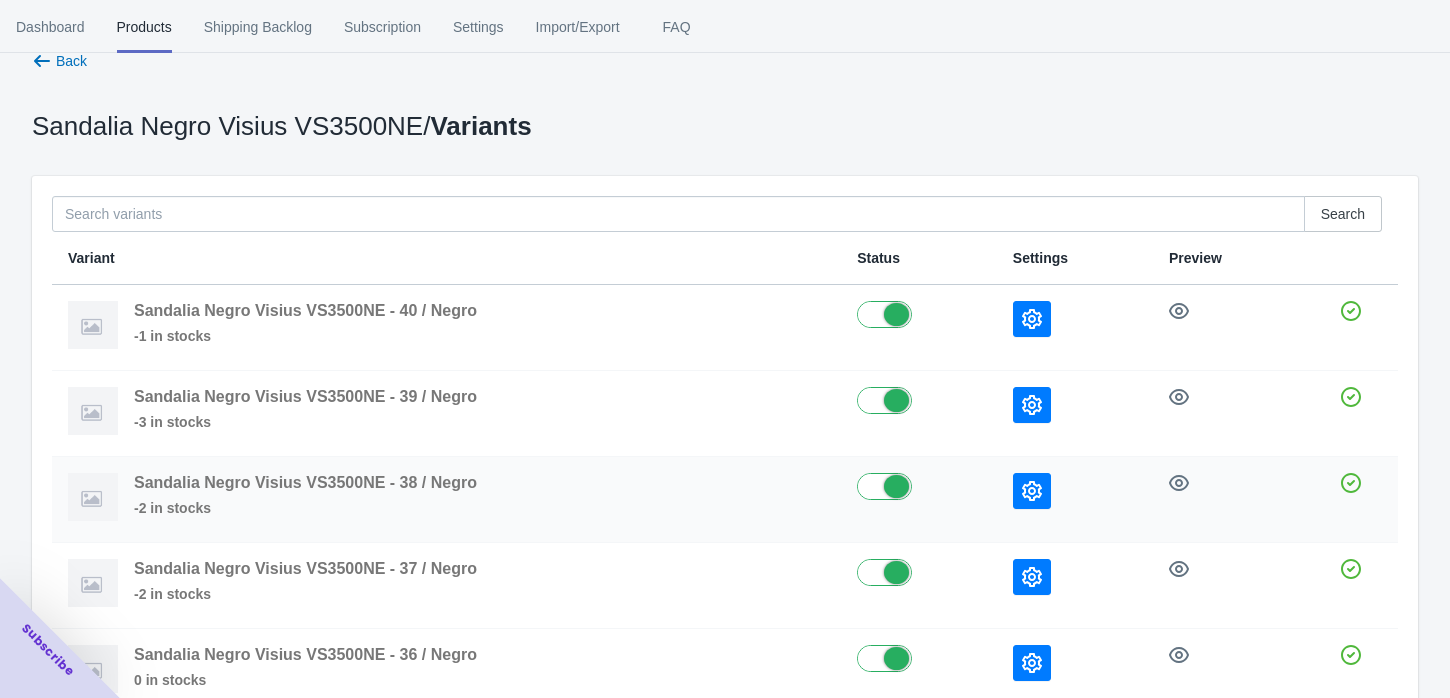 click at bounding box center (1032, 491) 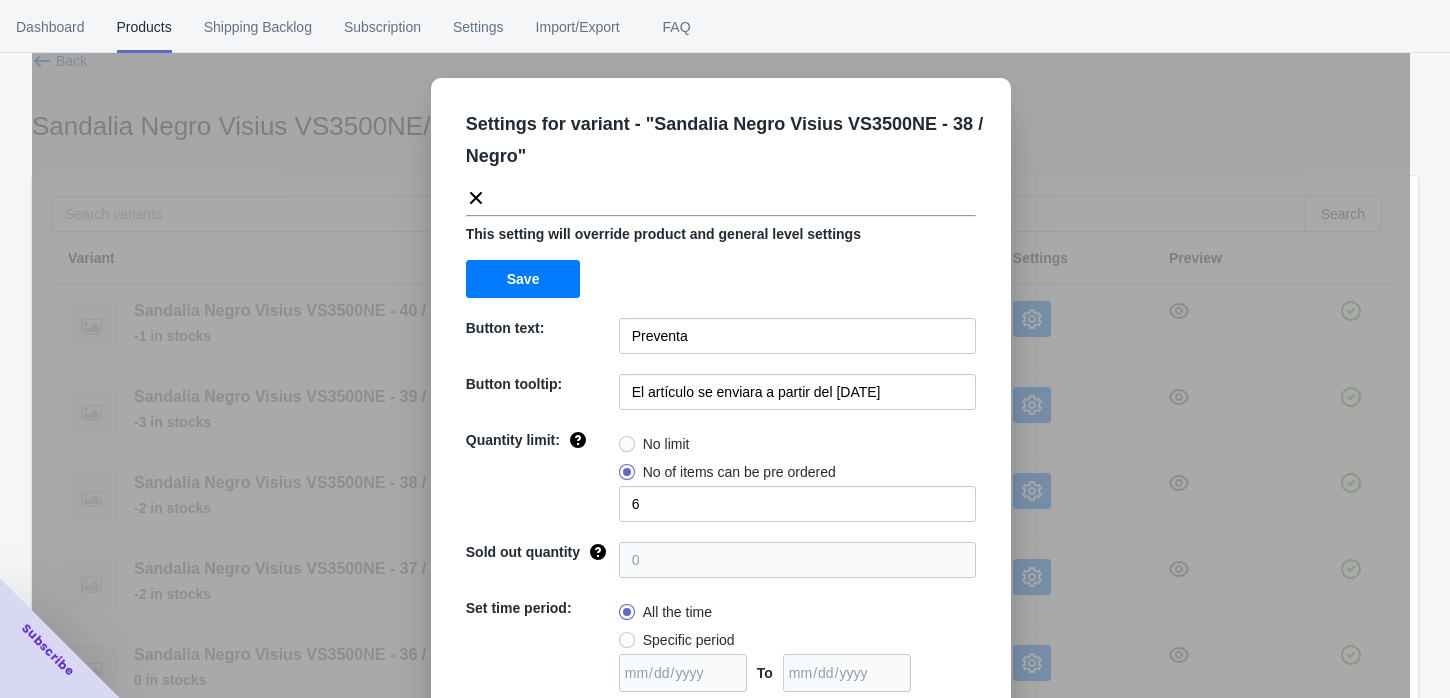 click on "Settings for variant - " Sandalia Negro Visius VS3500NE - 38 / Negro " This setting will override product and general level settings Save Button text: Preventa Button tooltip: El artículo se enviara a partir del [DATE] Quantity limit: No limit No of items can be pre ordered 6 Sold out quantity 0 Set time period: All the time Specific period To Sold out message: AGOTADO Override settings: Do not override Cancel Save" at bounding box center (721, 399) 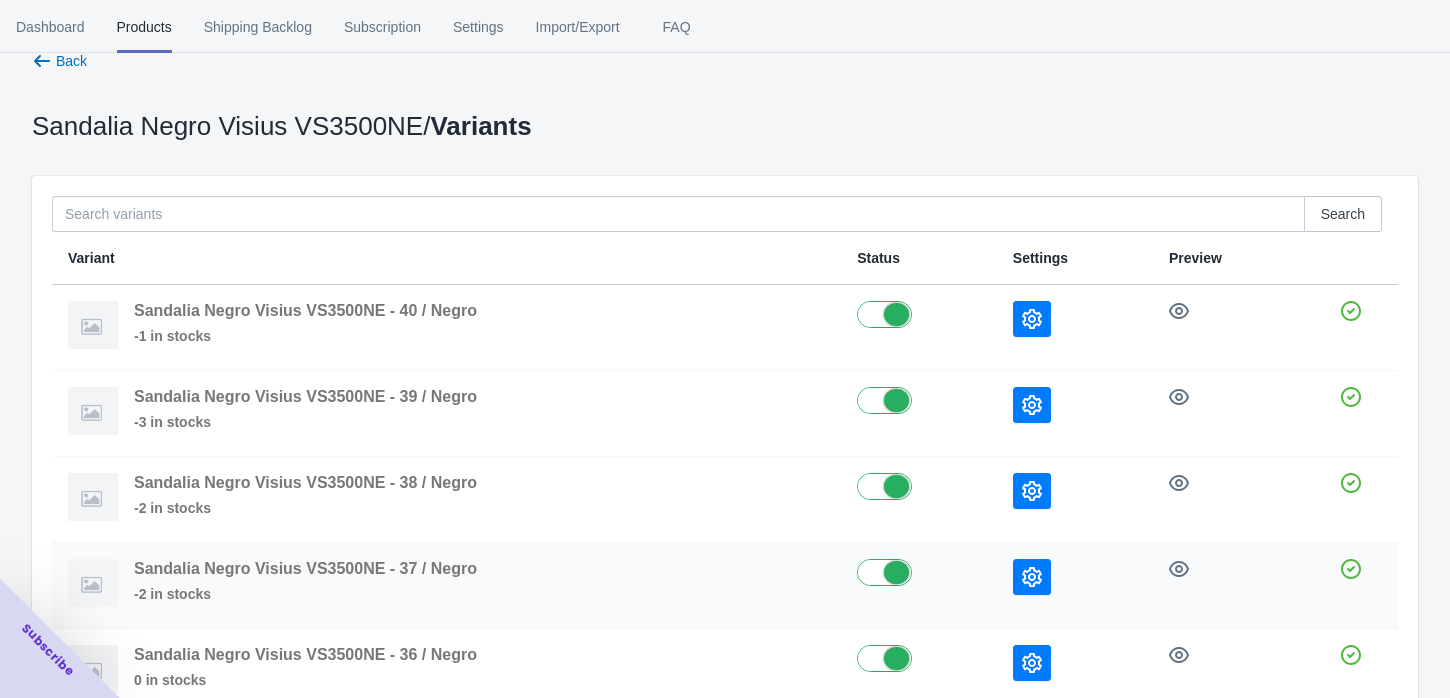 click 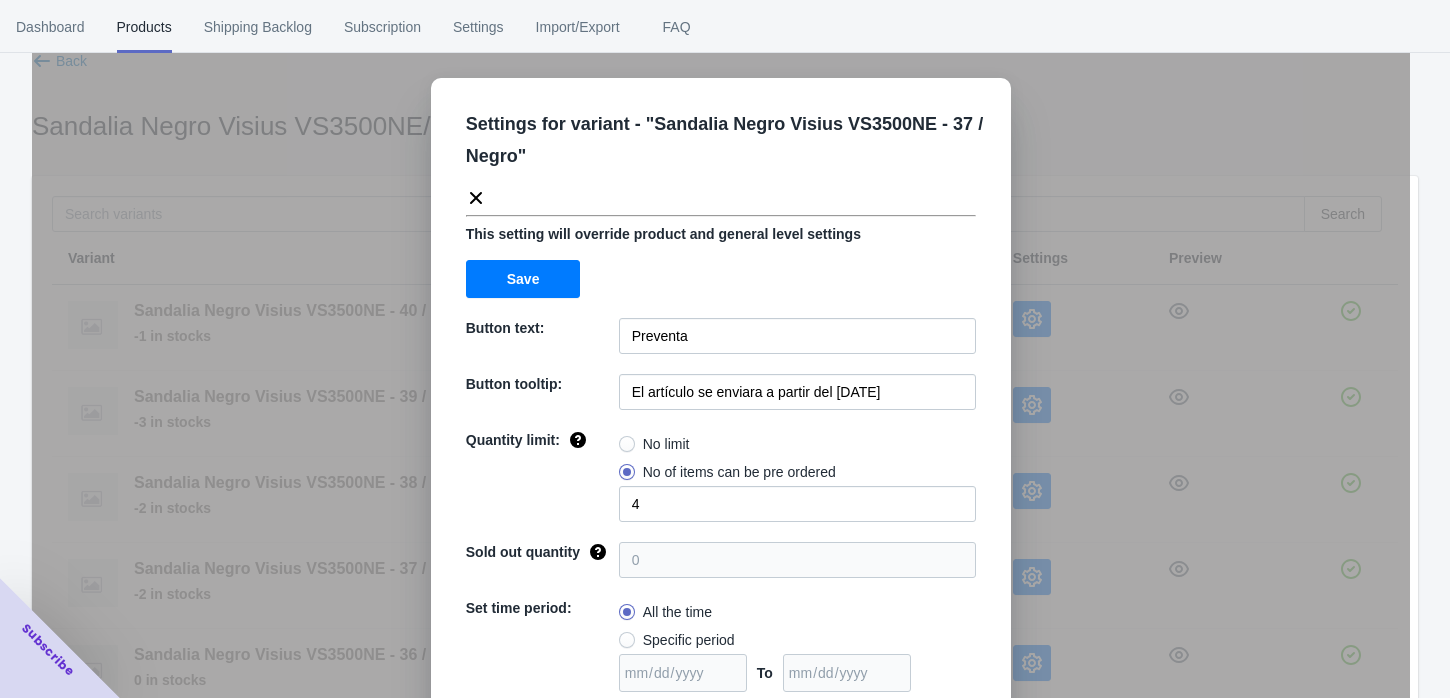 scroll, scrollTop: 158, scrollLeft: 0, axis: vertical 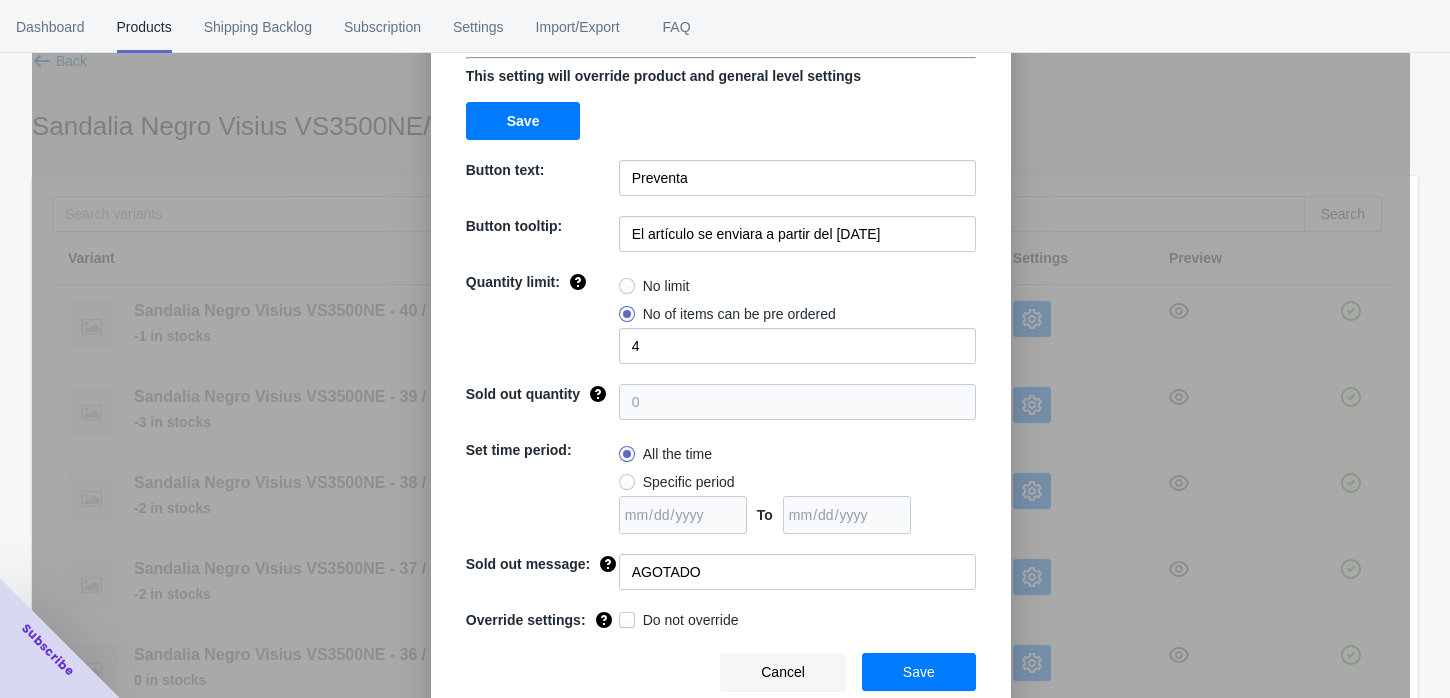 click on "Settings for variant - " Sandalia Negro Visius VS3500NE - 37 / Negro " This setting will override product and general level settings Save Button text: Preventa Button tooltip: El artículo se enviara a partir del [DATE] Quantity limit: No limit No of items can be pre ordered 4 Sold out quantity 0 Set time period: All the time Specific period To Sold out message: AGOTADO Override settings: Do not override Cancel Save" at bounding box center (721, 399) 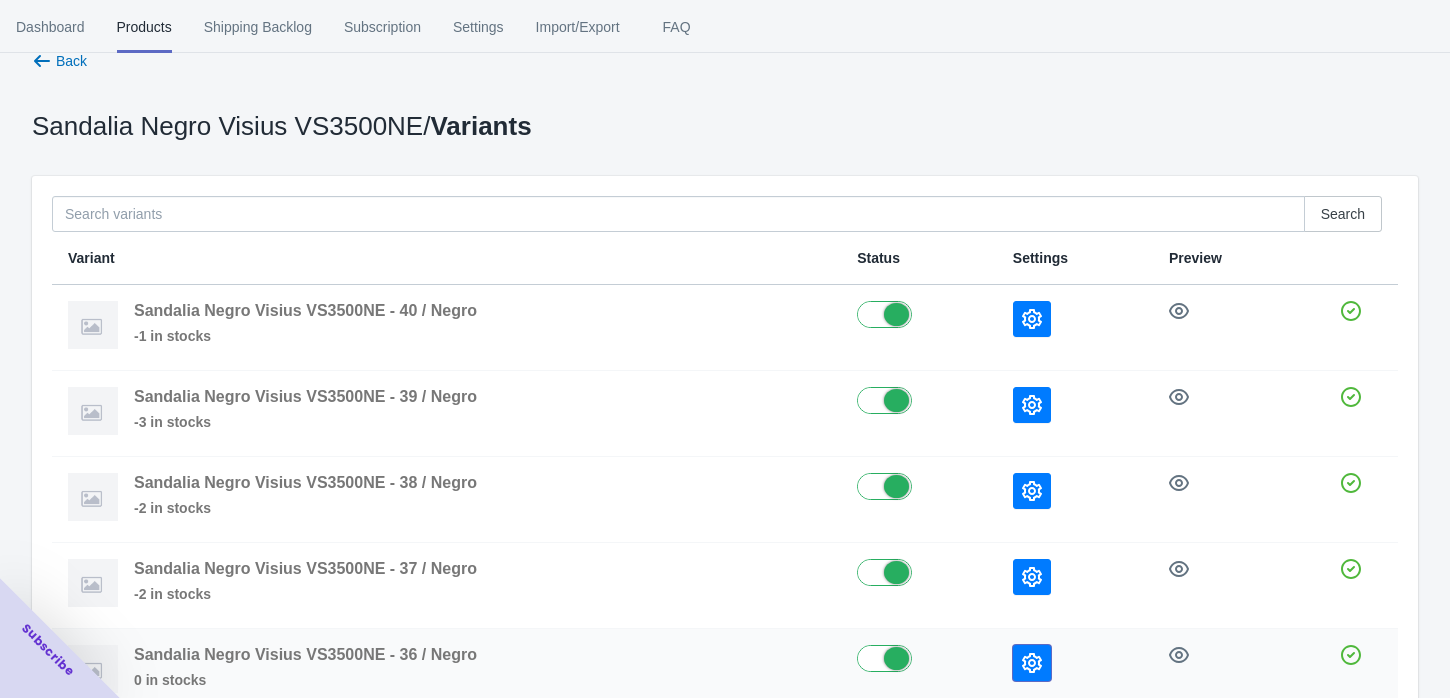 click 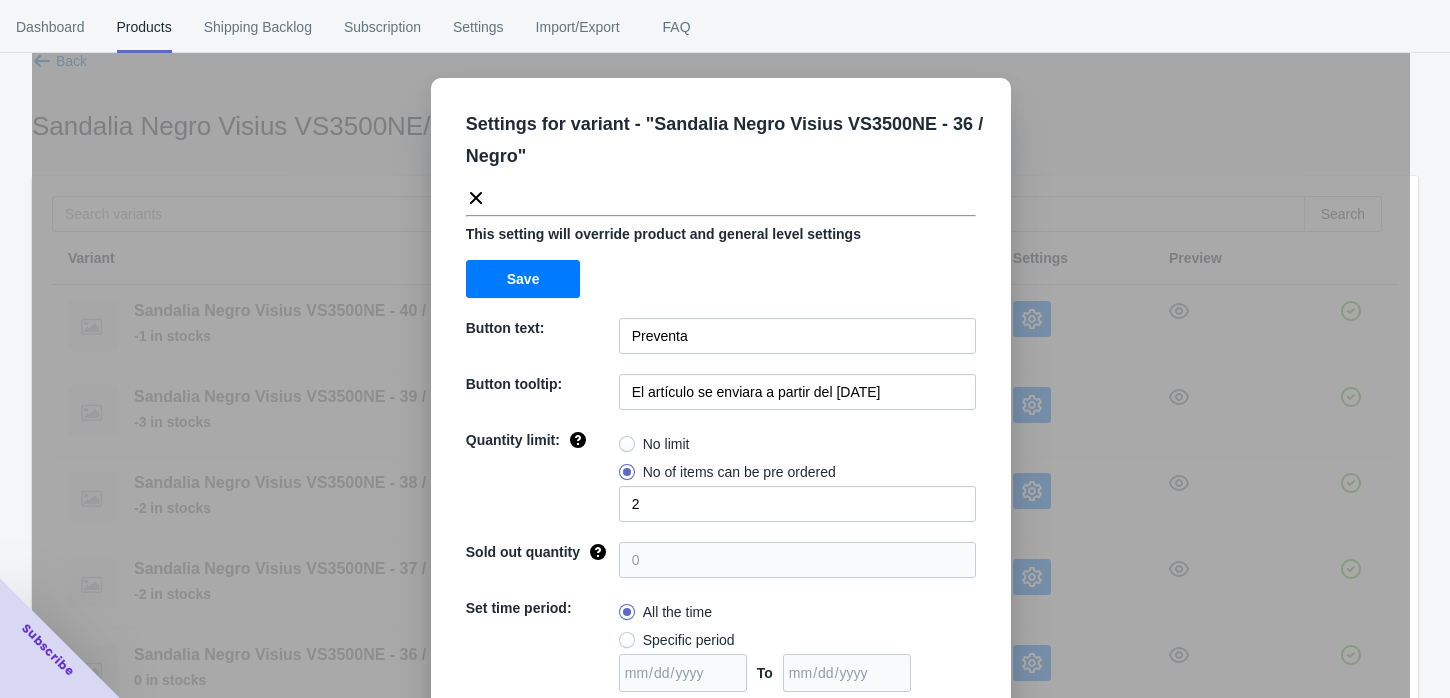 click on "Settings for variant - " Sandalia Negro Visius VS3500NE - 36 / Negro " This setting will override product and general level settings Save Button text: Preventa Button tooltip: El artículo se enviara a partir del [DATE] Quantity limit: No limit No of items can be pre ordered 2 Sold out quantity 0 Set time period: All the time Specific period To Sold out message: AGOTADO Override settings: Do not override Cancel Save" at bounding box center [721, 399] 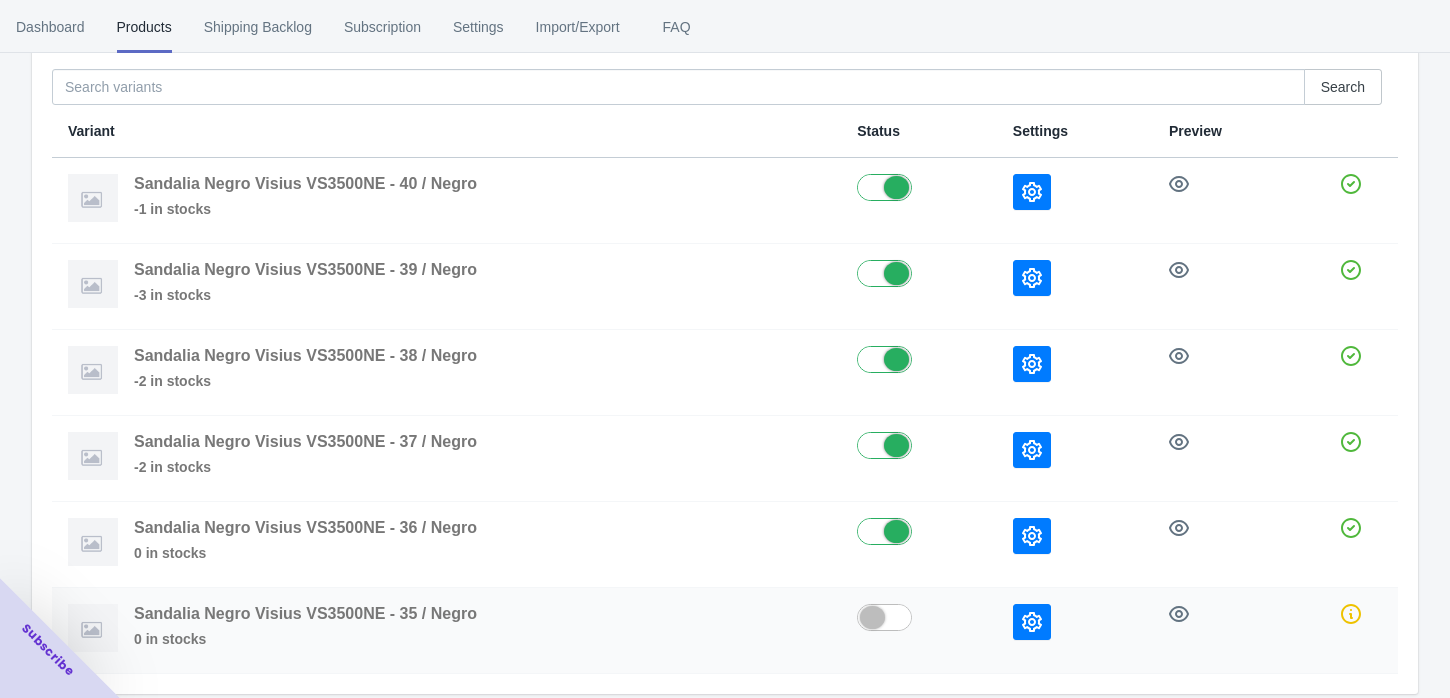 scroll, scrollTop: 265, scrollLeft: 0, axis: vertical 